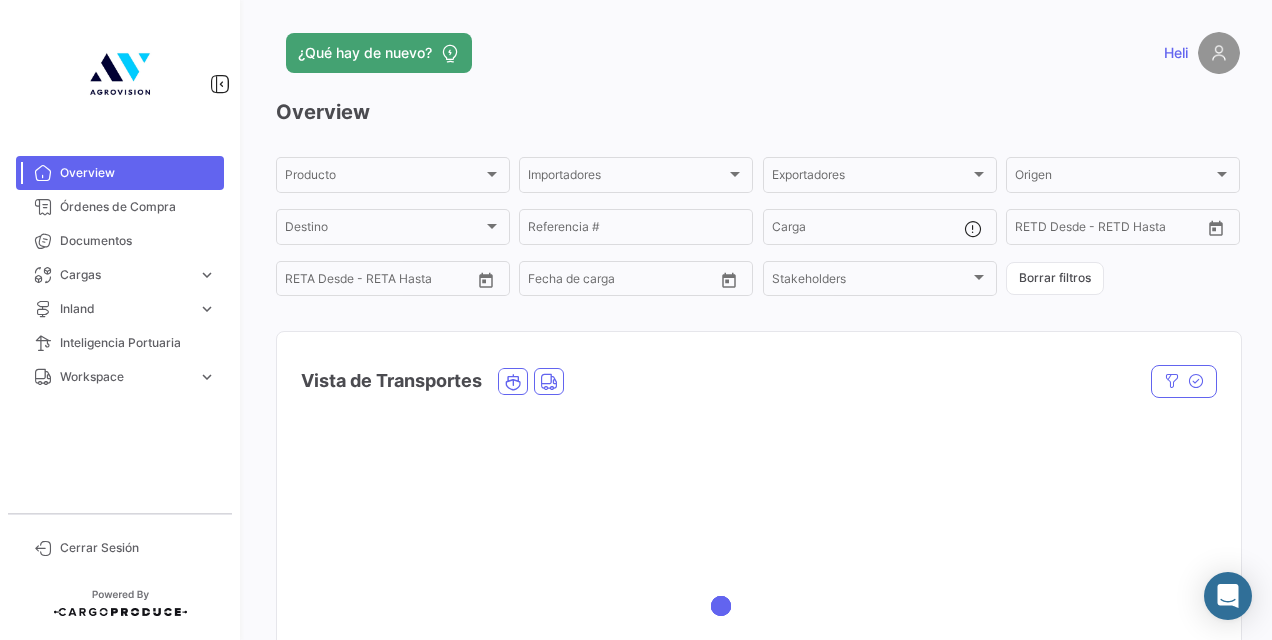 scroll, scrollTop: 0, scrollLeft: 0, axis: both 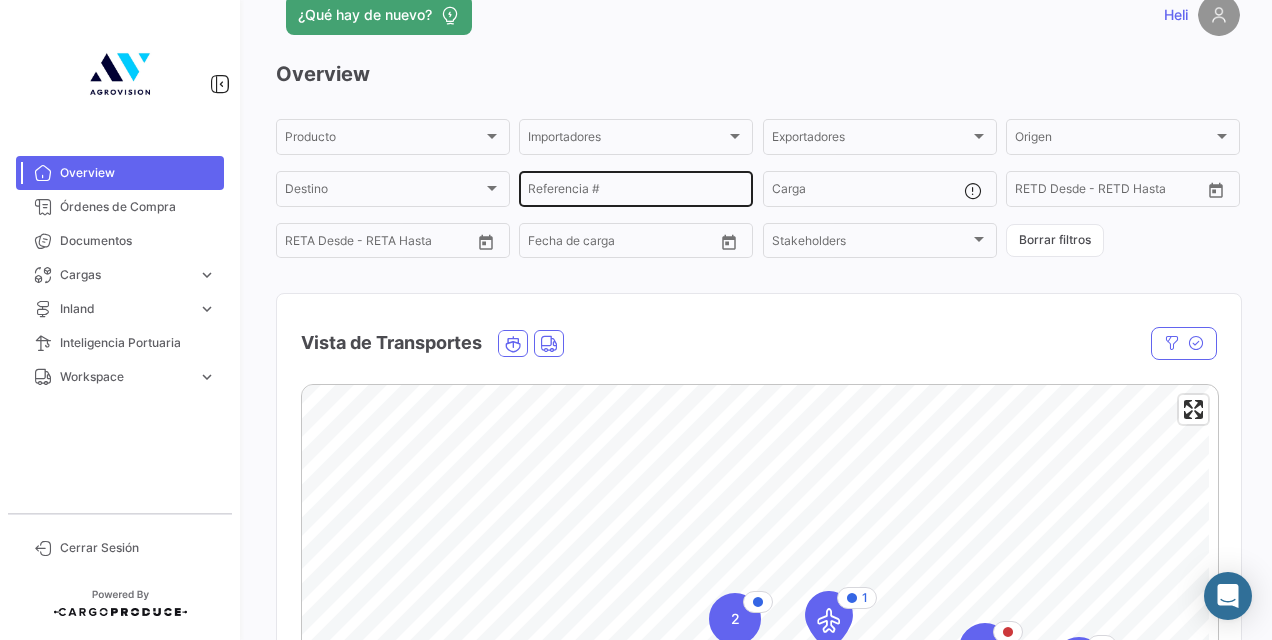click on "Referencia #" 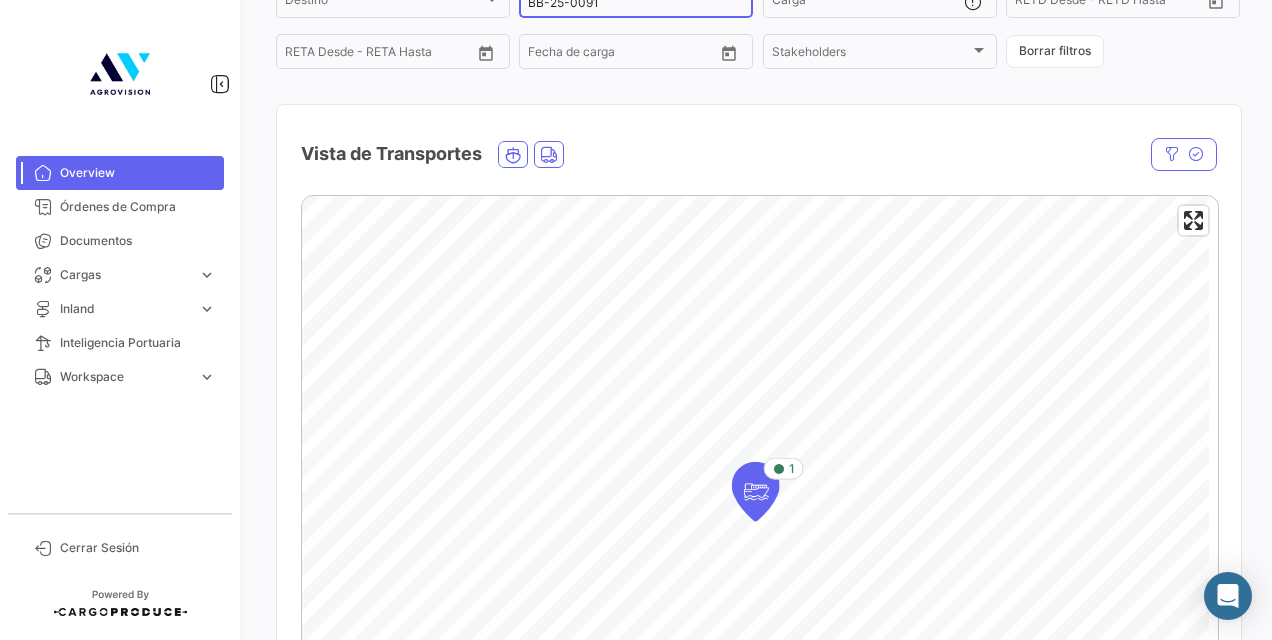 scroll, scrollTop: 239, scrollLeft: 0, axis: vertical 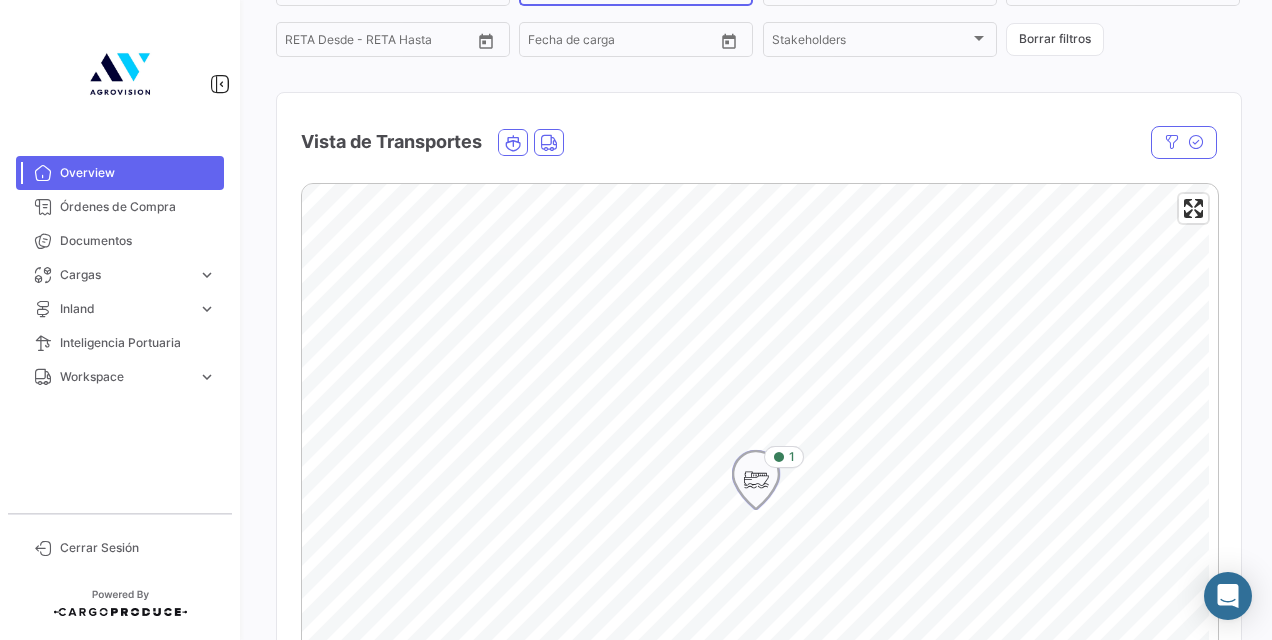 click 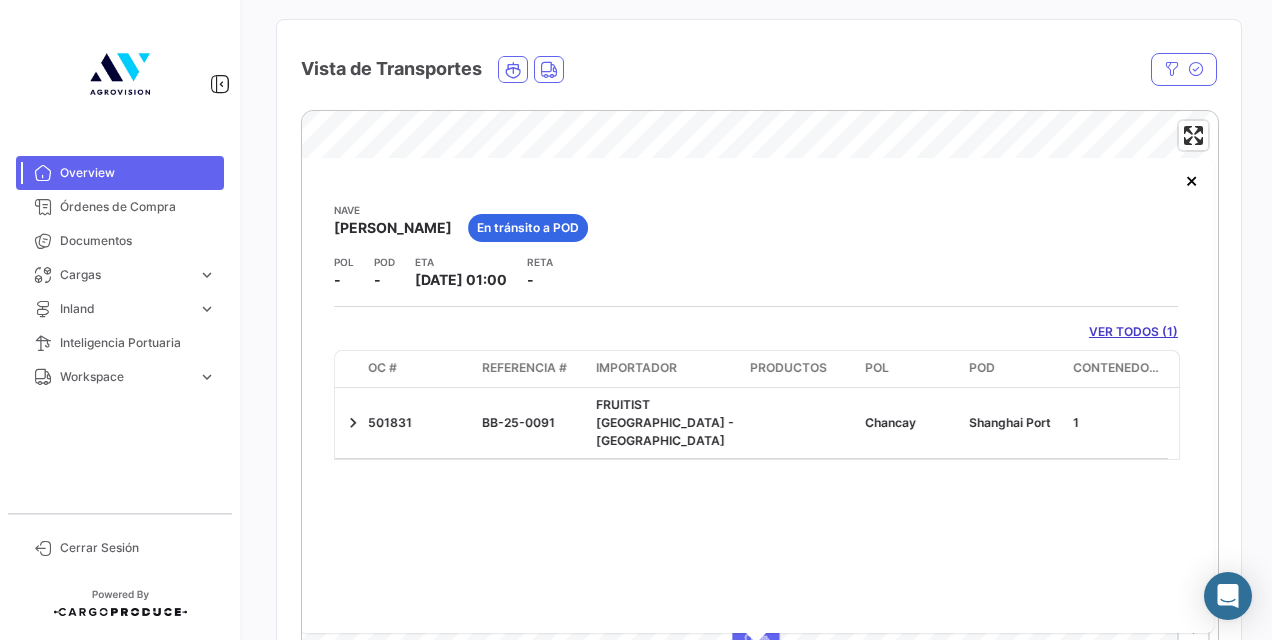 scroll, scrollTop: 316, scrollLeft: 0, axis: vertical 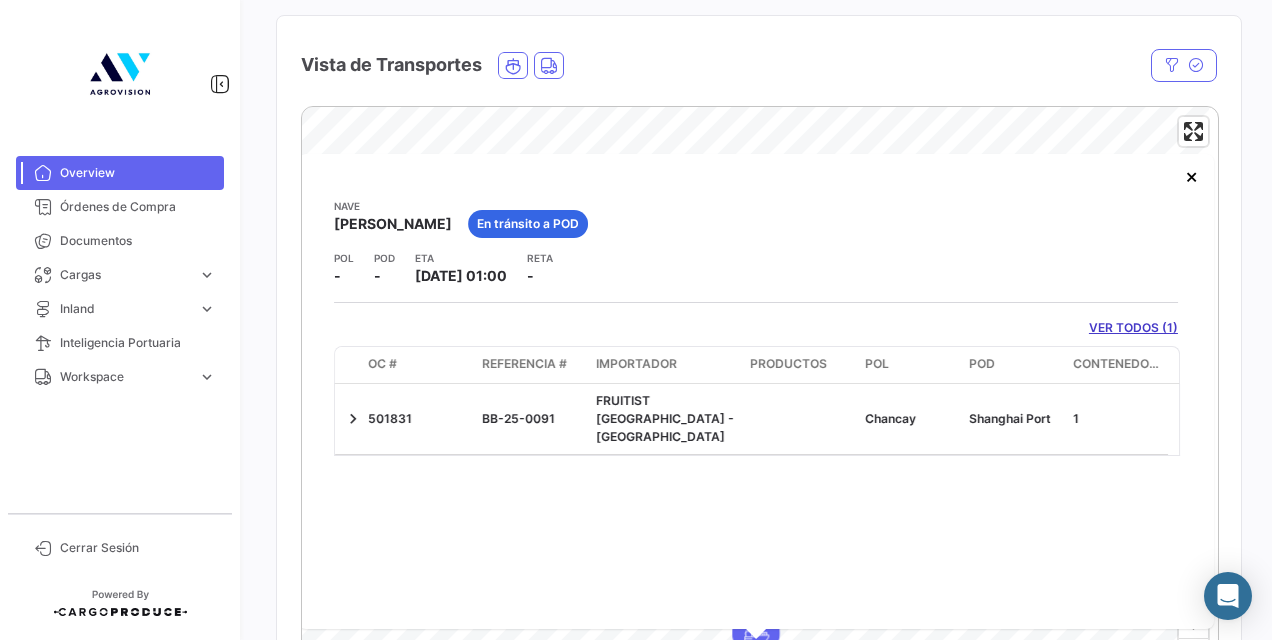 click on "VER TODOS (1)" 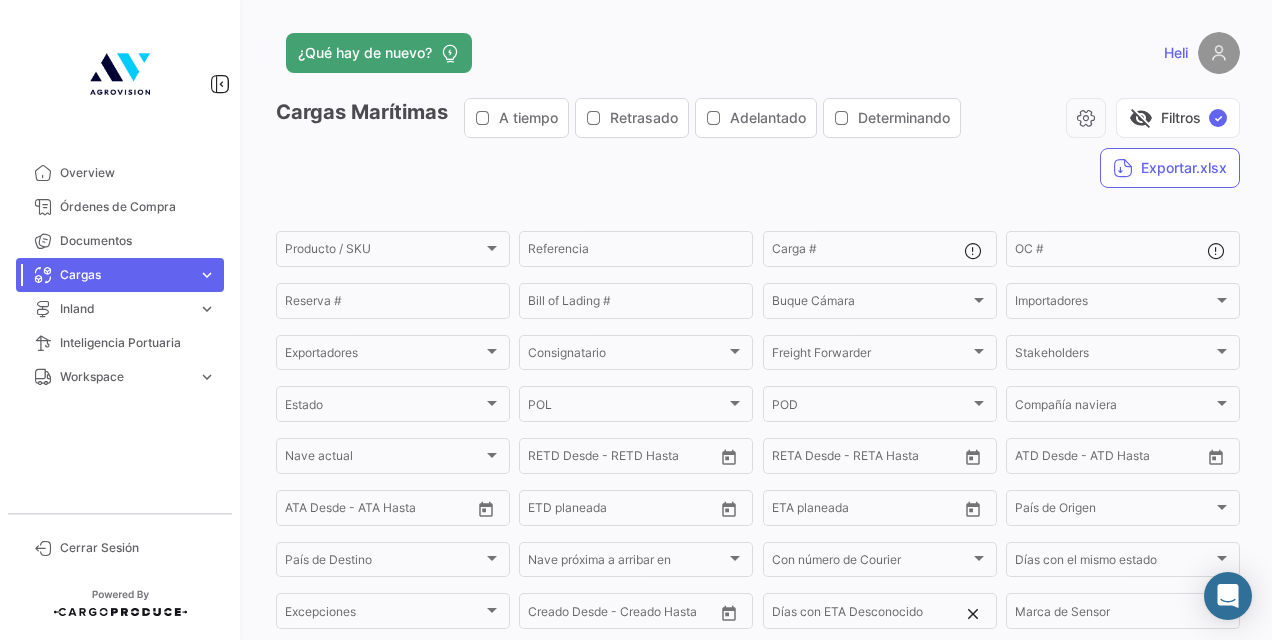 scroll, scrollTop: 381, scrollLeft: 0, axis: vertical 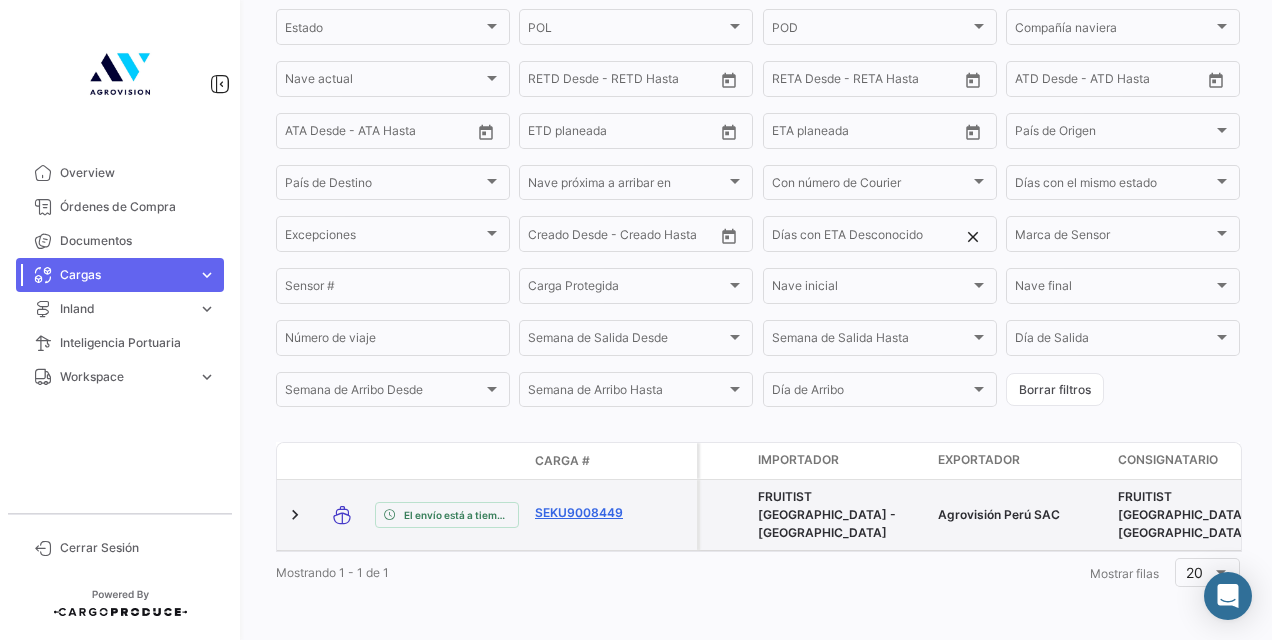 click on "SEKU9008449" 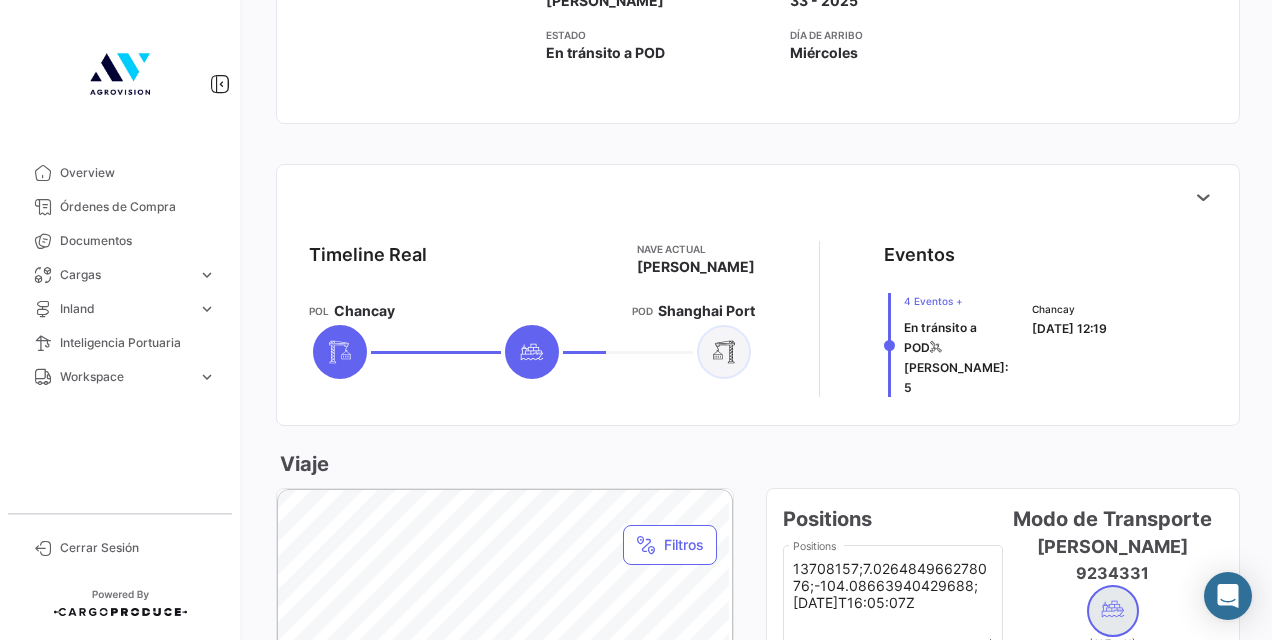 scroll, scrollTop: 639, scrollLeft: 0, axis: vertical 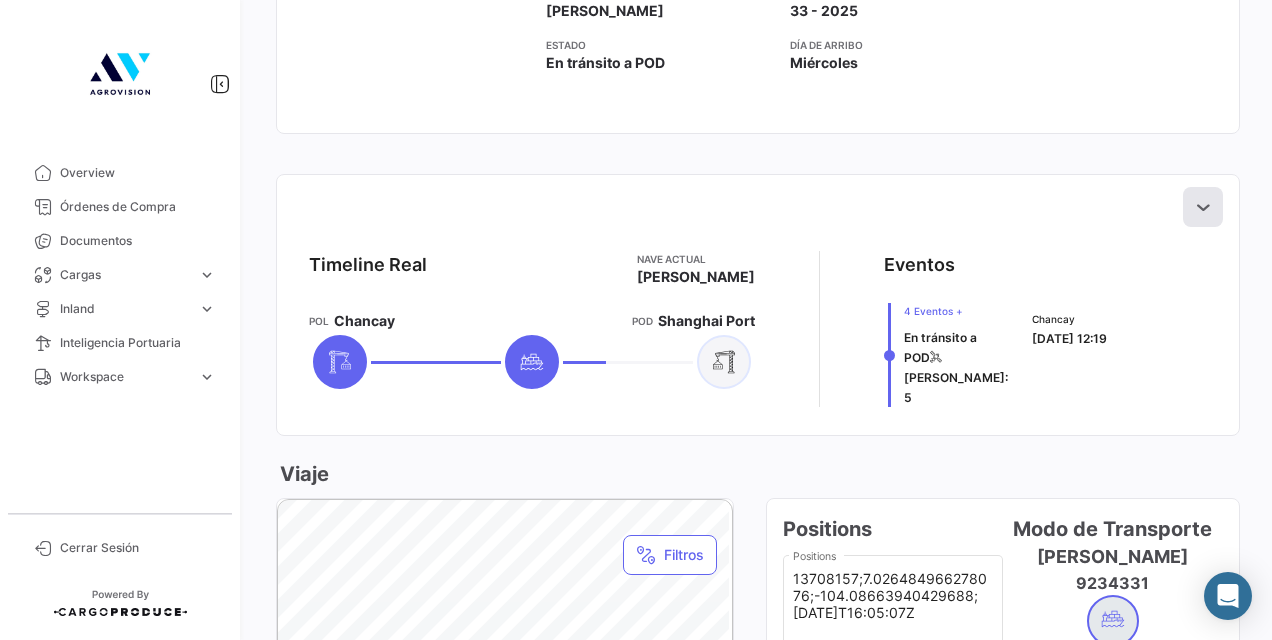 click at bounding box center (1203, 207) 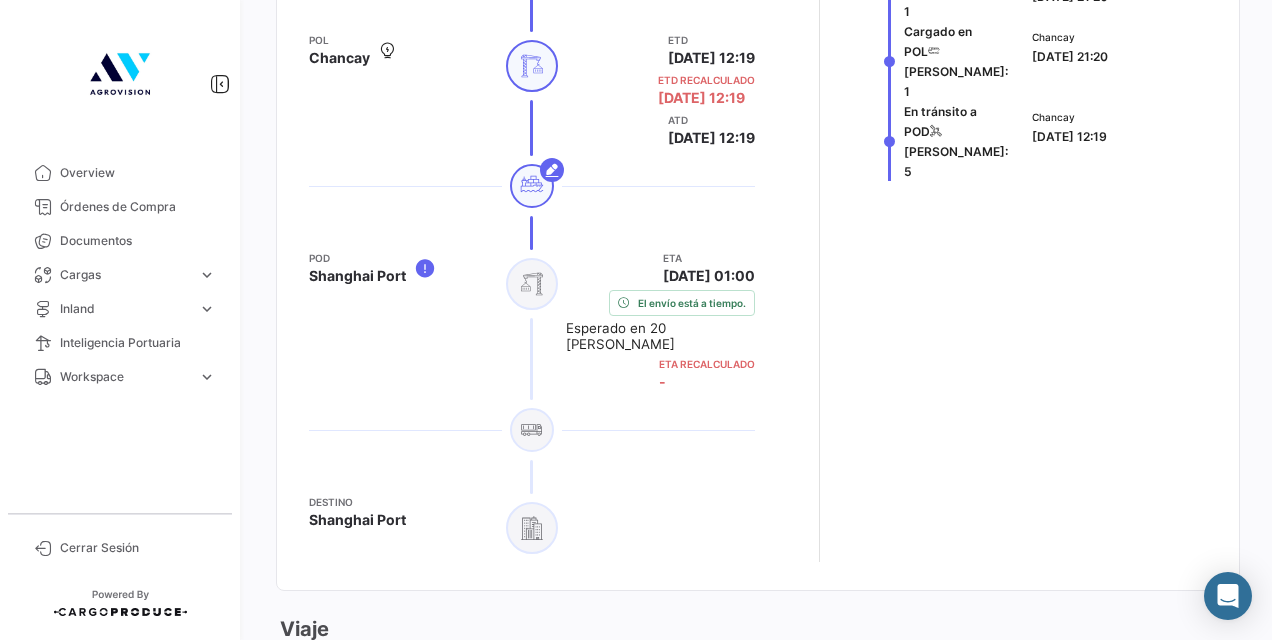 scroll, scrollTop: 1112, scrollLeft: 0, axis: vertical 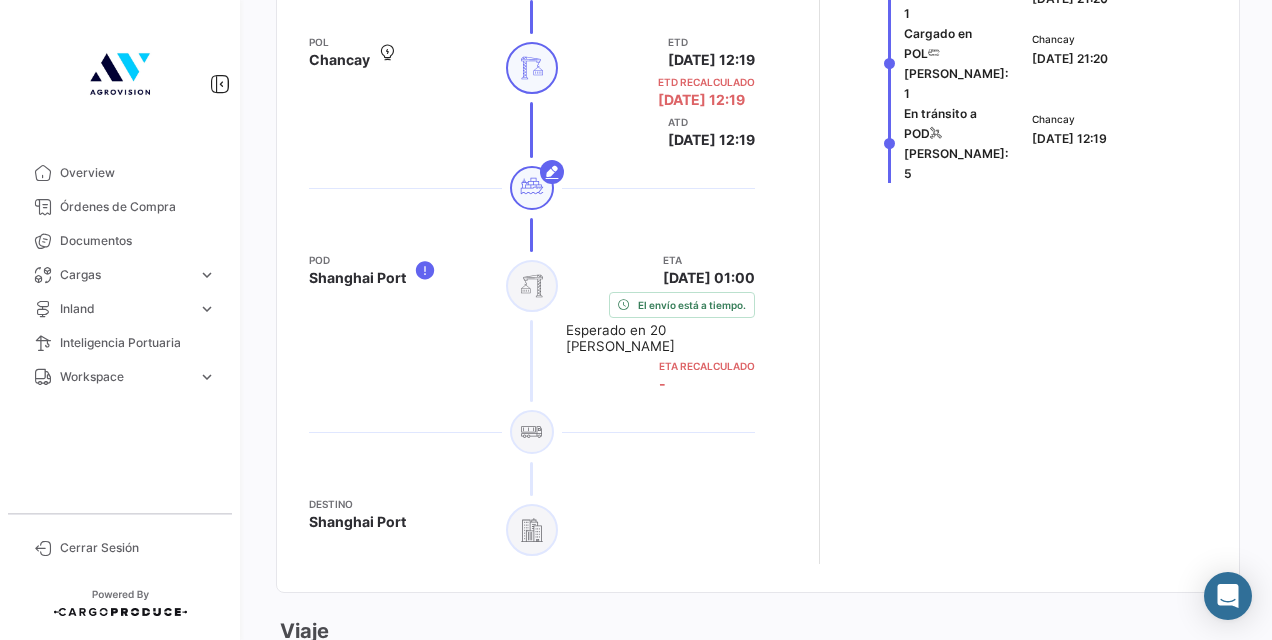 type 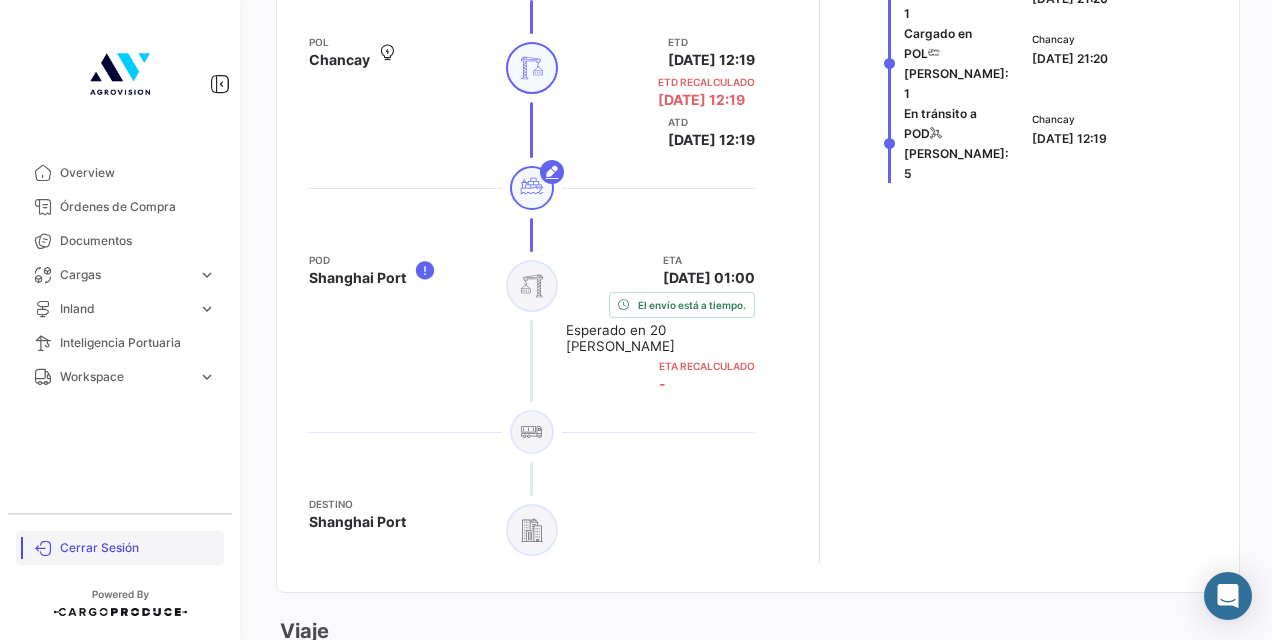 click on "Cerrar Sesión" at bounding box center (138, 548) 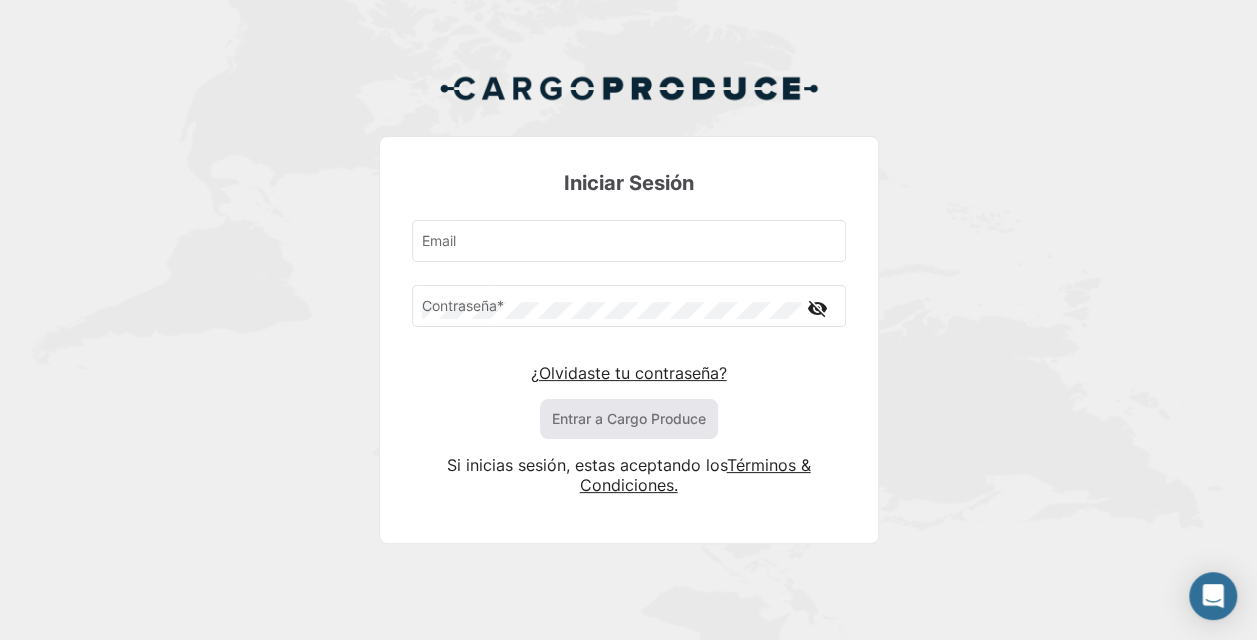 type on "[EMAIL_ADDRESS][DOMAIN_NAME]" 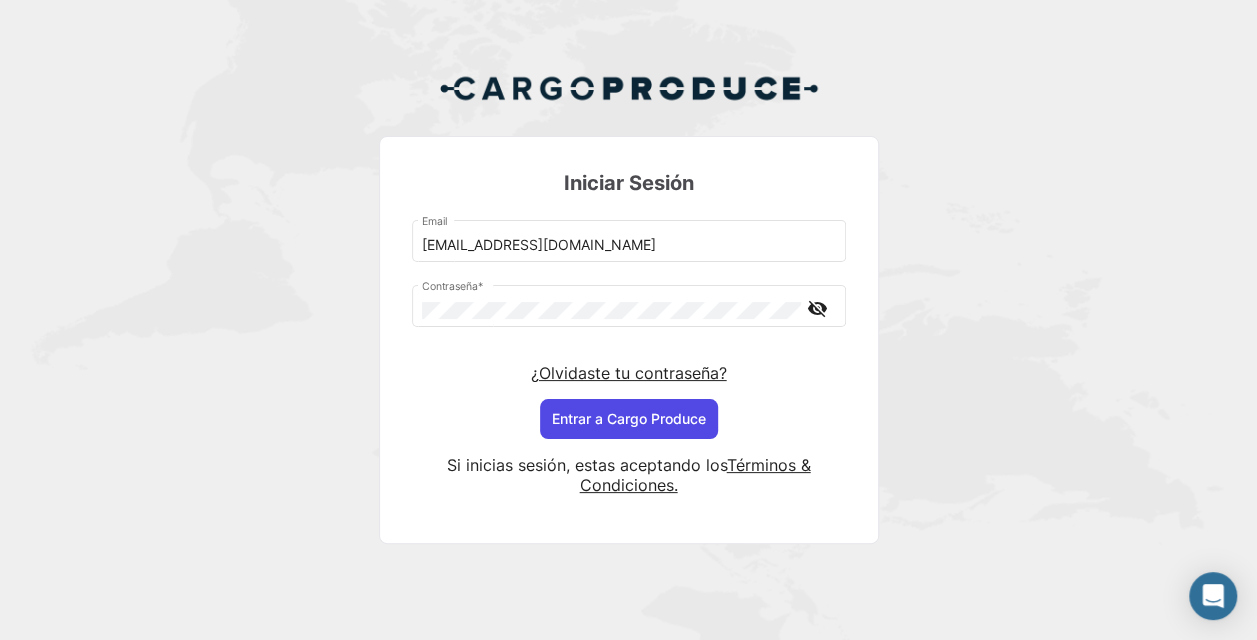 click on "Entrar a  Cargo Produce" 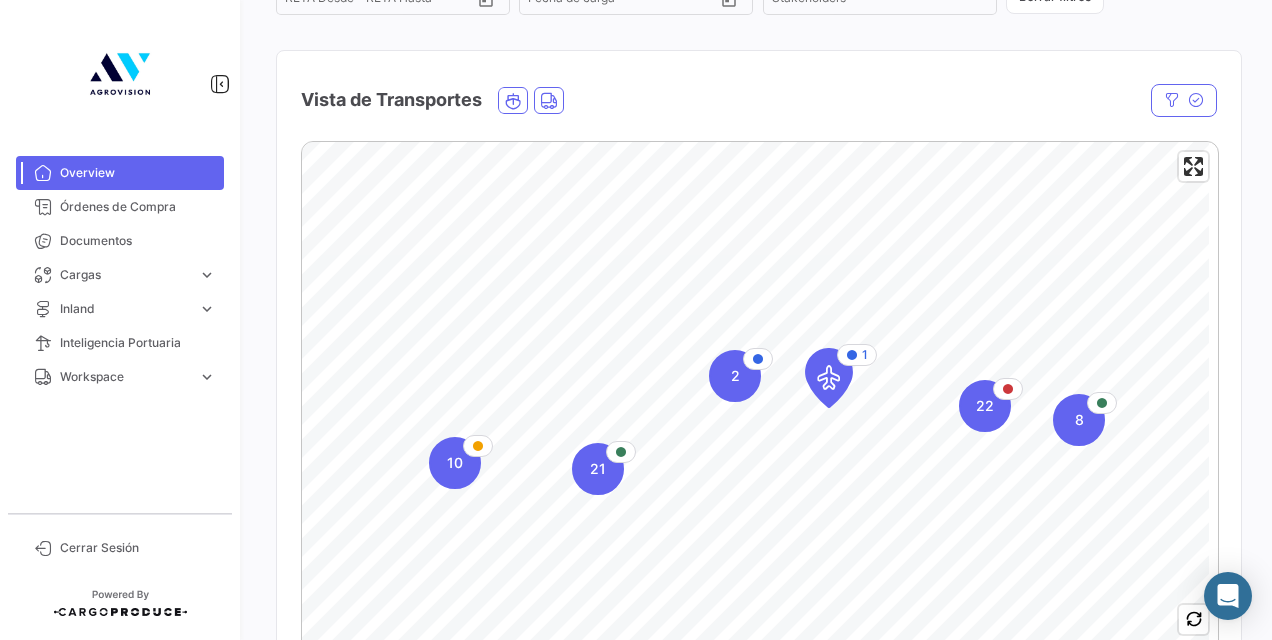 scroll, scrollTop: 288, scrollLeft: 0, axis: vertical 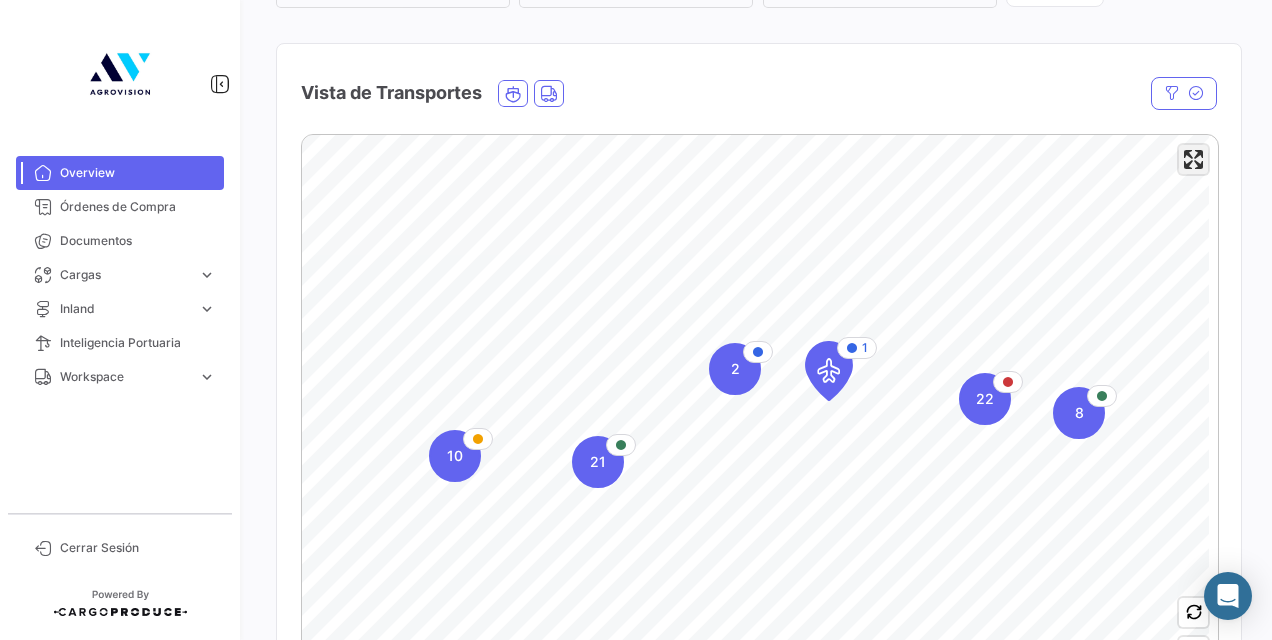 click 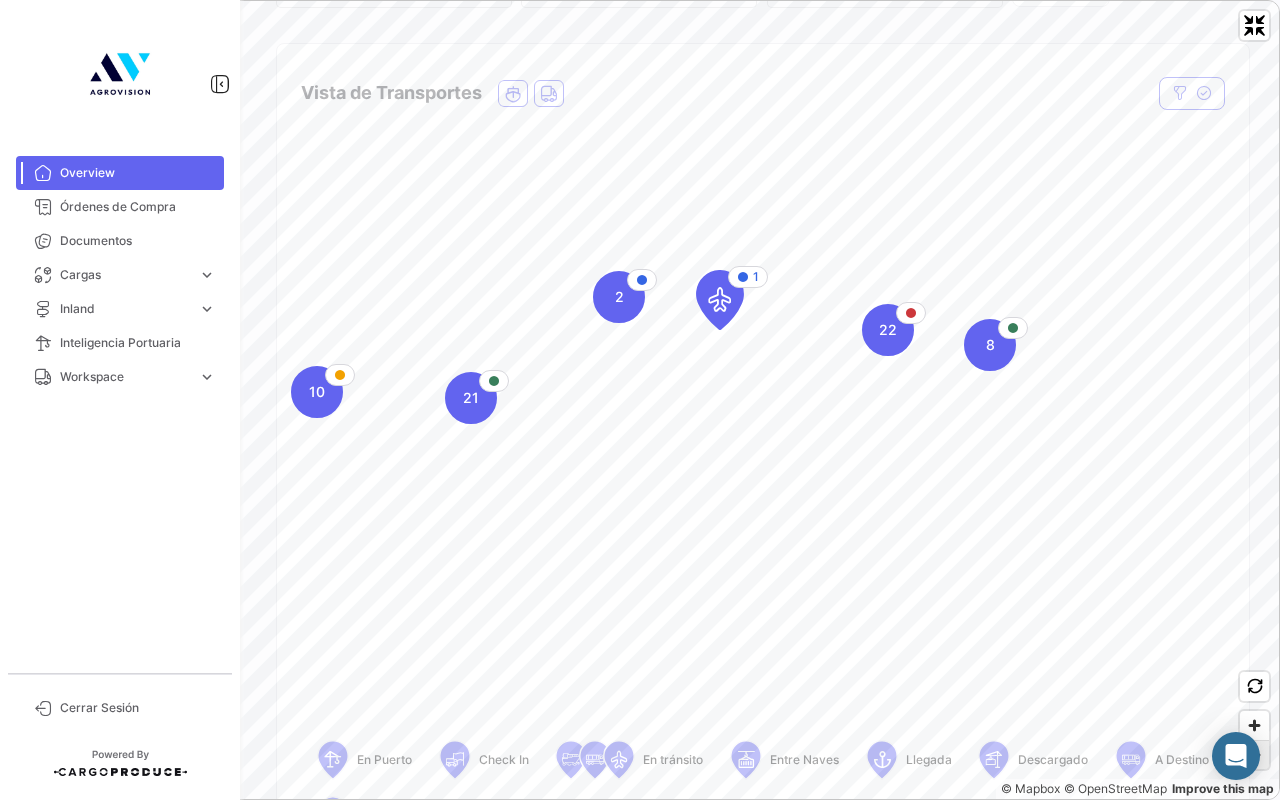 click 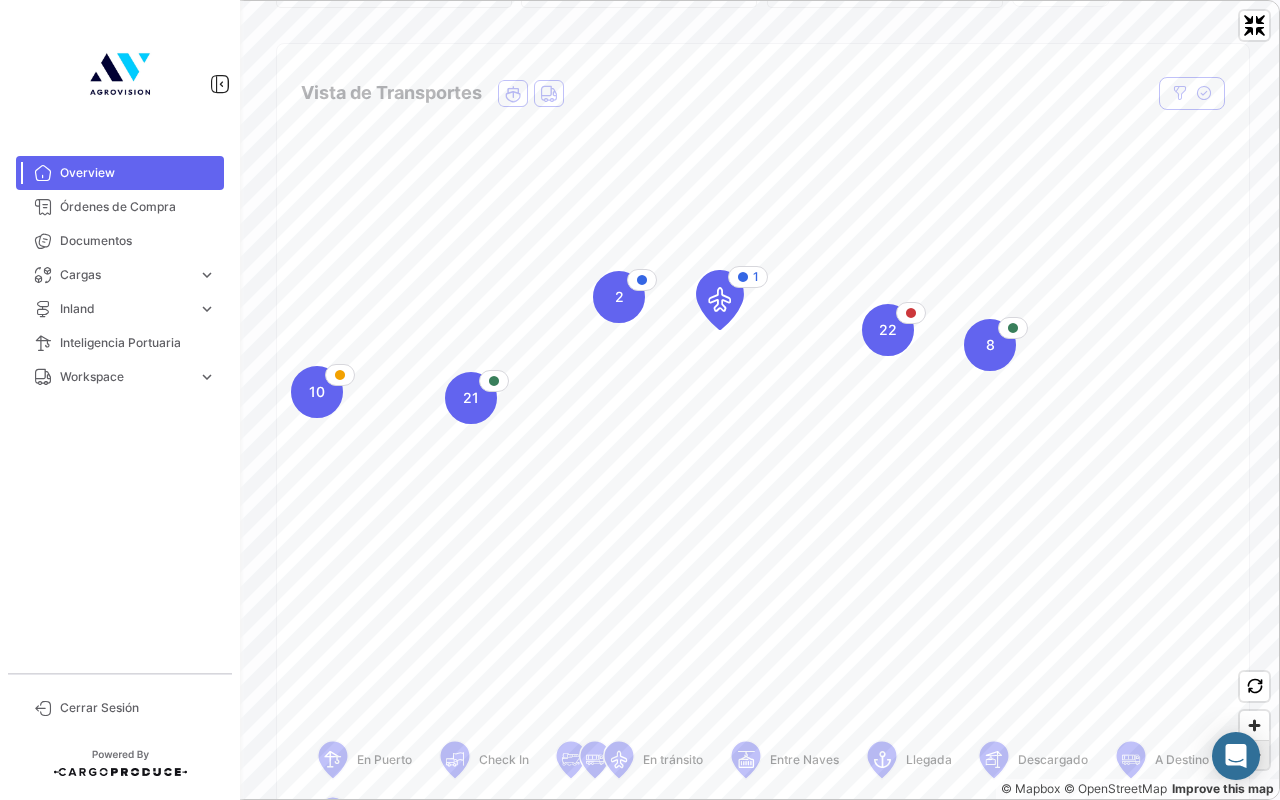 click 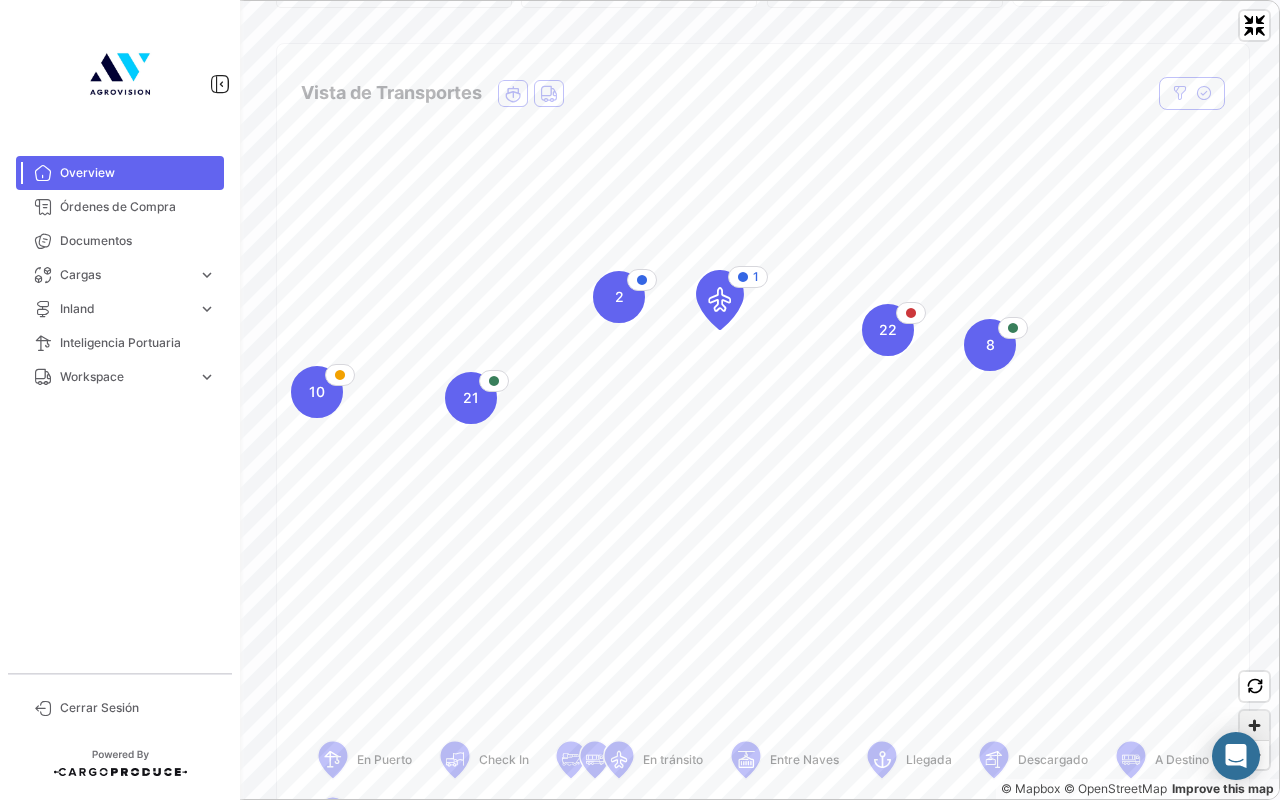 click 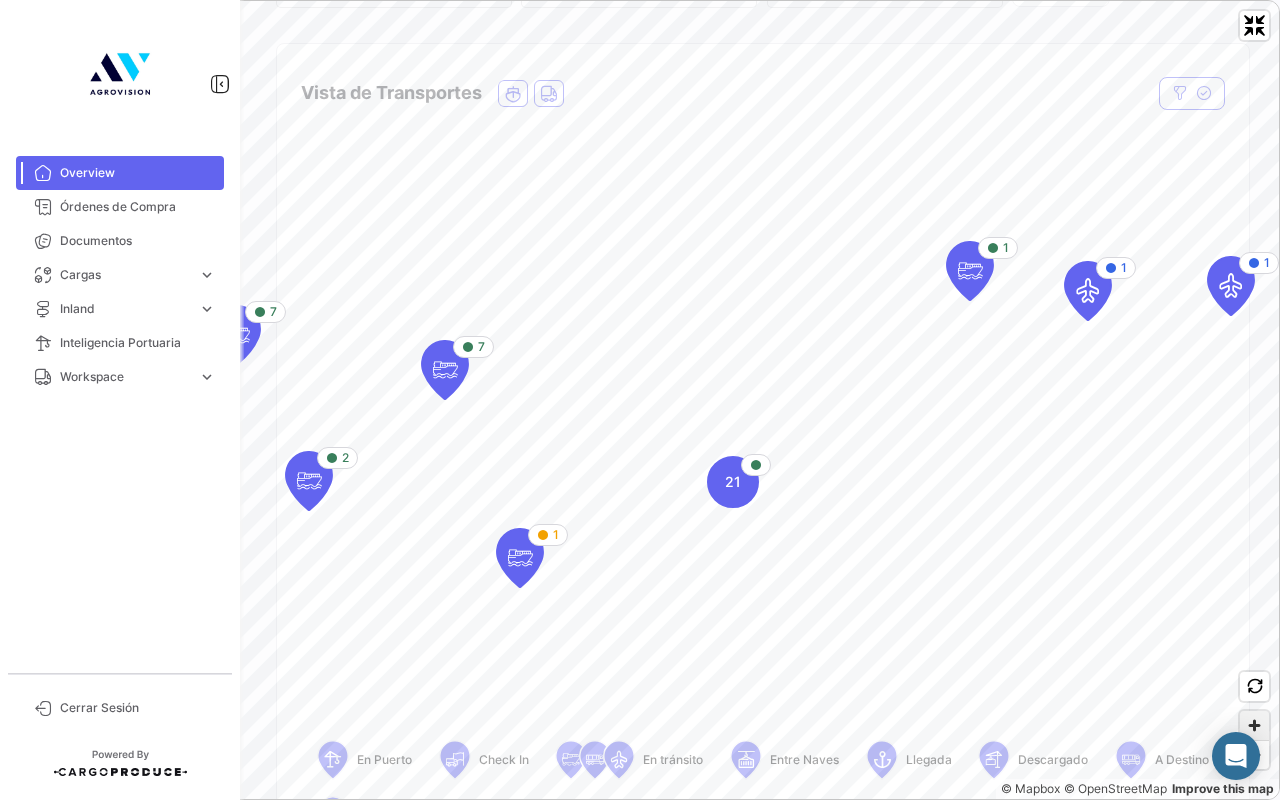 click 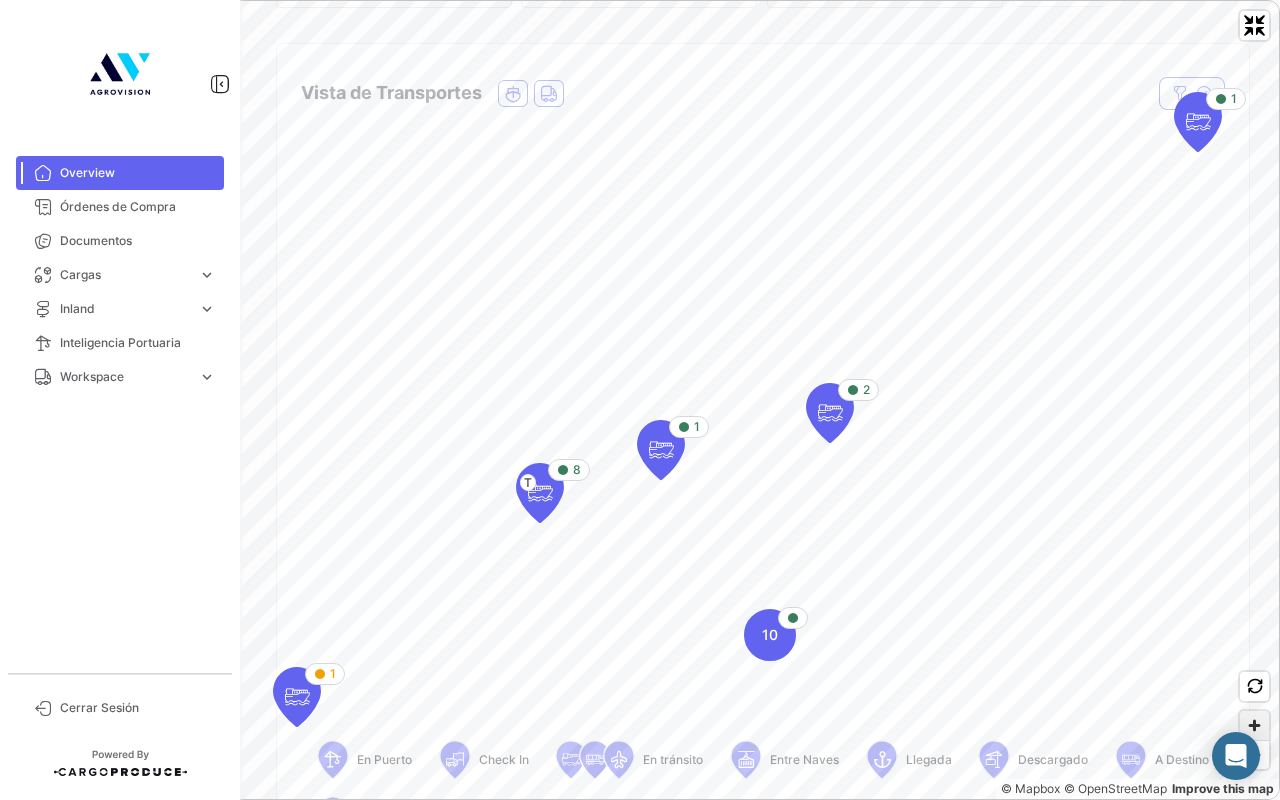 click 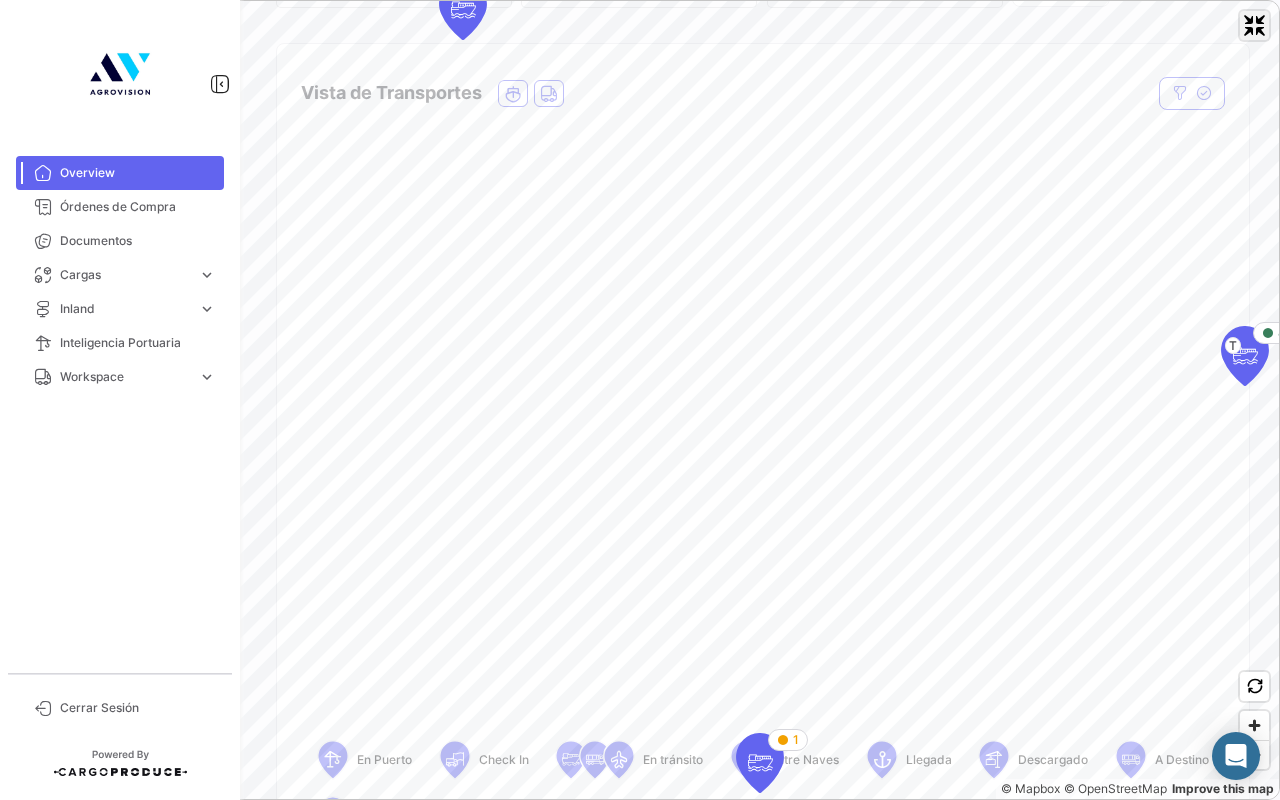 click 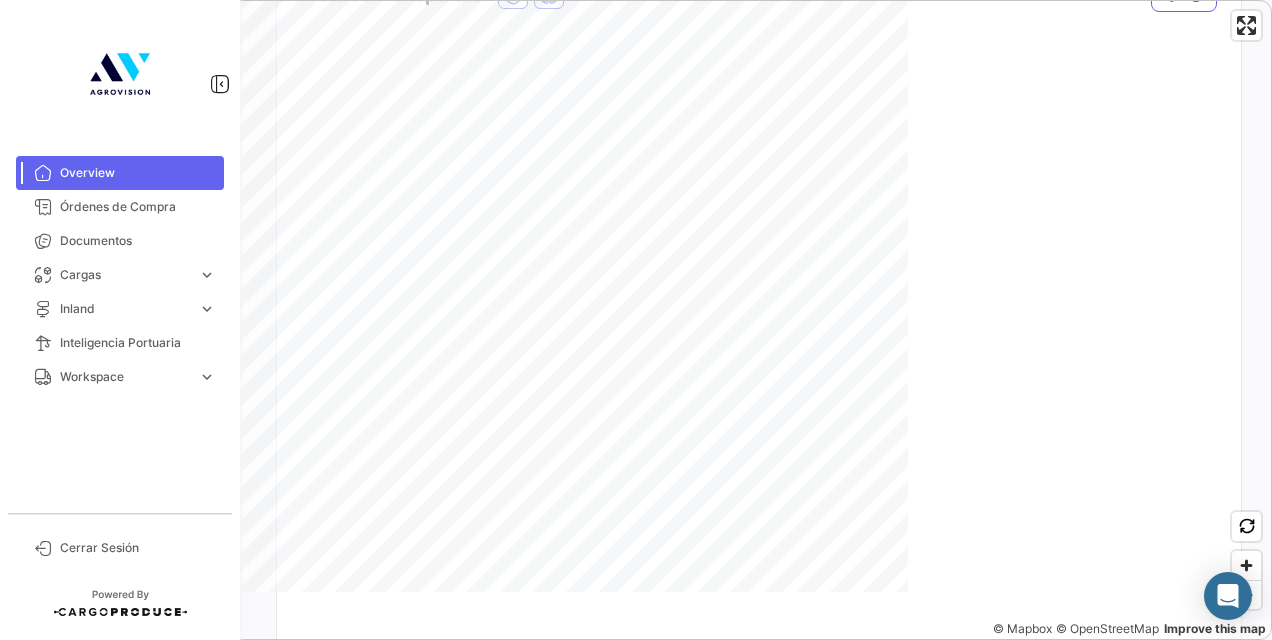 scroll, scrollTop: 400, scrollLeft: 0, axis: vertical 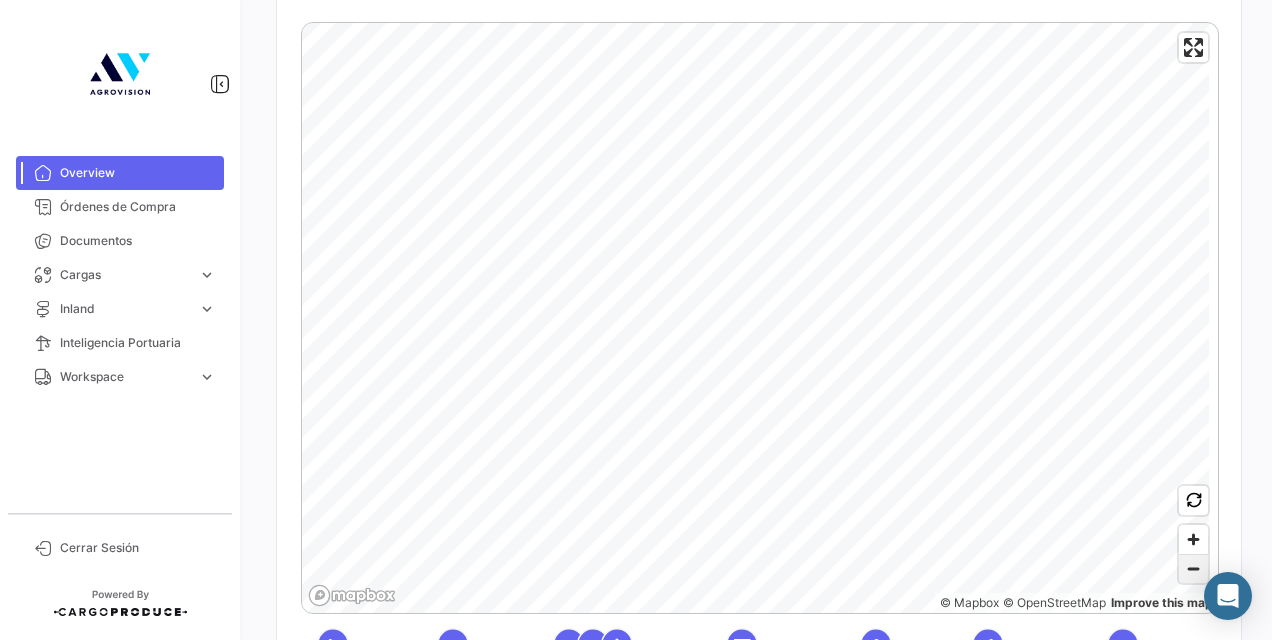 click 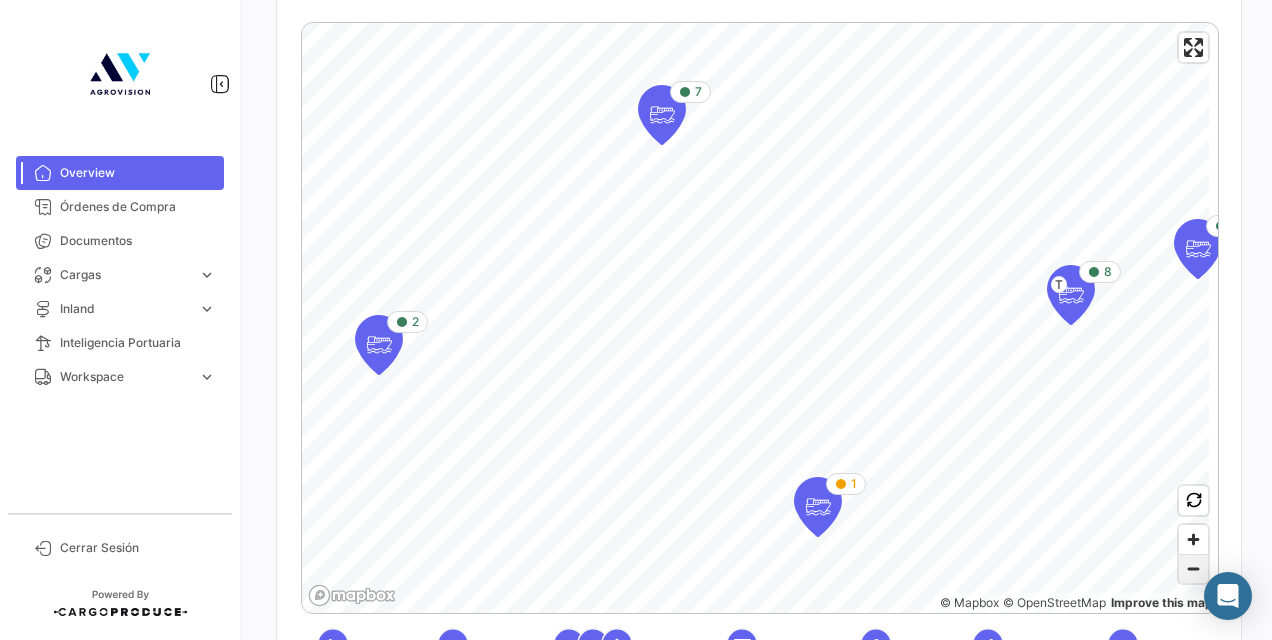 click 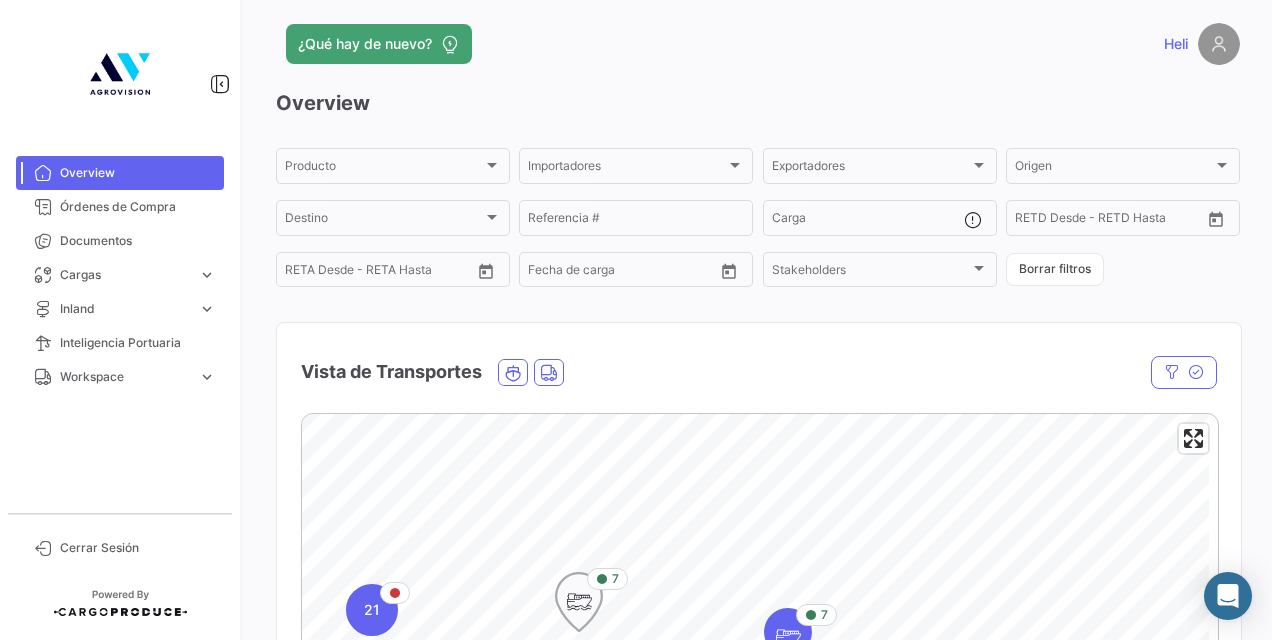 scroll, scrollTop: 8, scrollLeft: 0, axis: vertical 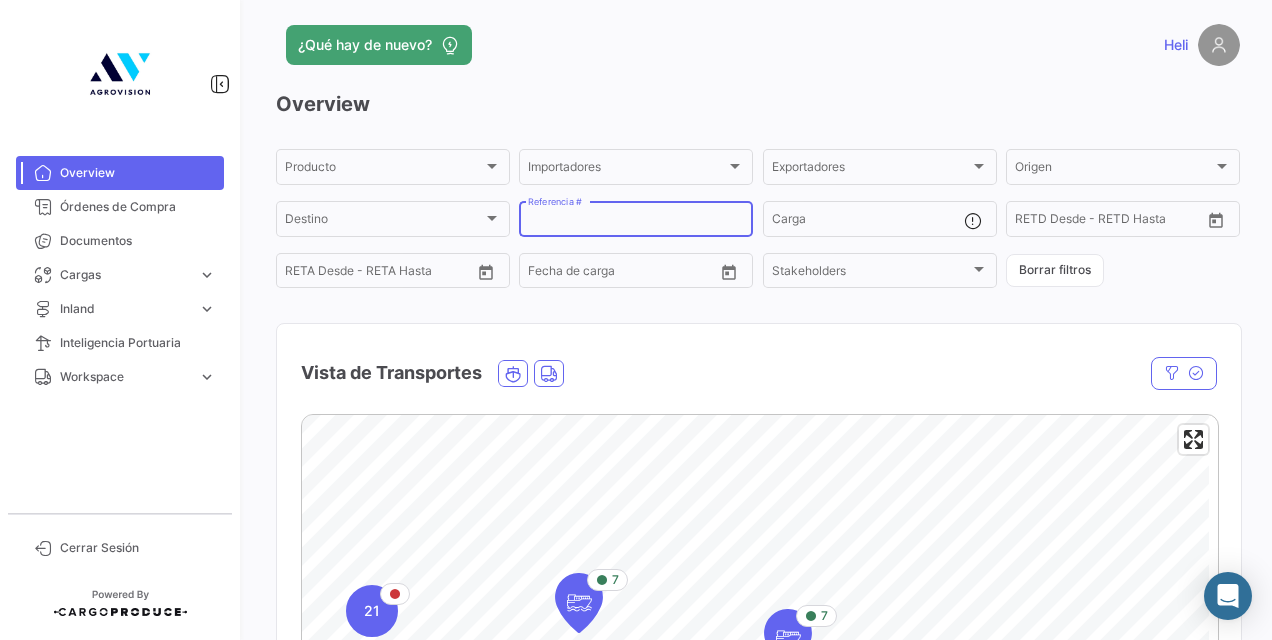 click on "Referencia #" at bounding box center [636, 222] 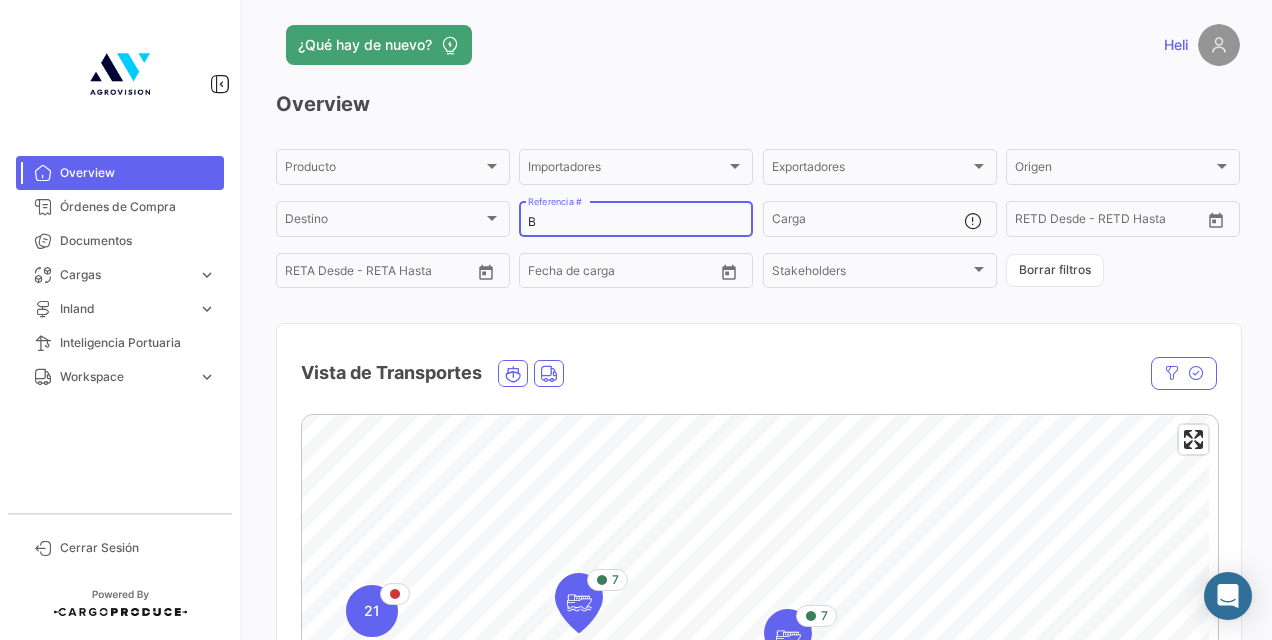 click on "B" at bounding box center (636, 222) 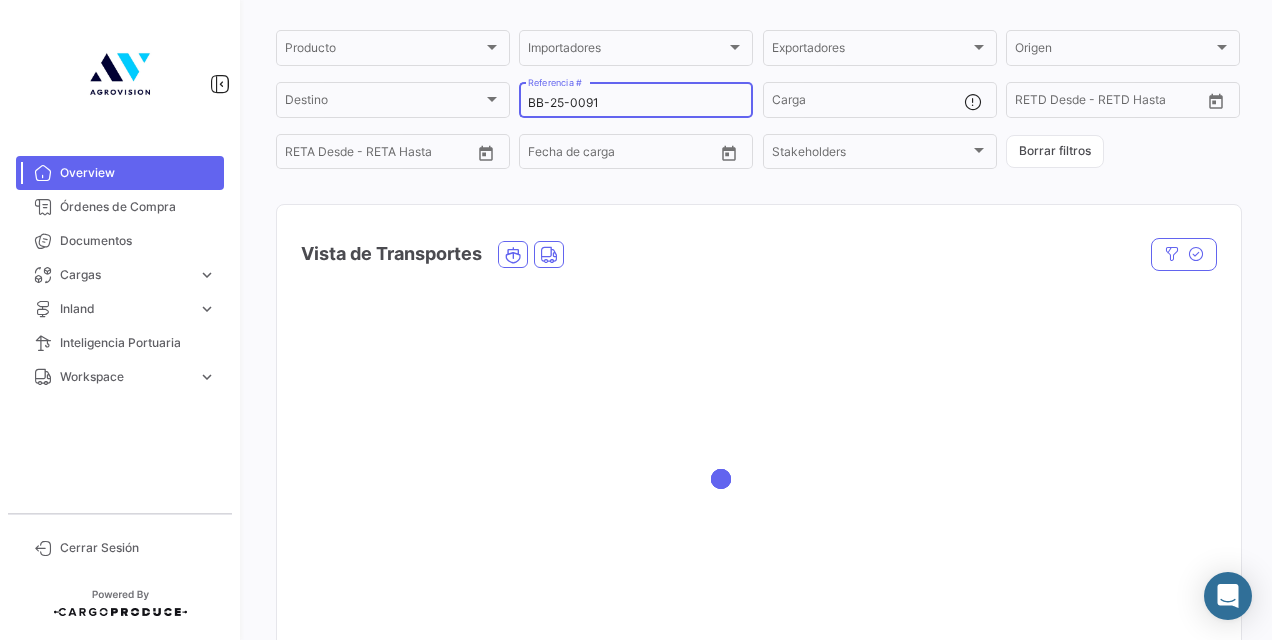 scroll, scrollTop: 161, scrollLeft: 0, axis: vertical 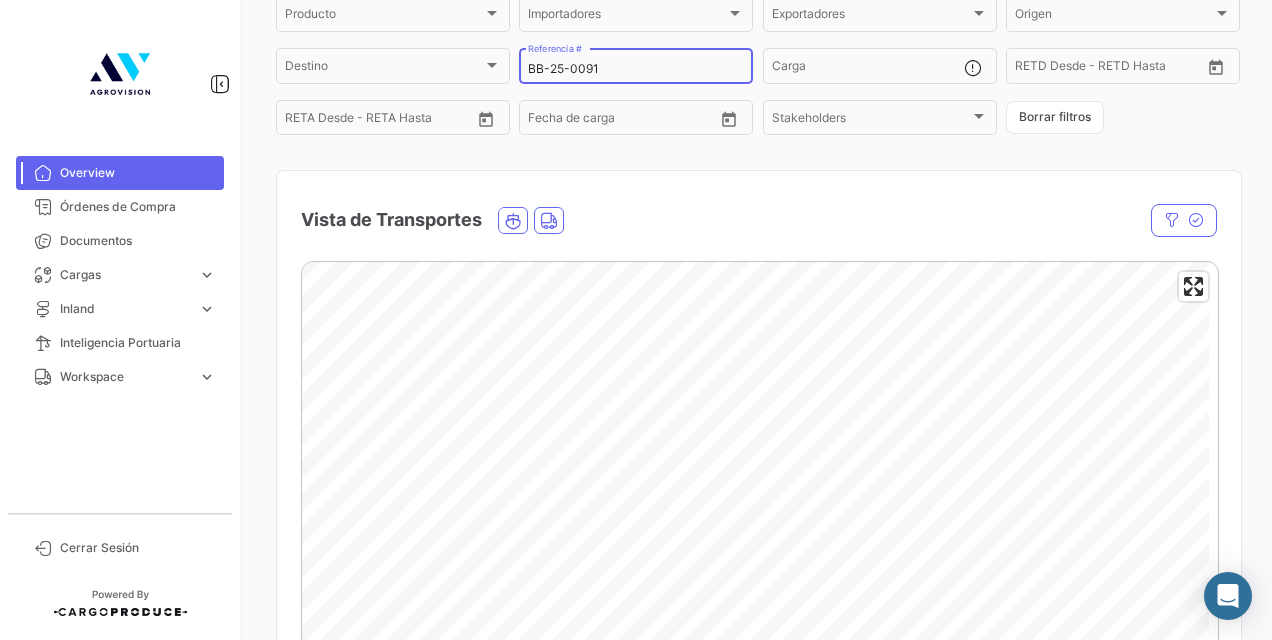 type on "BB-25-0091" 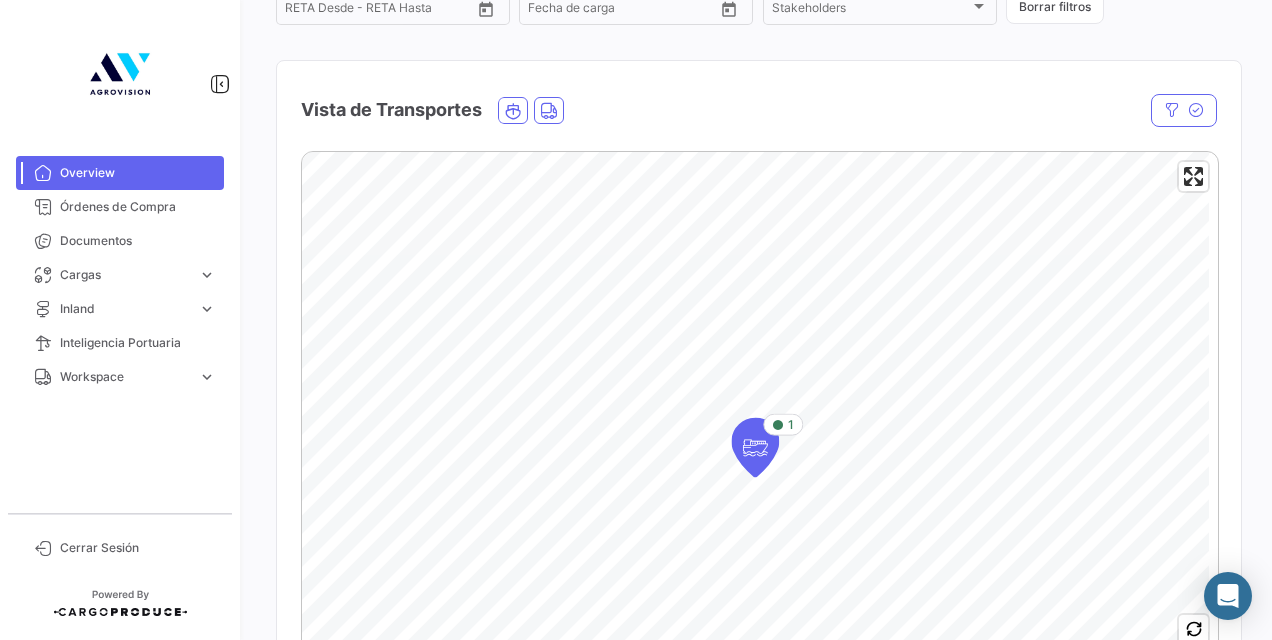 scroll, scrollTop: 280, scrollLeft: 0, axis: vertical 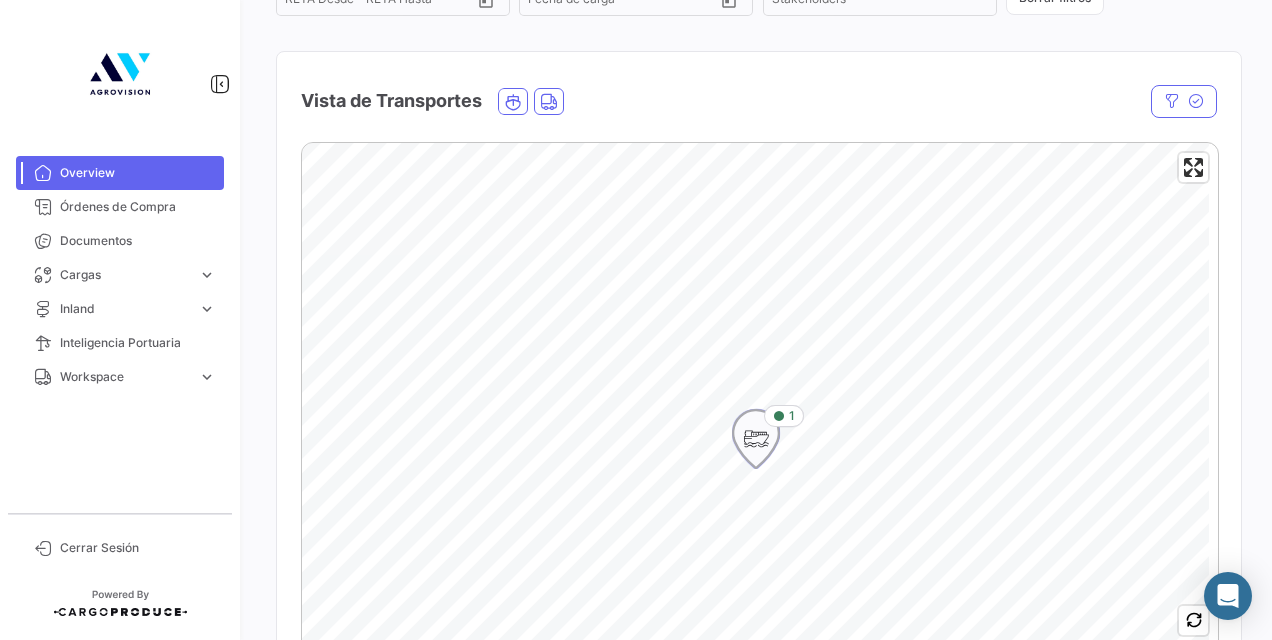 click 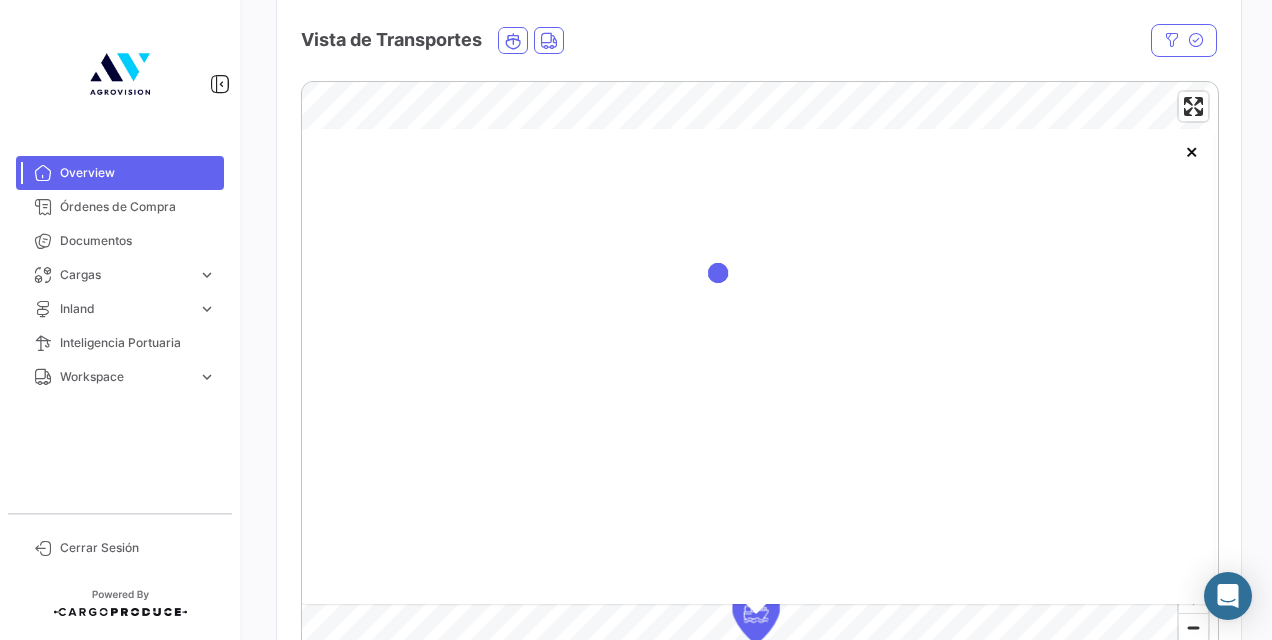scroll, scrollTop: 342, scrollLeft: 0, axis: vertical 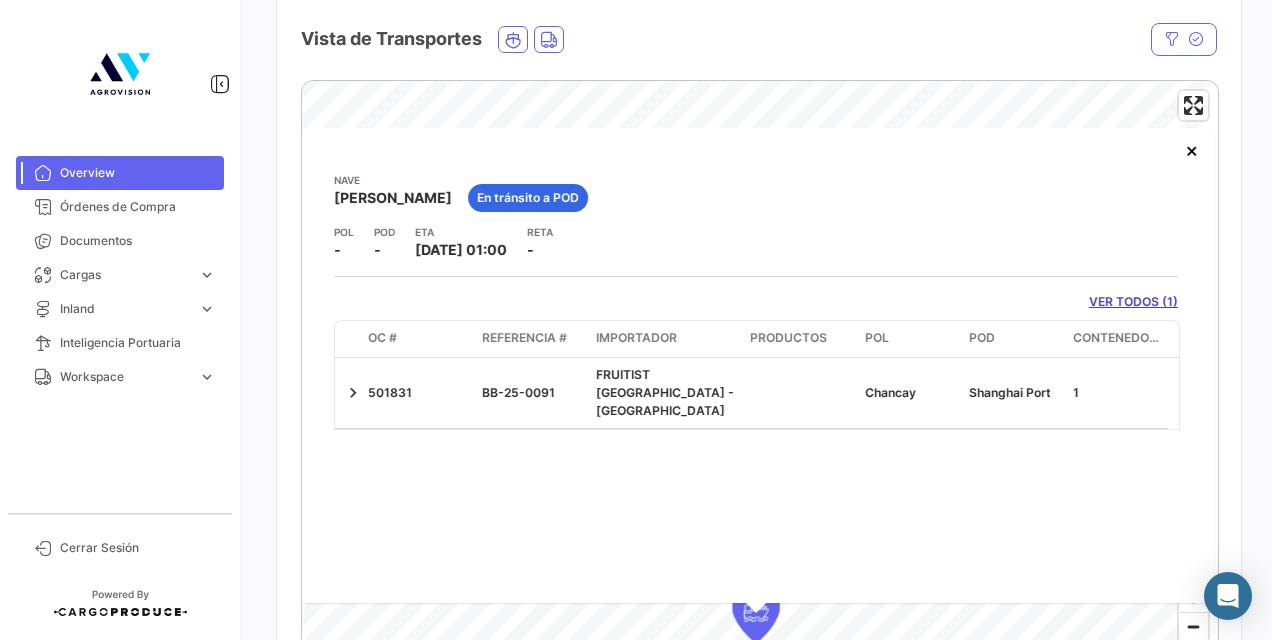 click on "VER TODOS (1)" 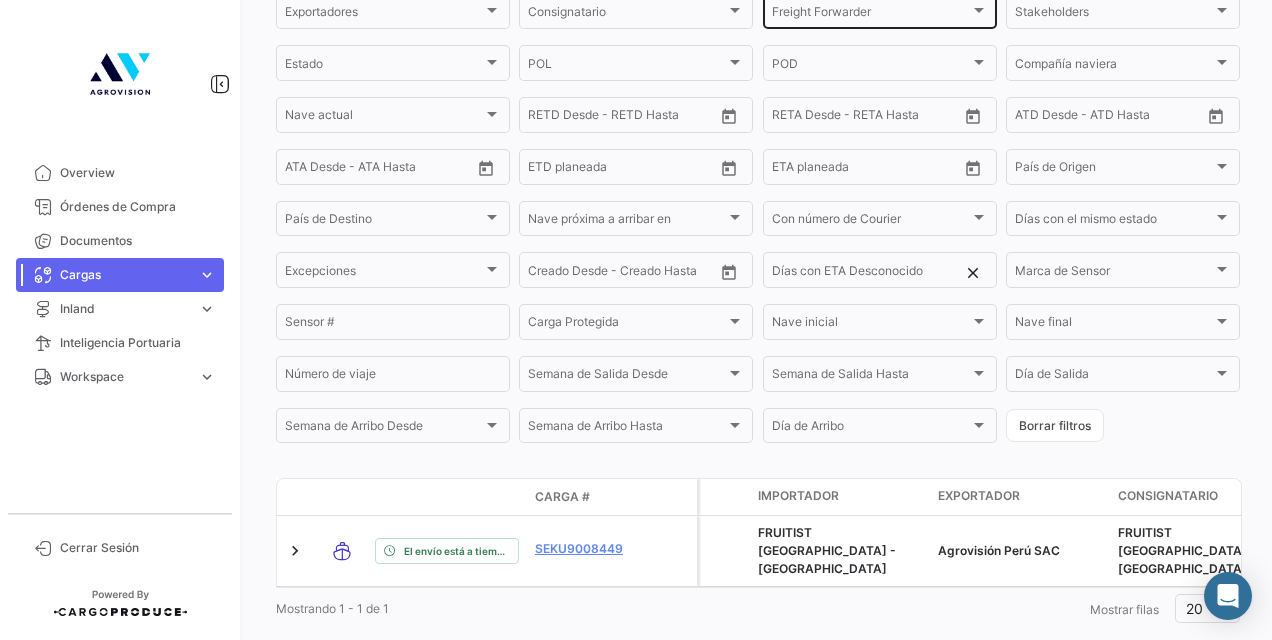 scroll, scrollTop: 381, scrollLeft: 0, axis: vertical 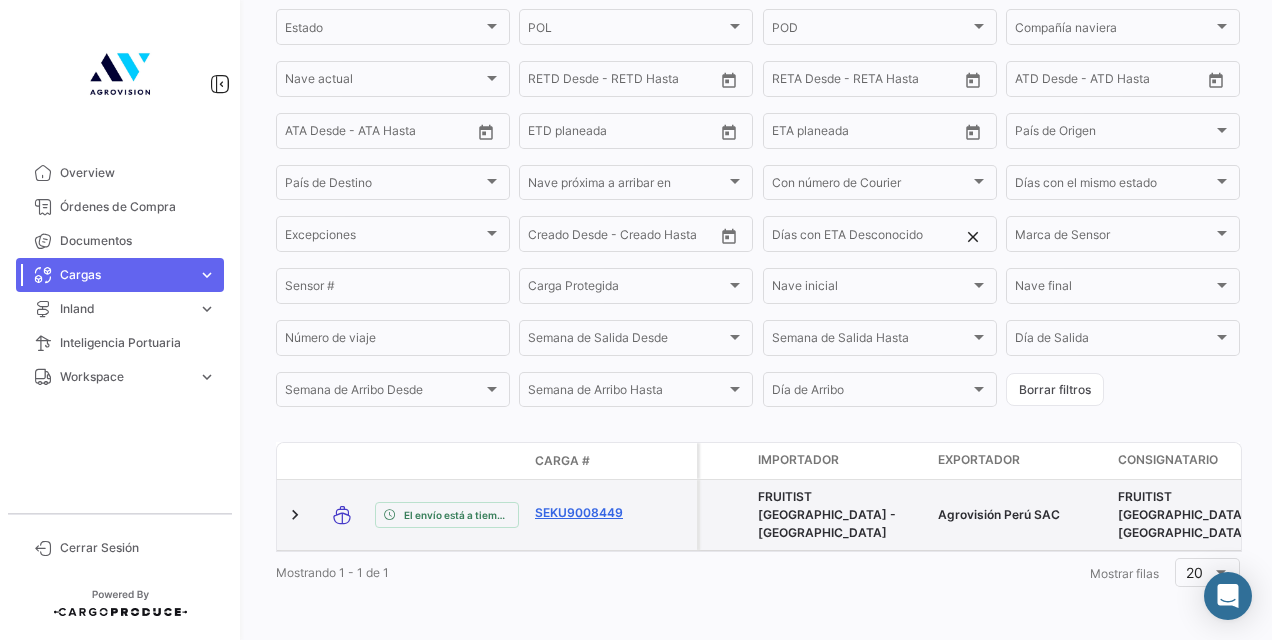 click on "SEKU9008449" 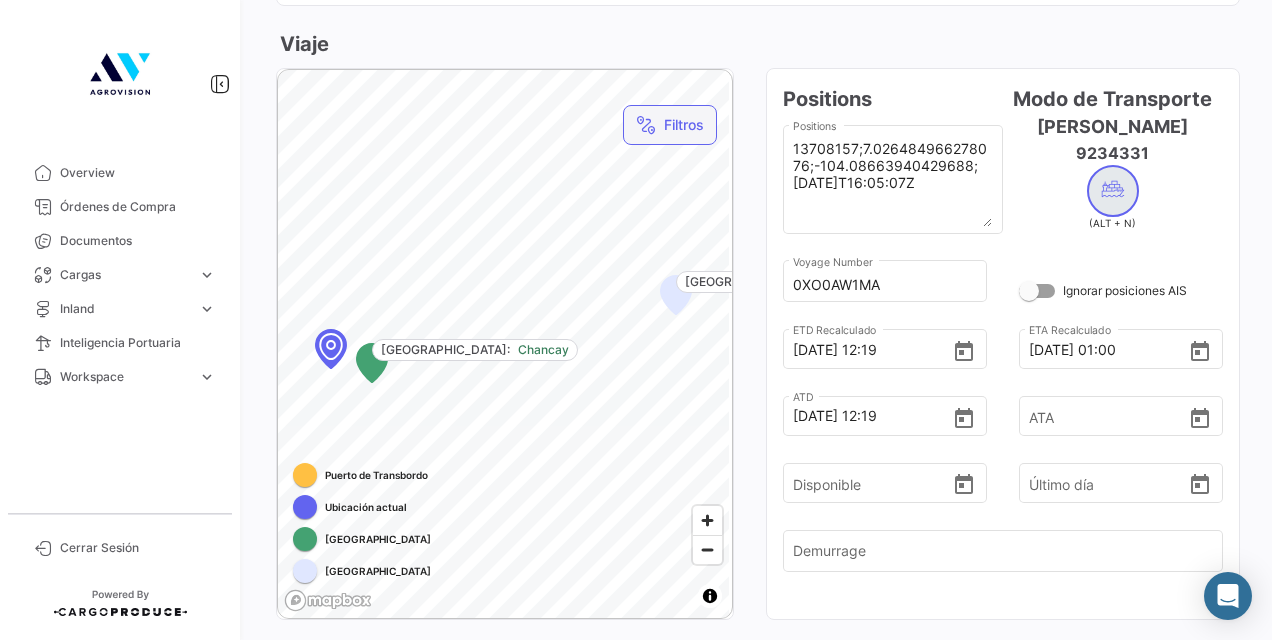 scroll, scrollTop: 1074, scrollLeft: 0, axis: vertical 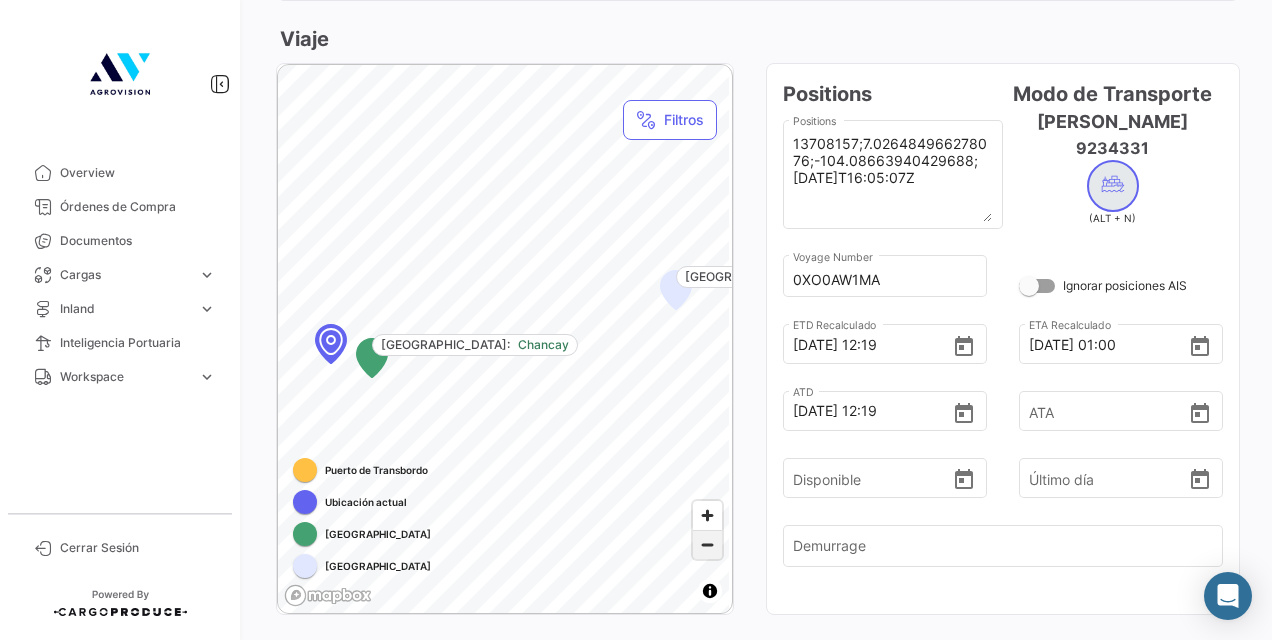click at bounding box center (707, 545) 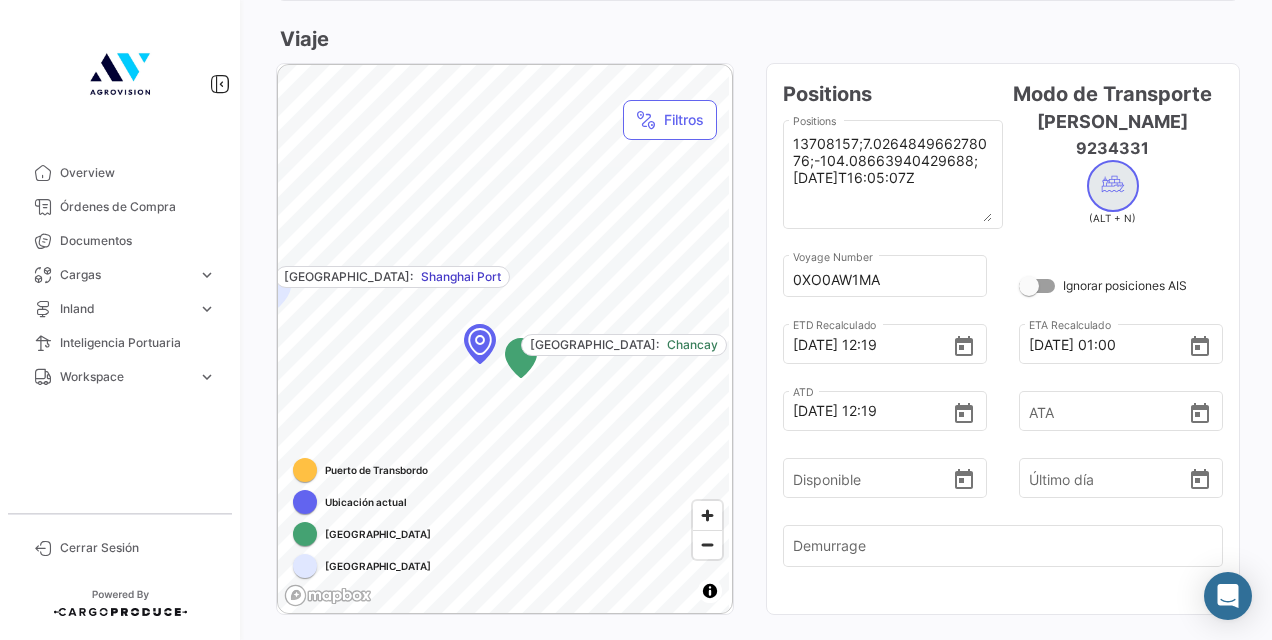 click on "[GEOGRAPHIC_DATA]: [GEOGRAPHIC_DATA]: [GEOGRAPHIC_DATA] Port © Mapbox   © OpenStreetMap   Improve this map Puerto de Transbordo Ubicación actual [GEOGRAPHIC_DATA] [GEOGRAPHIC_DATA]  Filtros  Positions   13708157;7.026484966278076;-104.08663940429688;[DATE]T16:05:07Z Positions  Modo de Transporte  [PERSON_NAME]  9234331
(ALT + N)   0XO0AW1MA Voyage Number    Ignorar posiciones AIS    [DATE] 12:19 ETD Recalculado   [DATE] 01:00 ETA Recalculado   [DATE] 12:19 ATD   ATA   Disponible   Último día   Demurrage" at bounding box center [758, 339] 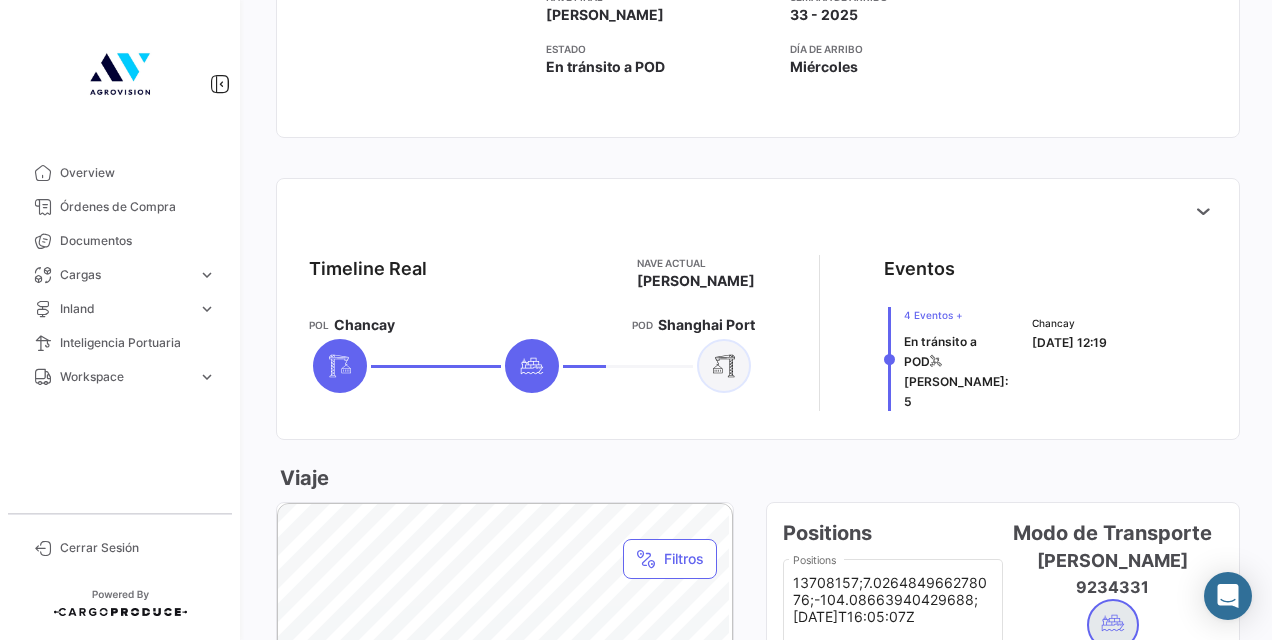 scroll, scrollTop: 634, scrollLeft: 0, axis: vertical 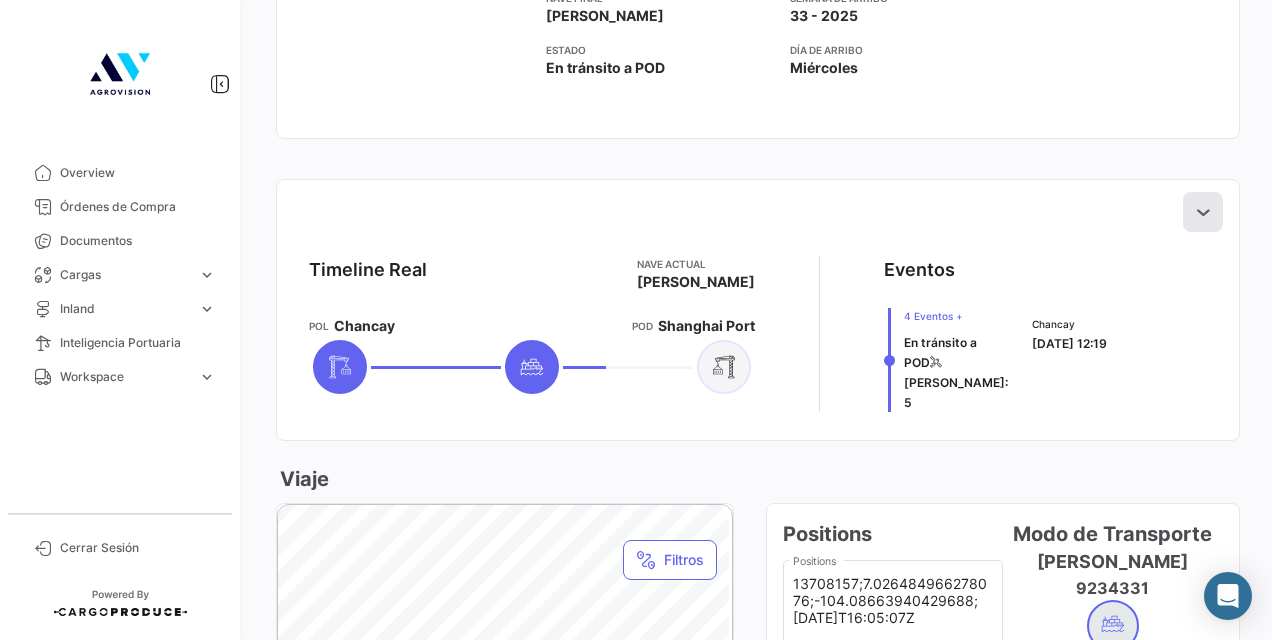 click at bounding box center (1203, 212) 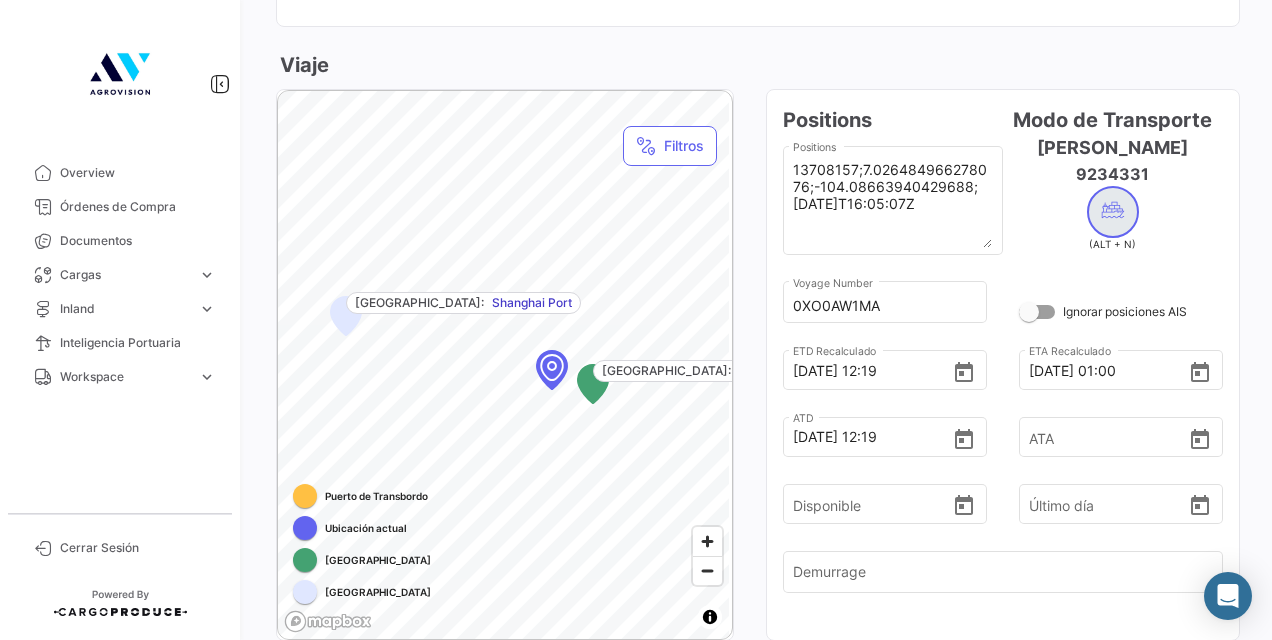 scroll, scrollTop: 1680, scrollLeft: 0, axis: vertical 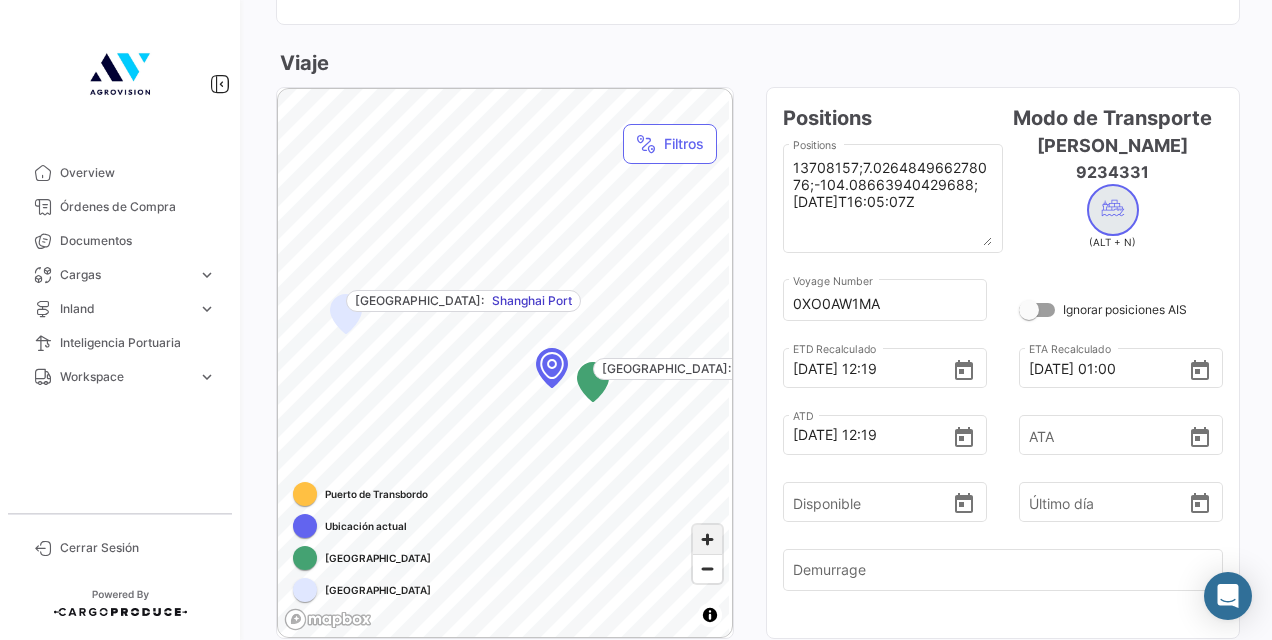 click at bounding box center [707, 539] 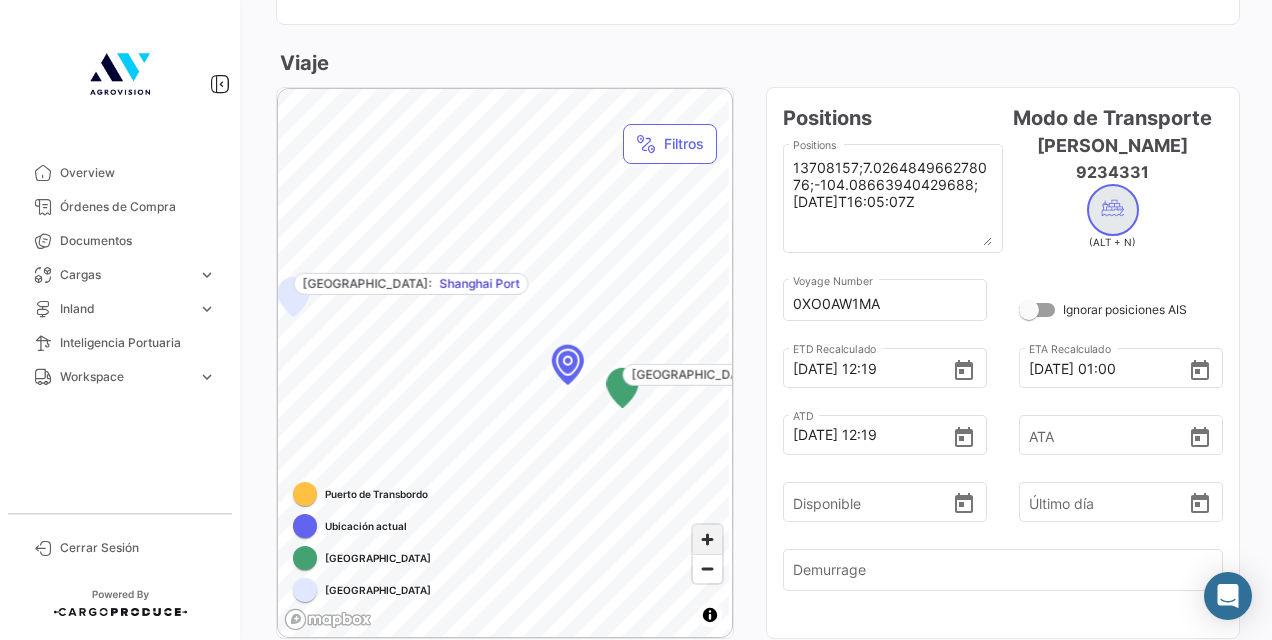 click at bounding box center [707, 539] 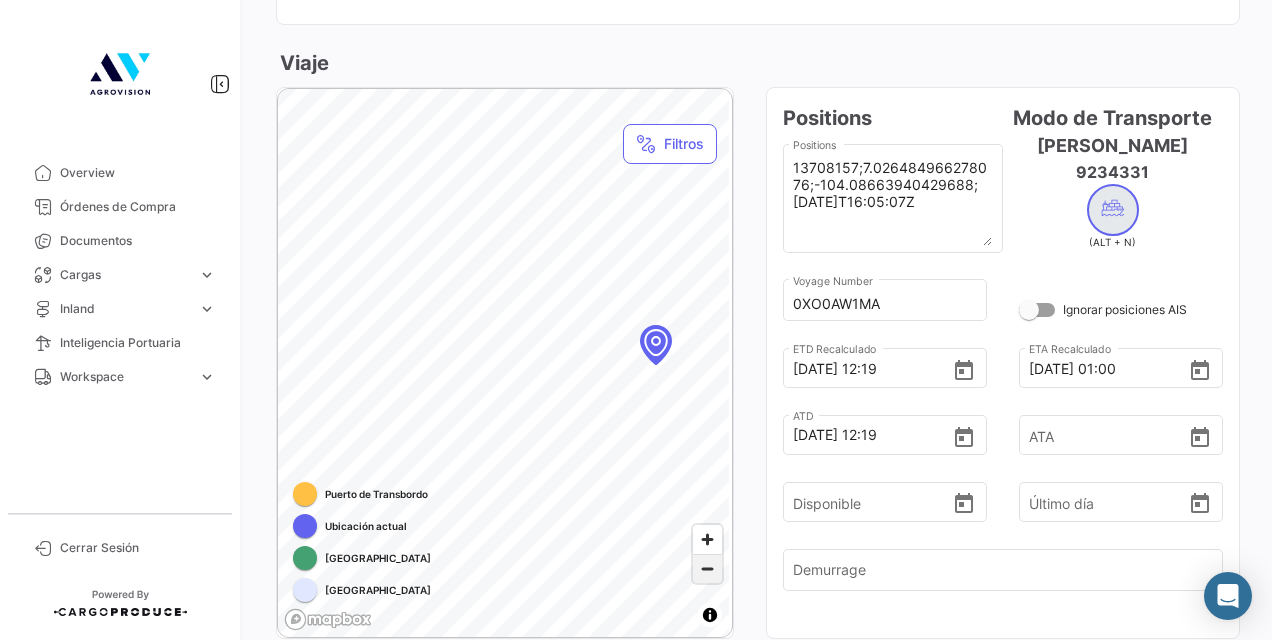 click at bounding box center [707, 569] 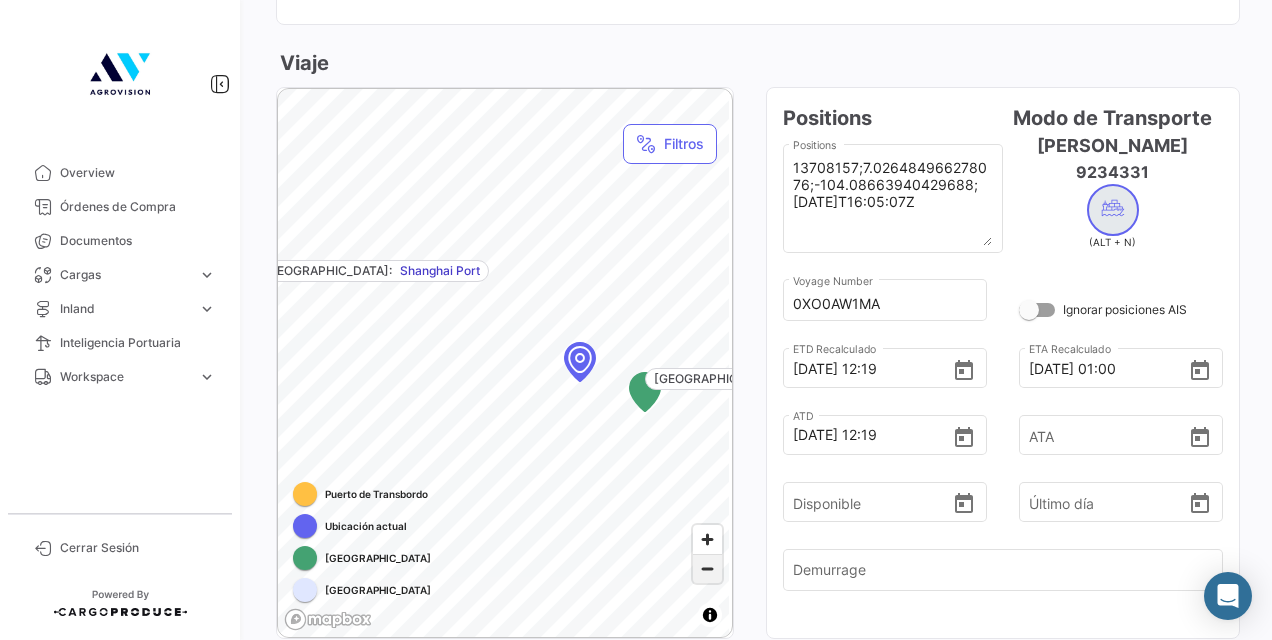 click at bounding box center (707, 569) 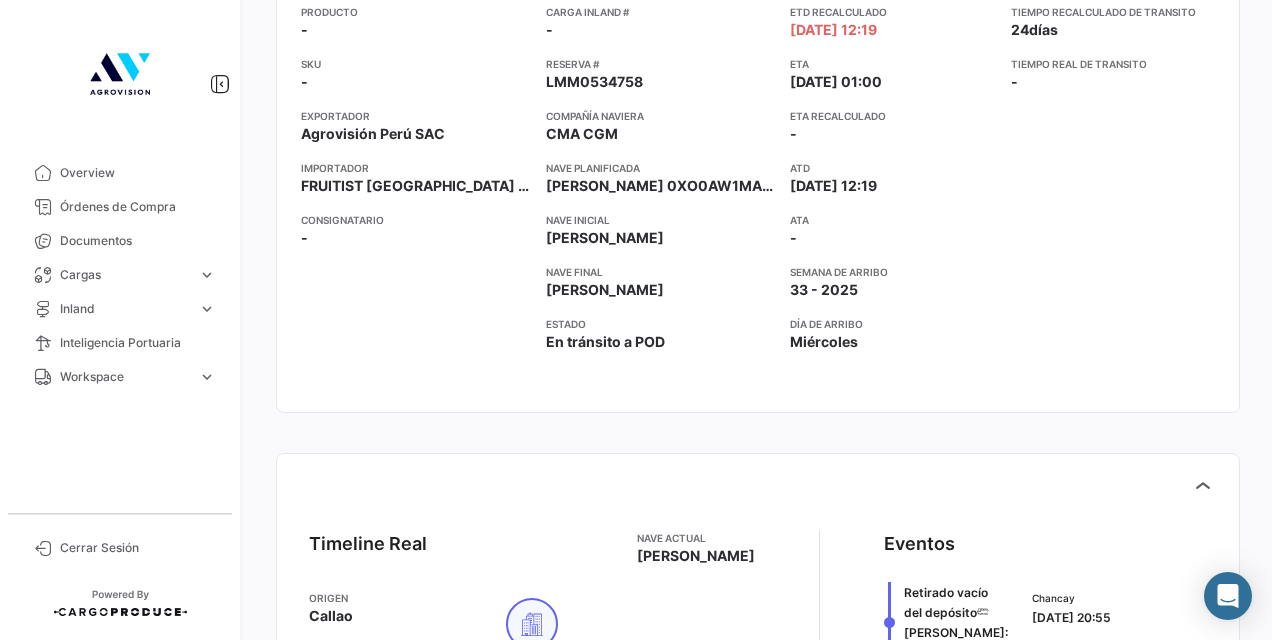 scroll, scrollTop: 0, scrollLeft: 0, axis: both 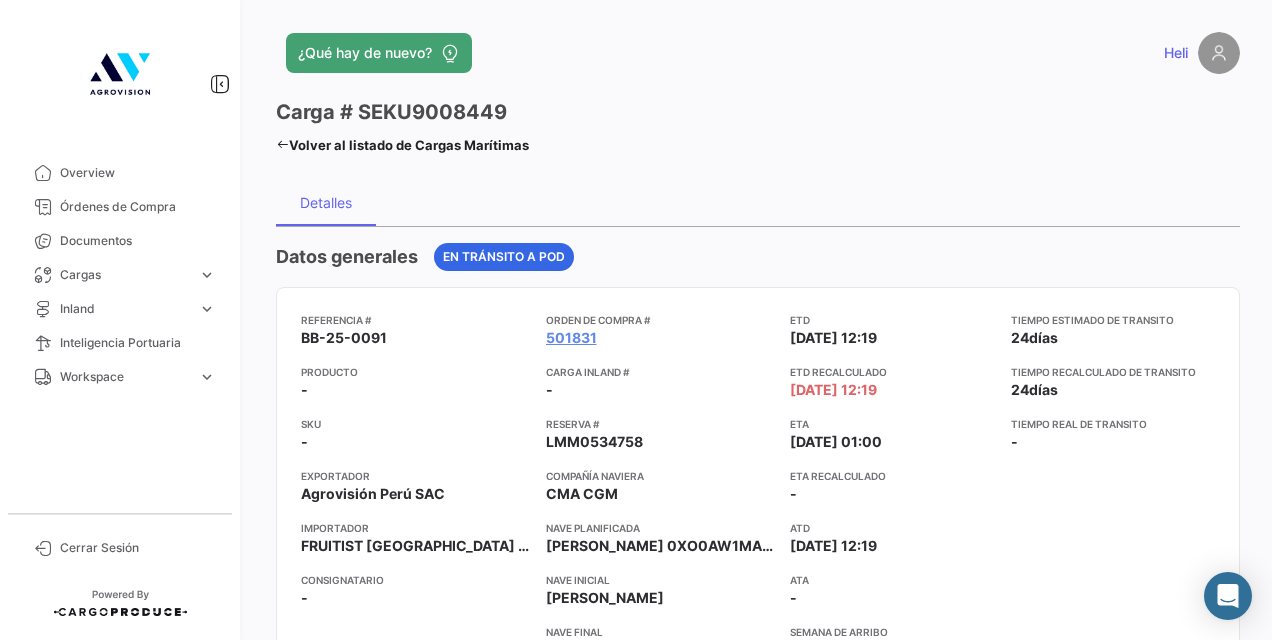 click on "Volver al listado de Cargas Marítimas" 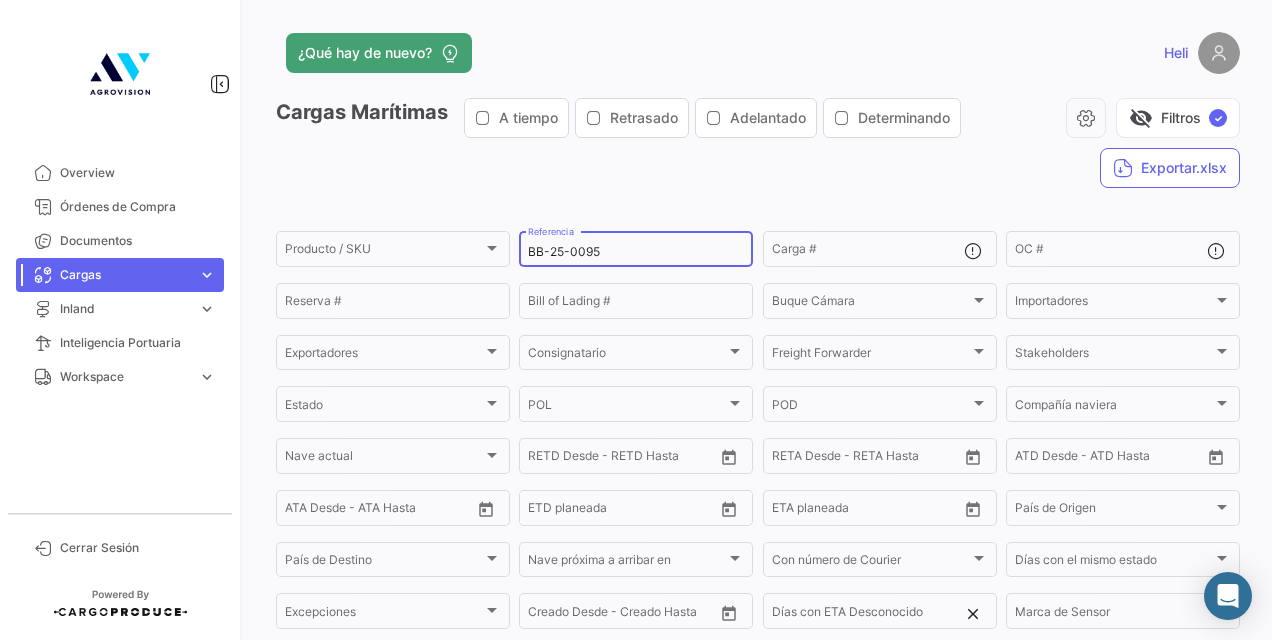 click on "BB-25-0095  Referencia" 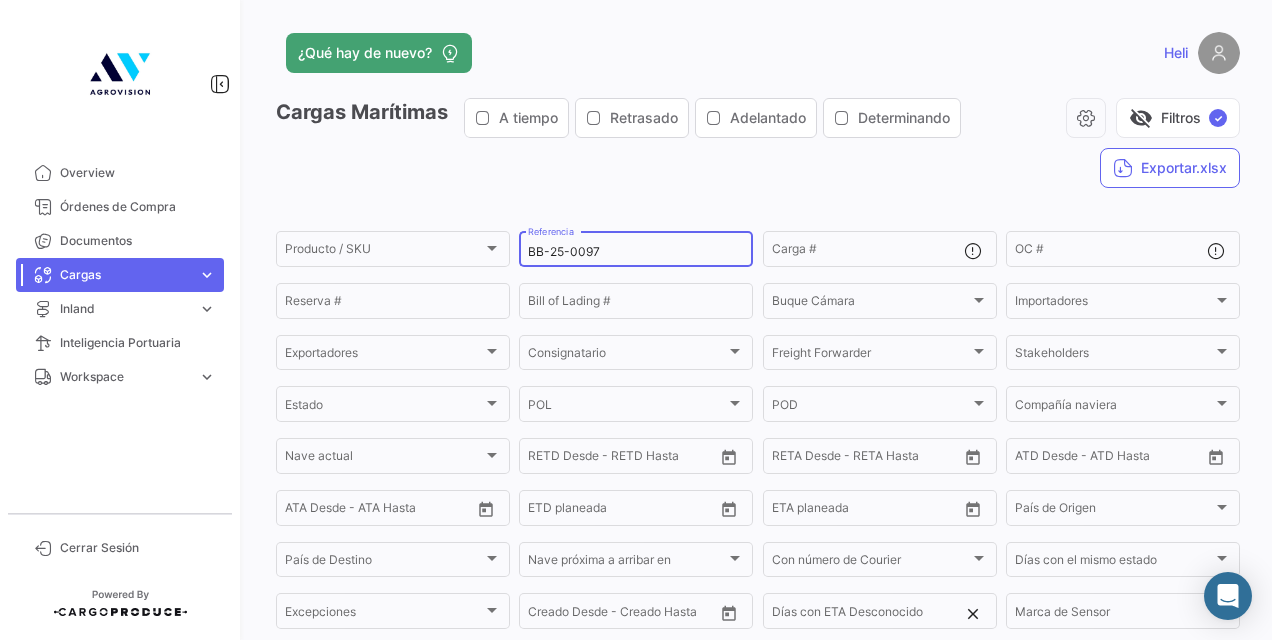 type on "BB-25-0097" 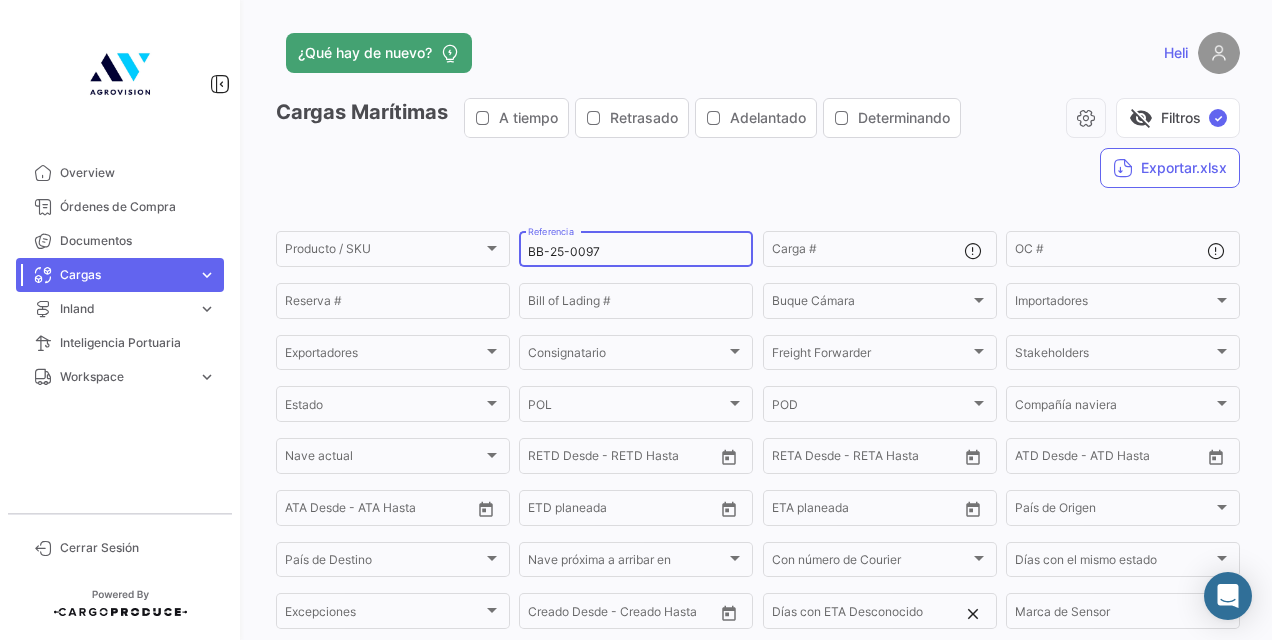 click on "close" 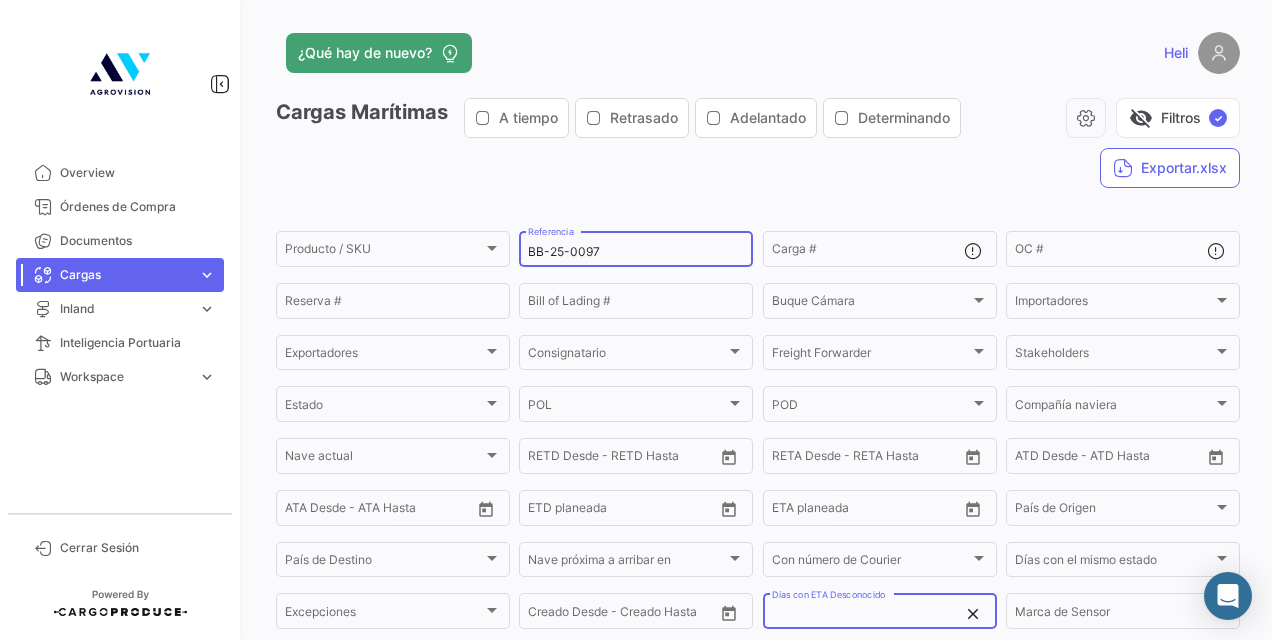 click on "BB-25-0097" at bounding box center (636, 252) 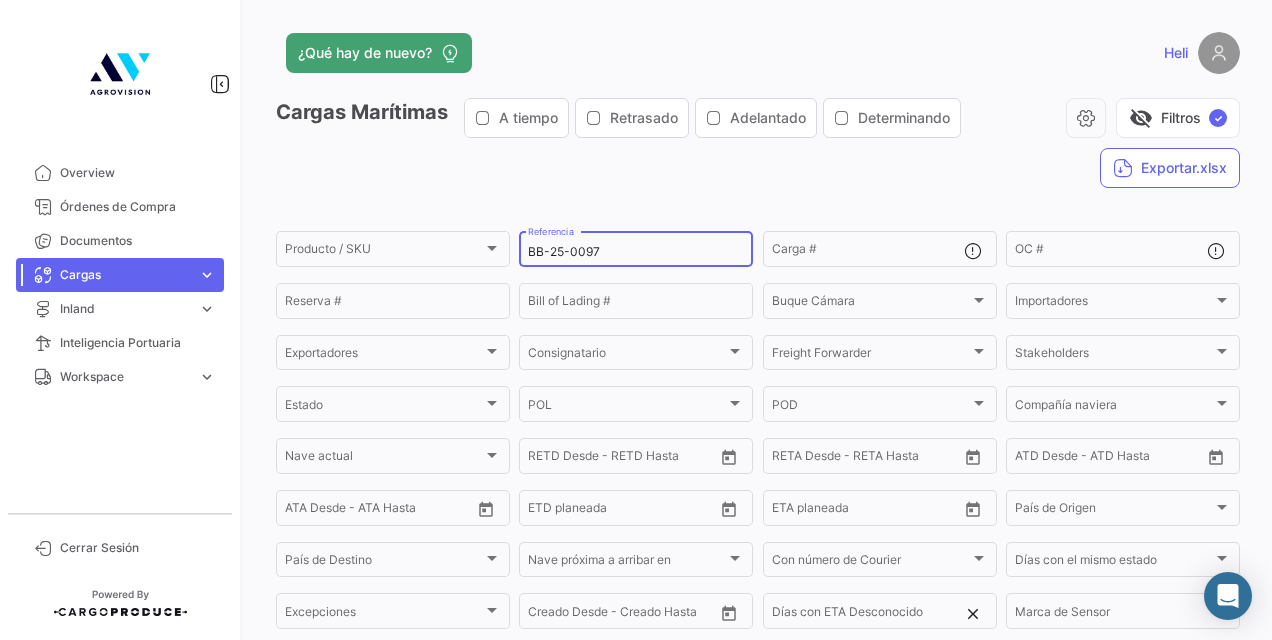click on "close" 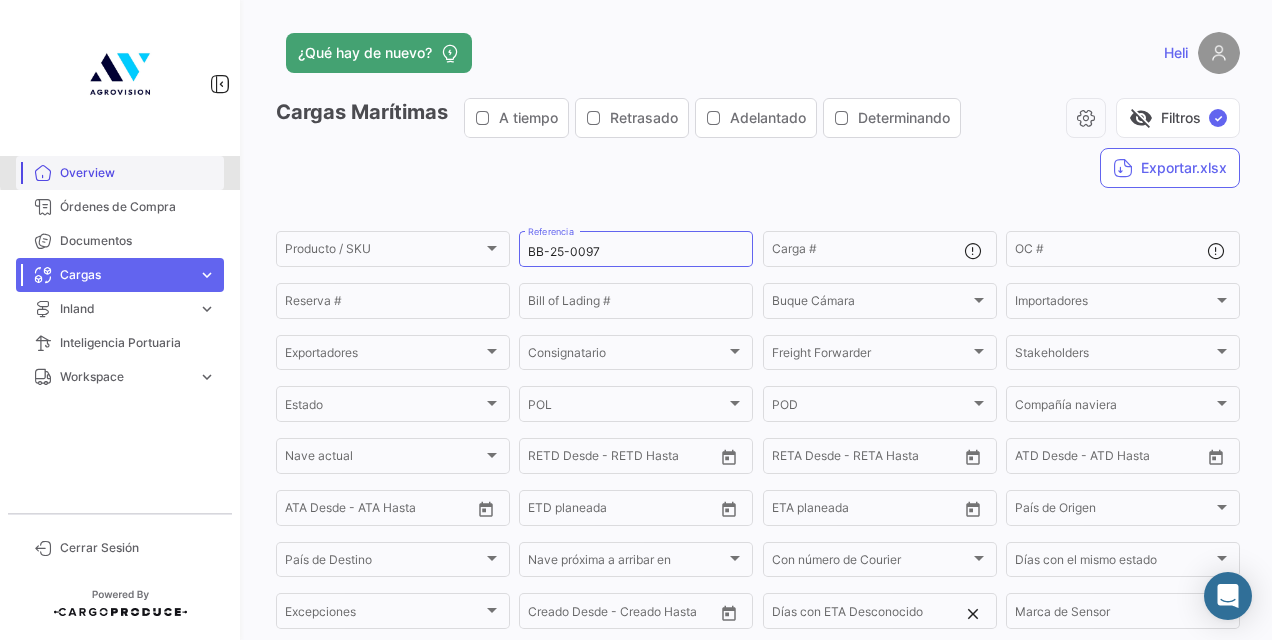 click on "Overview" at bounding box center (138, 173) 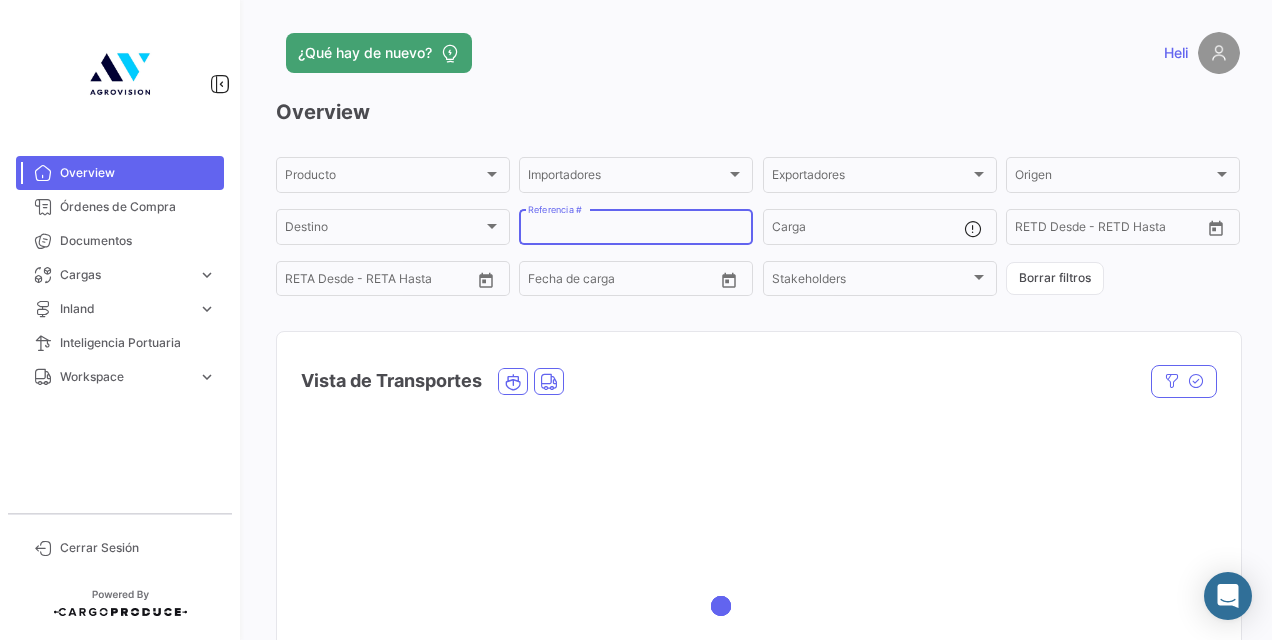 click on "Referencia #" at bounding box center [636, 230] 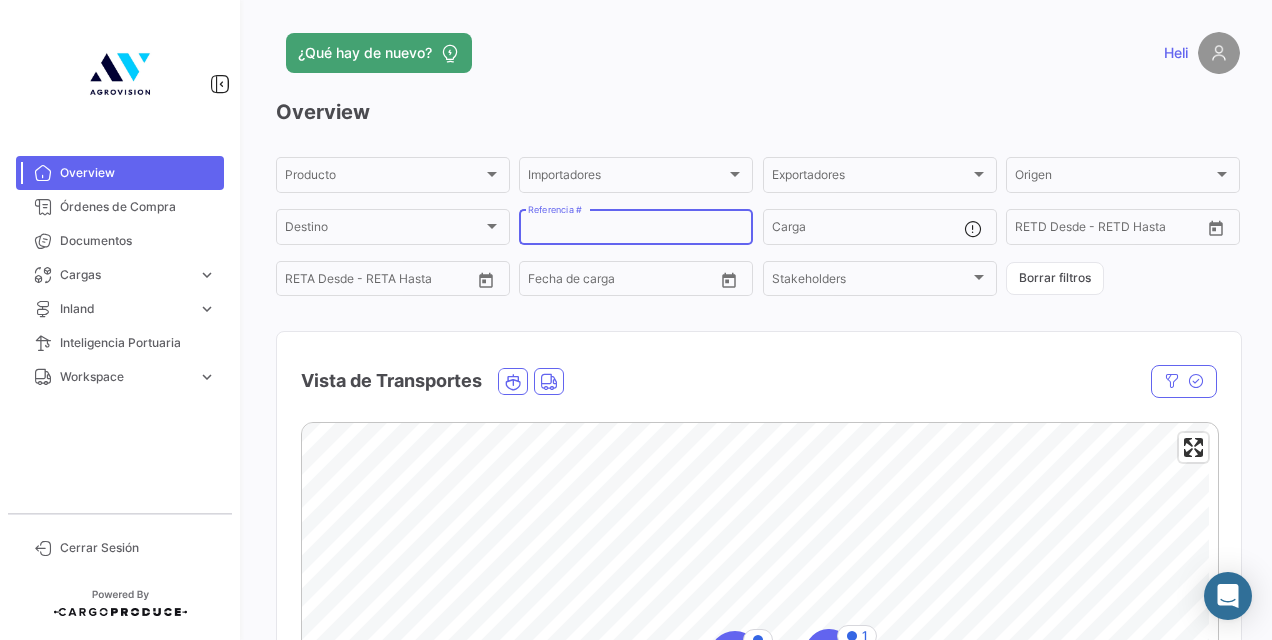 click on "Referencia #" at bounding box center [636, 230] 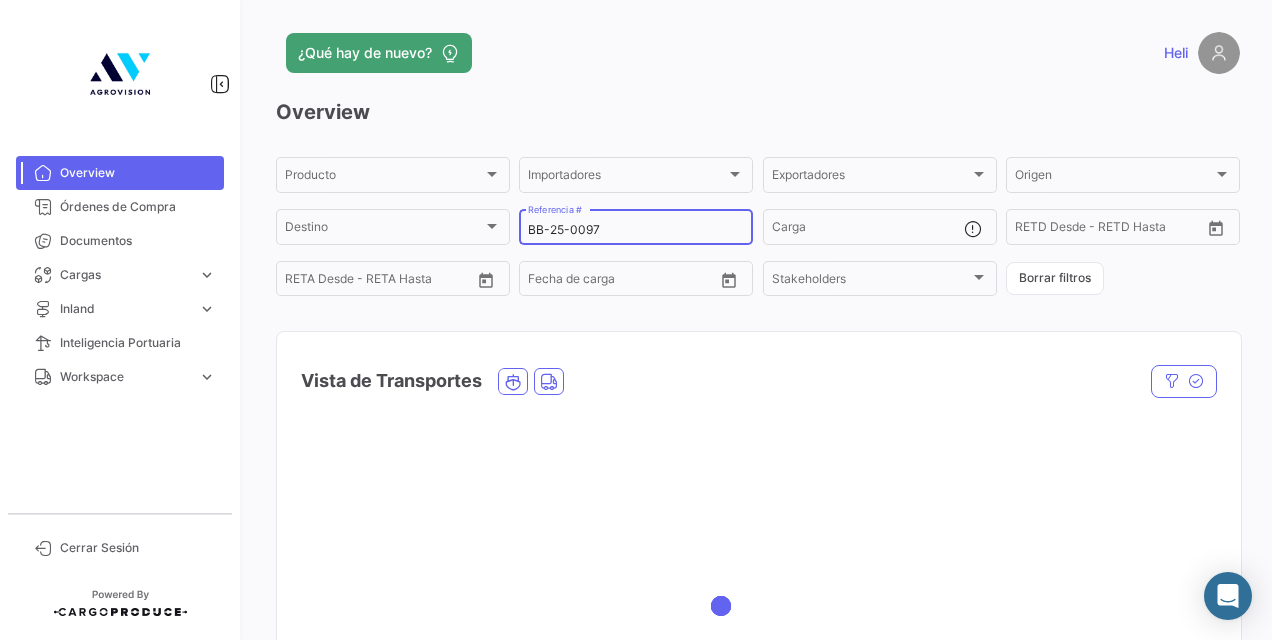 type on "BB-25-0097" 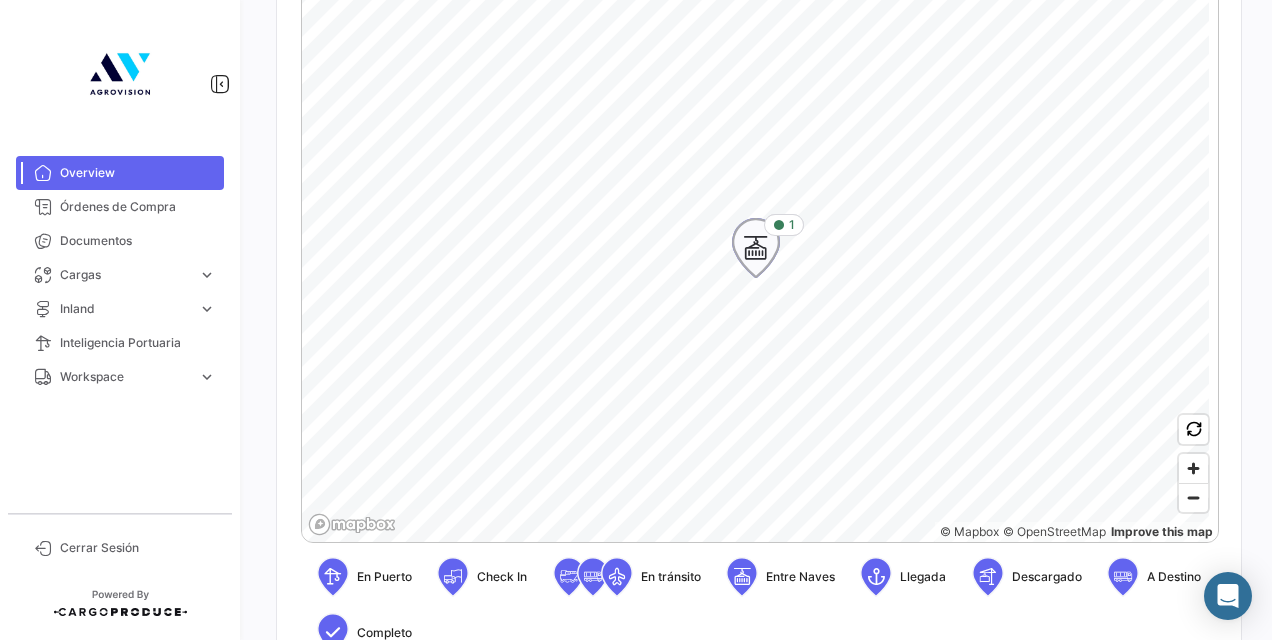 scroll, scrollTop: 483, scrollLeft: 0, axis: vertical 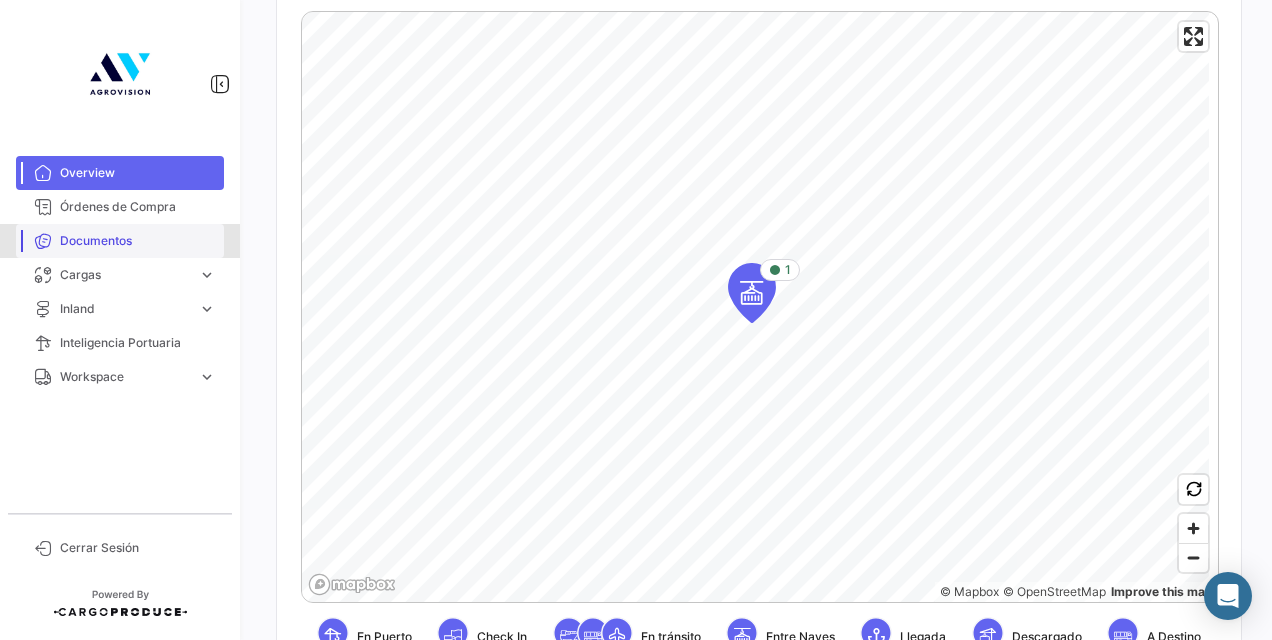 click on "Documentos" at bounding box center (120, 241) 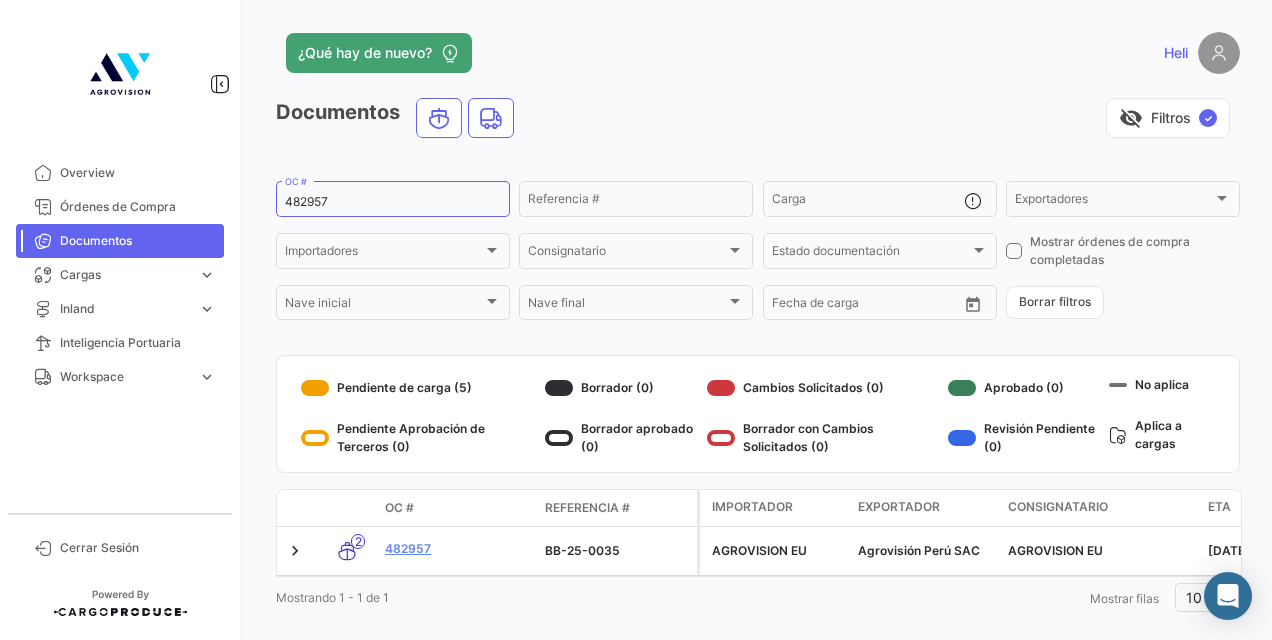 scroll, scrollTop: 40, scrollLeft: 0, axis: vertical 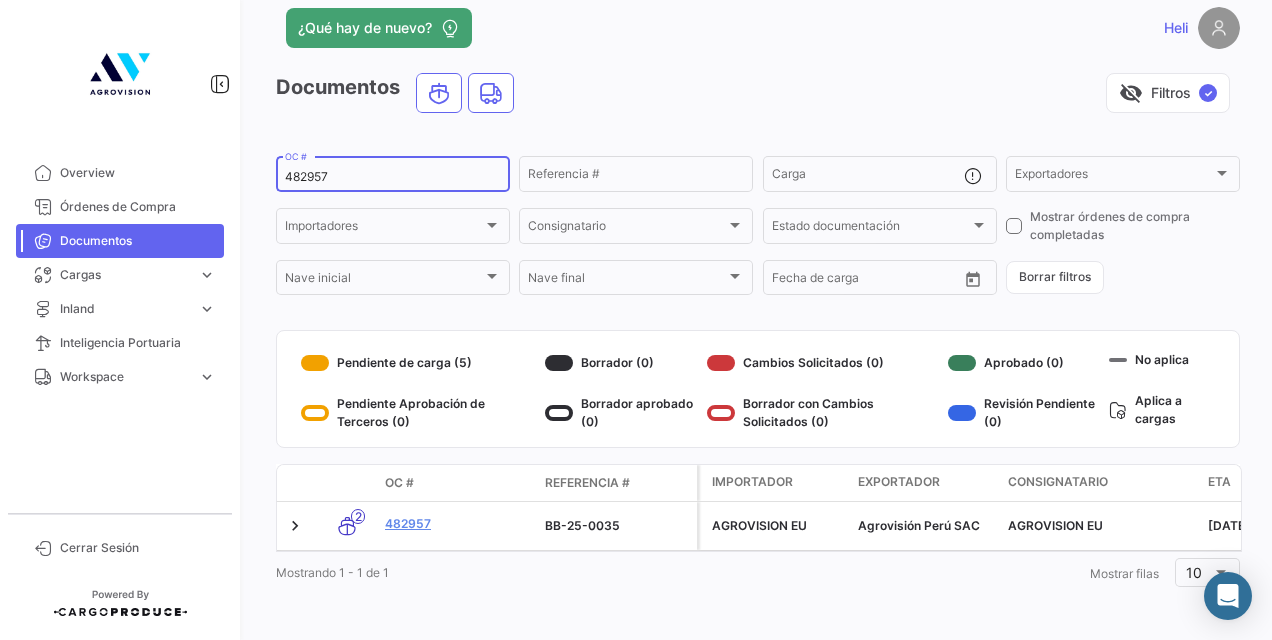 click on "482957" at bounding box center (393, 177) 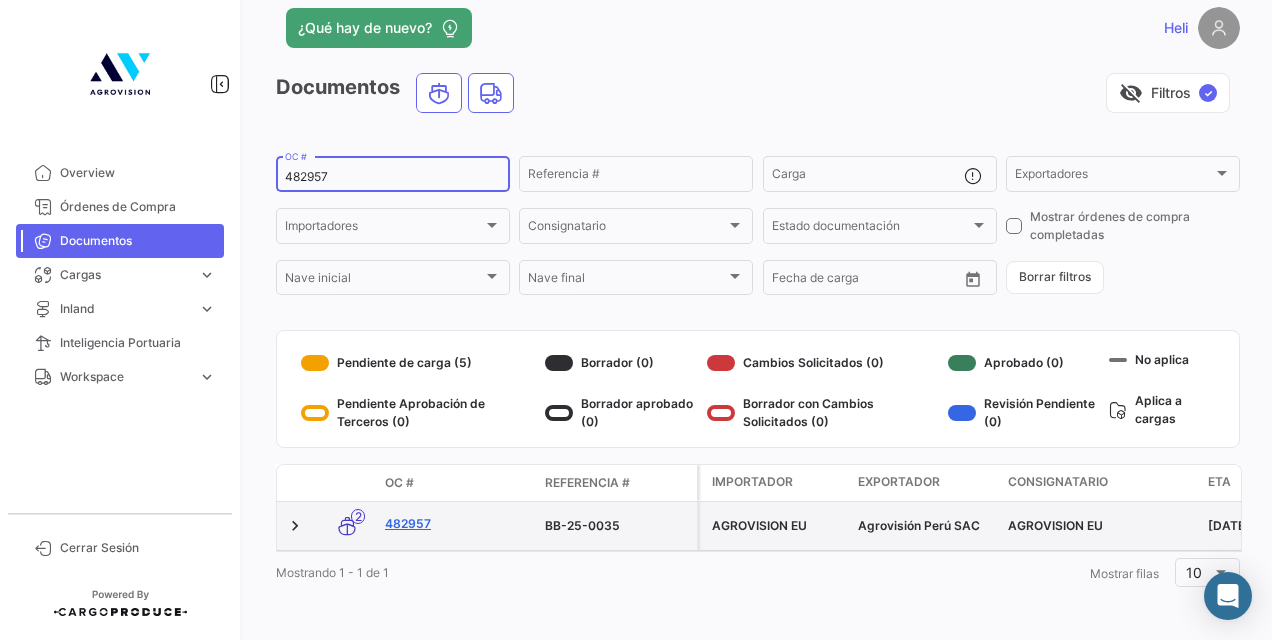 click on "482957" 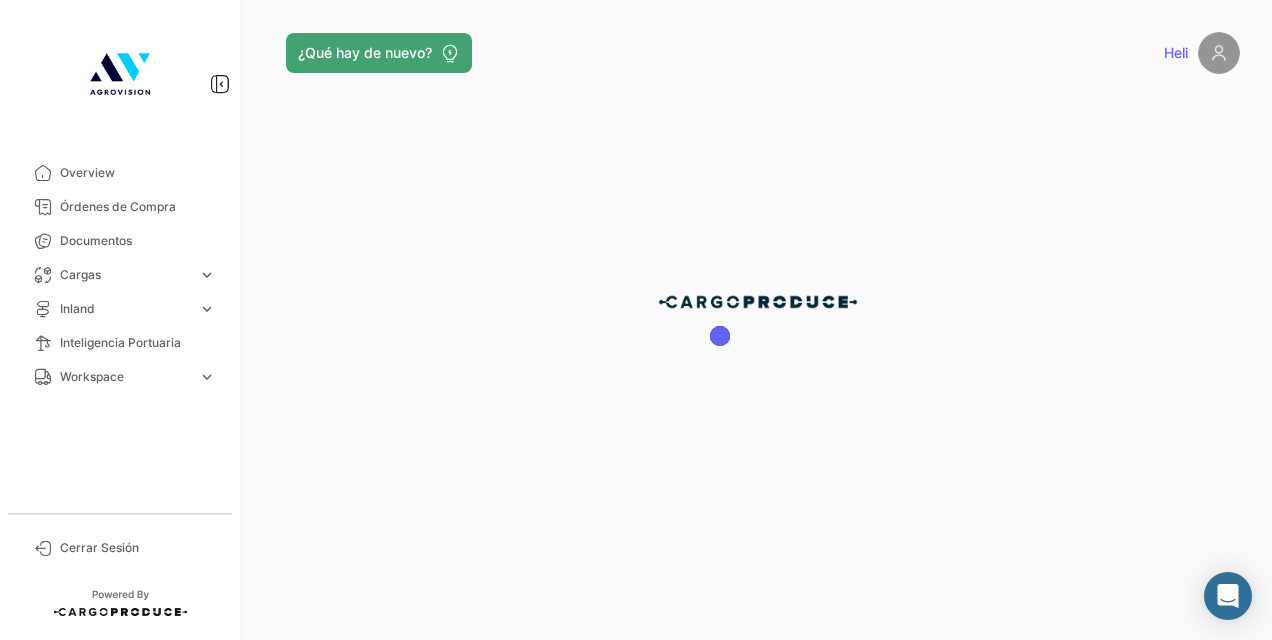 scroll, scrollTop: 0, scrollLeft: 0, axis: both 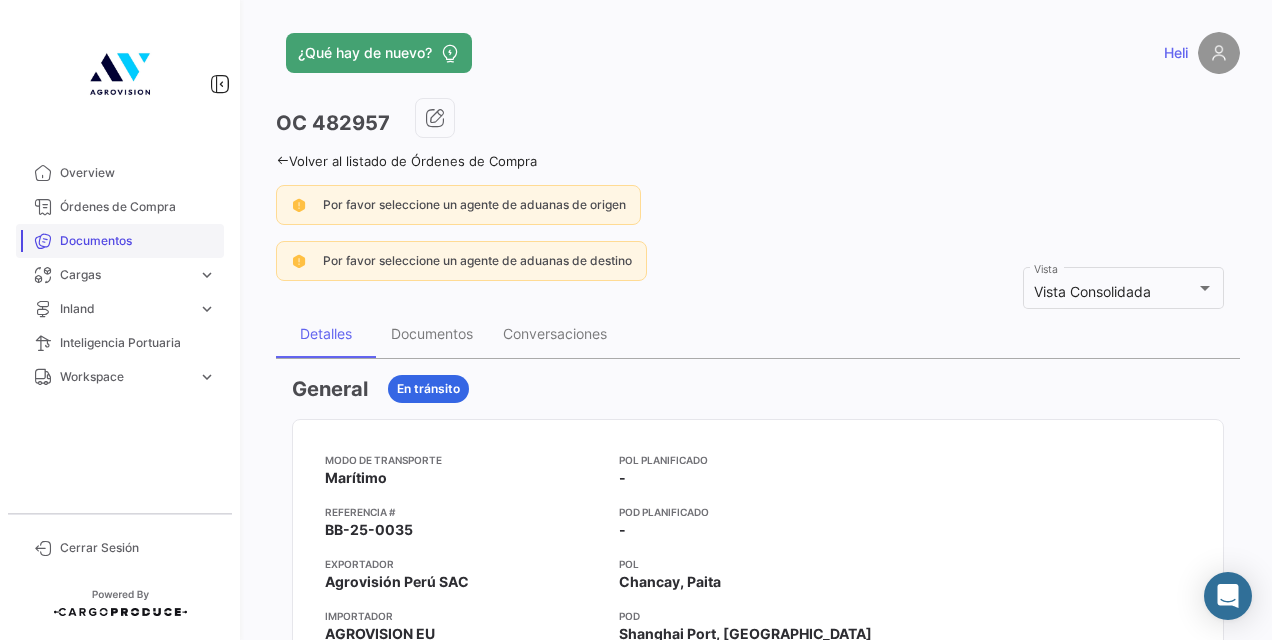 click on "Documentos" at bounding box center [138, 241] 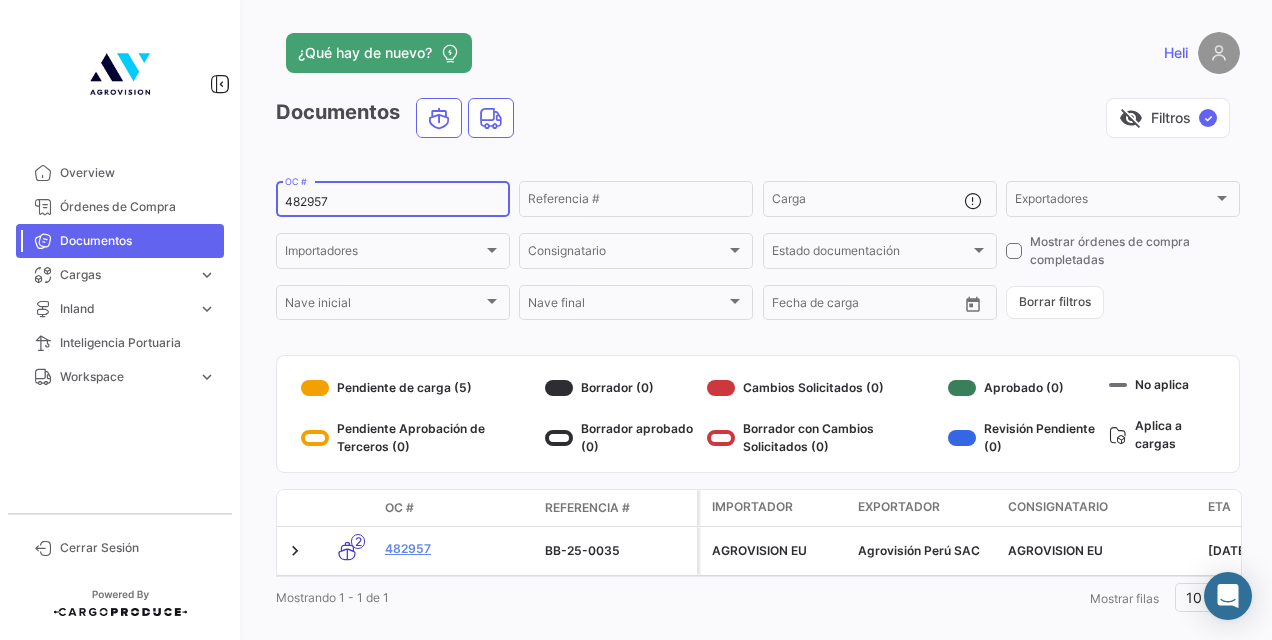 click on "482957" at bounding box center (393, 202) 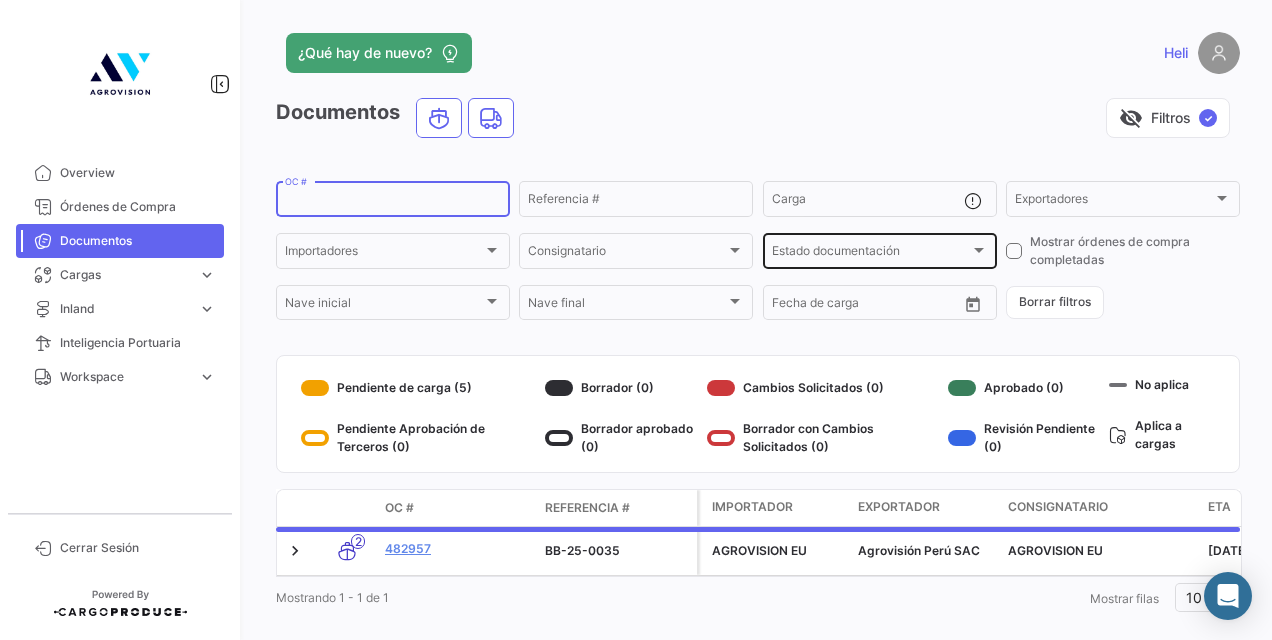 type 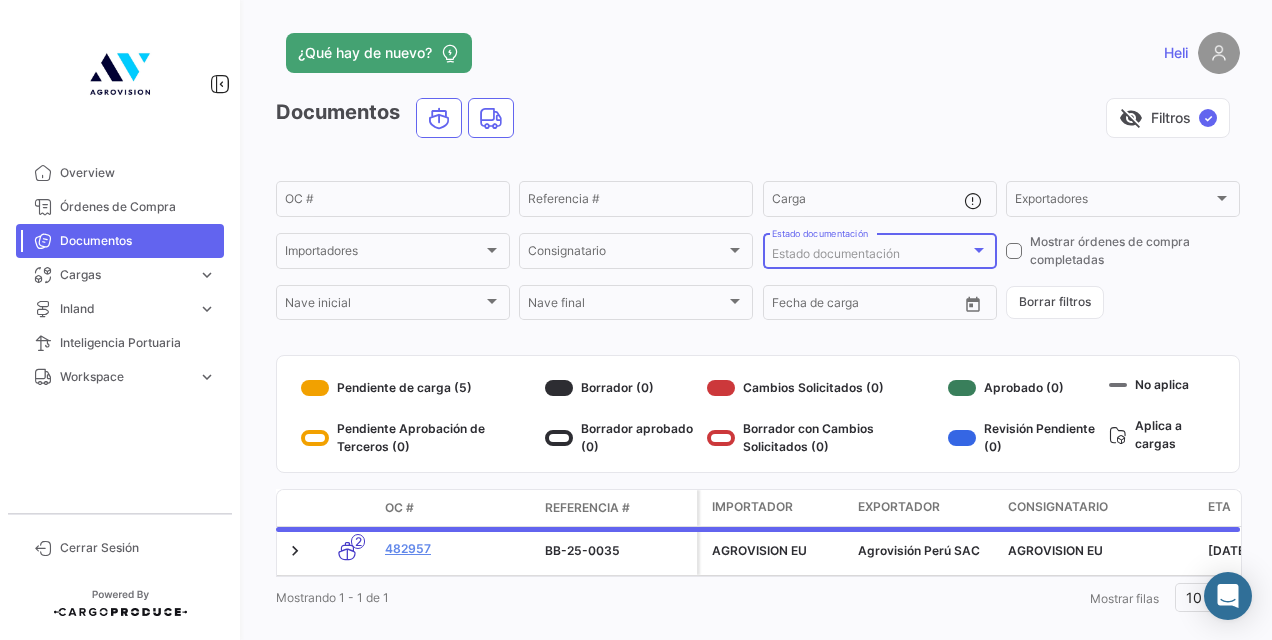 click on "Estado documentación" at bounding box center (871, 254) 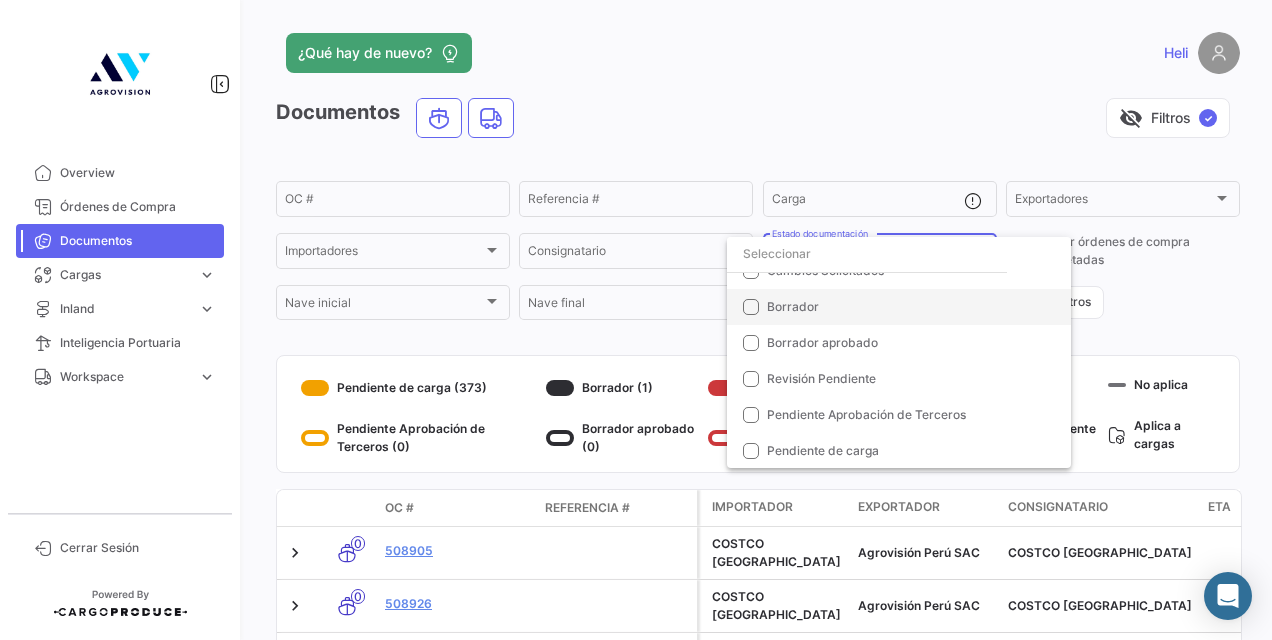 scroll, scrollTop: 95, scrollLeft: 0, axis: vertical 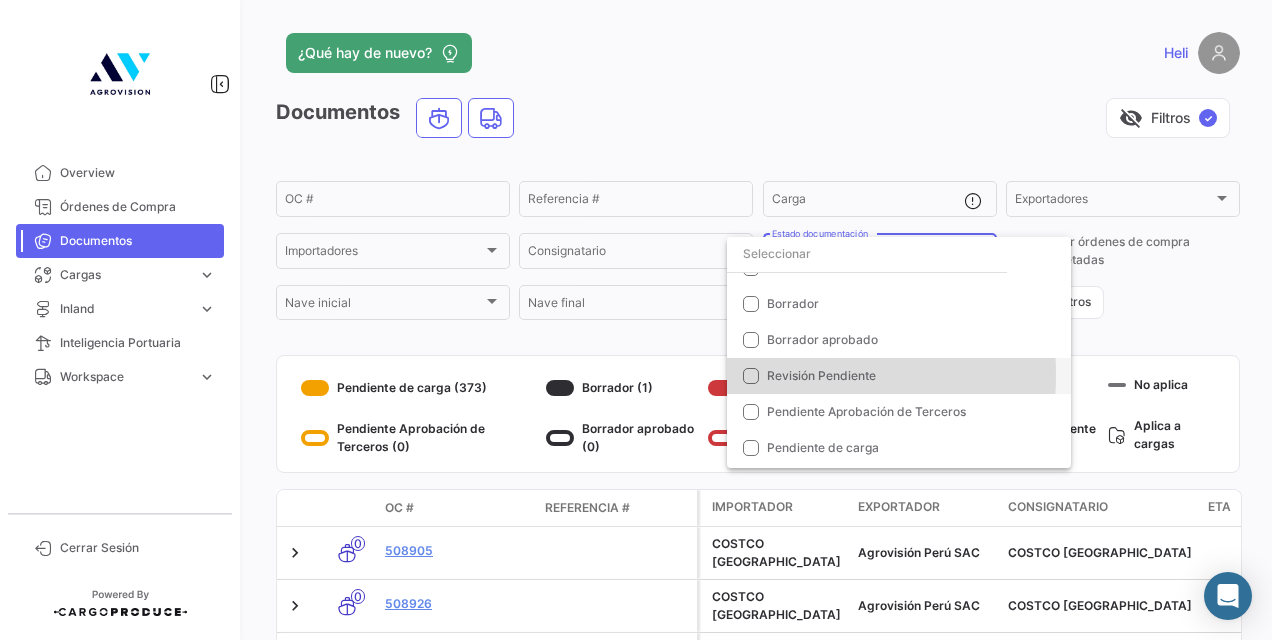 click at bounding box center [751, 376] 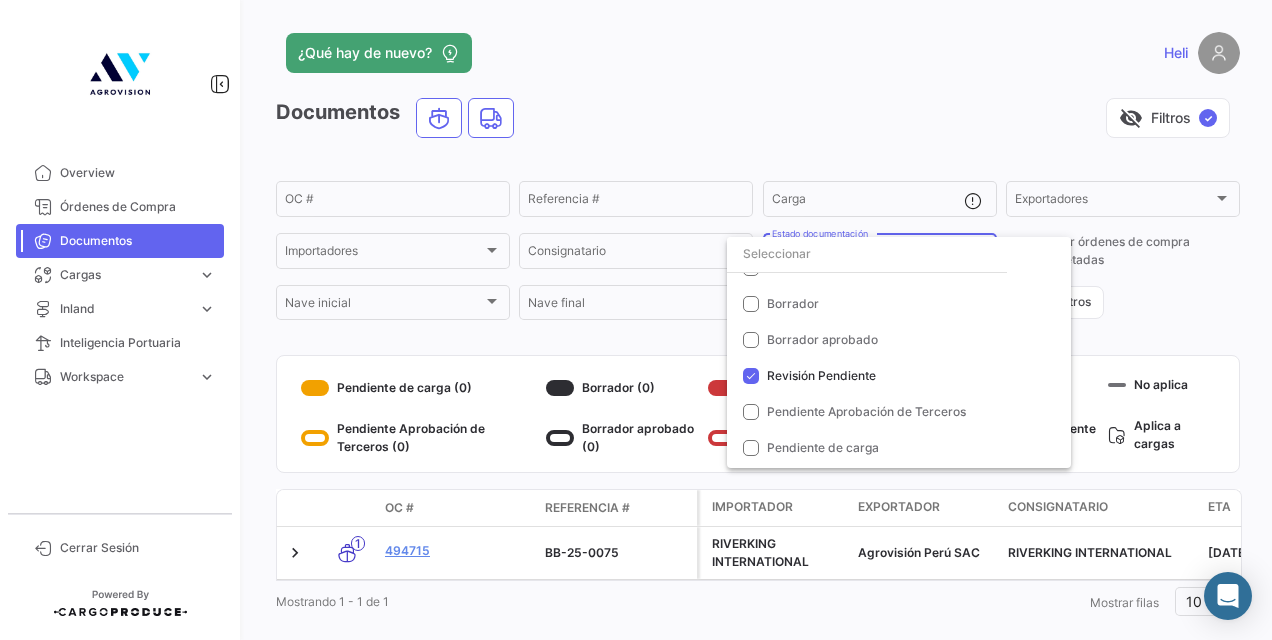 click at bounding box center [636, 320] 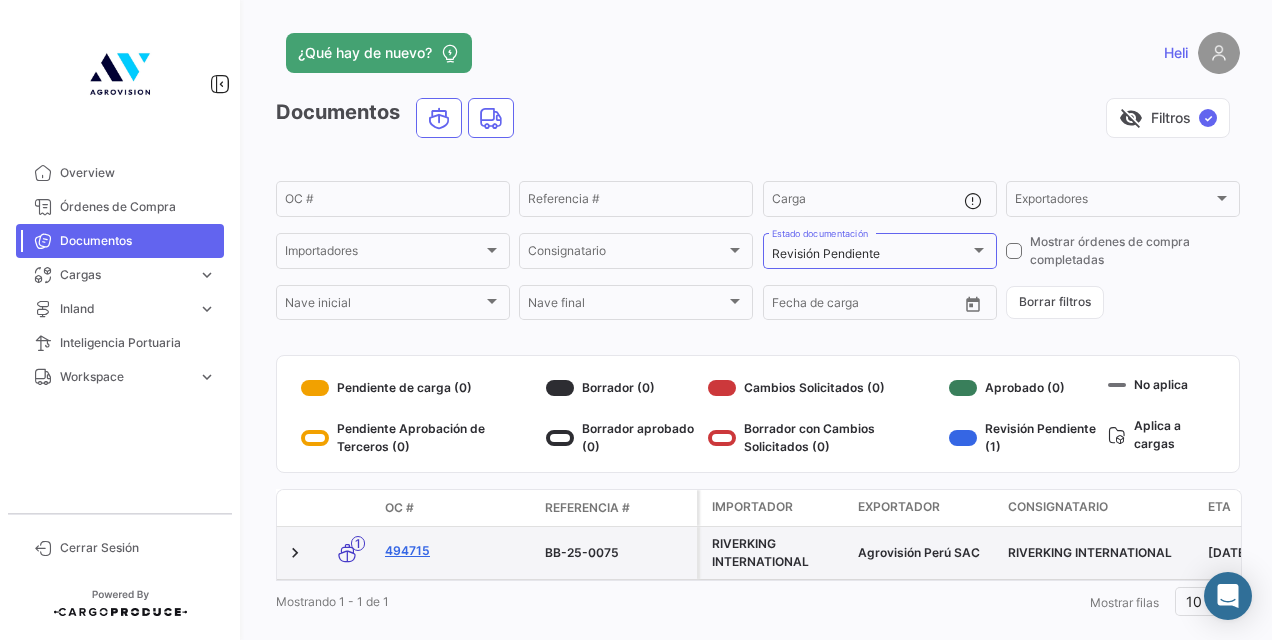 click on "494715" 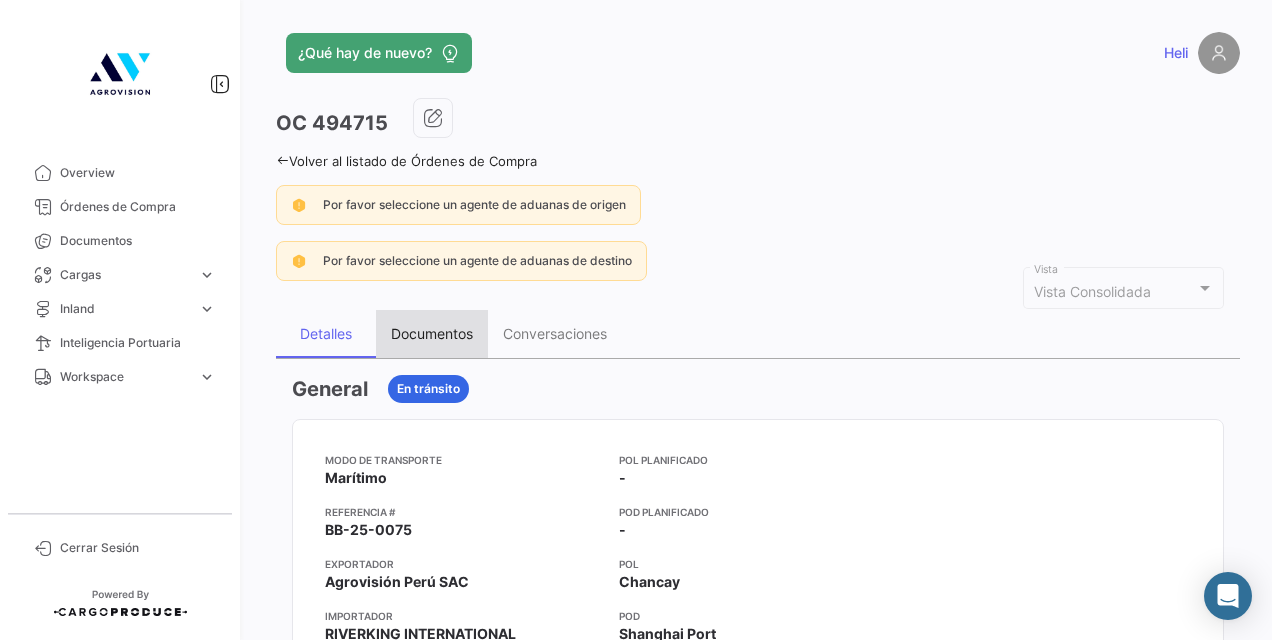 click on "Documentos" at bounding box center [432, 333] 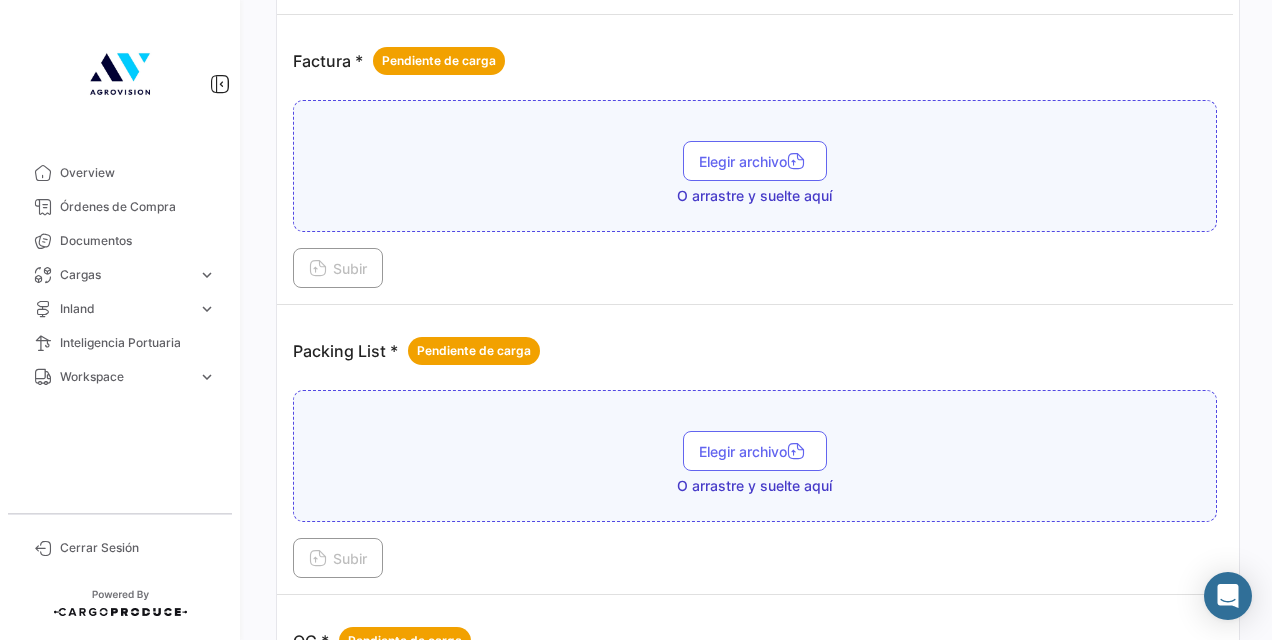 scroll, scrollTop: 1094, scrollLeft: 0, axis: vertical 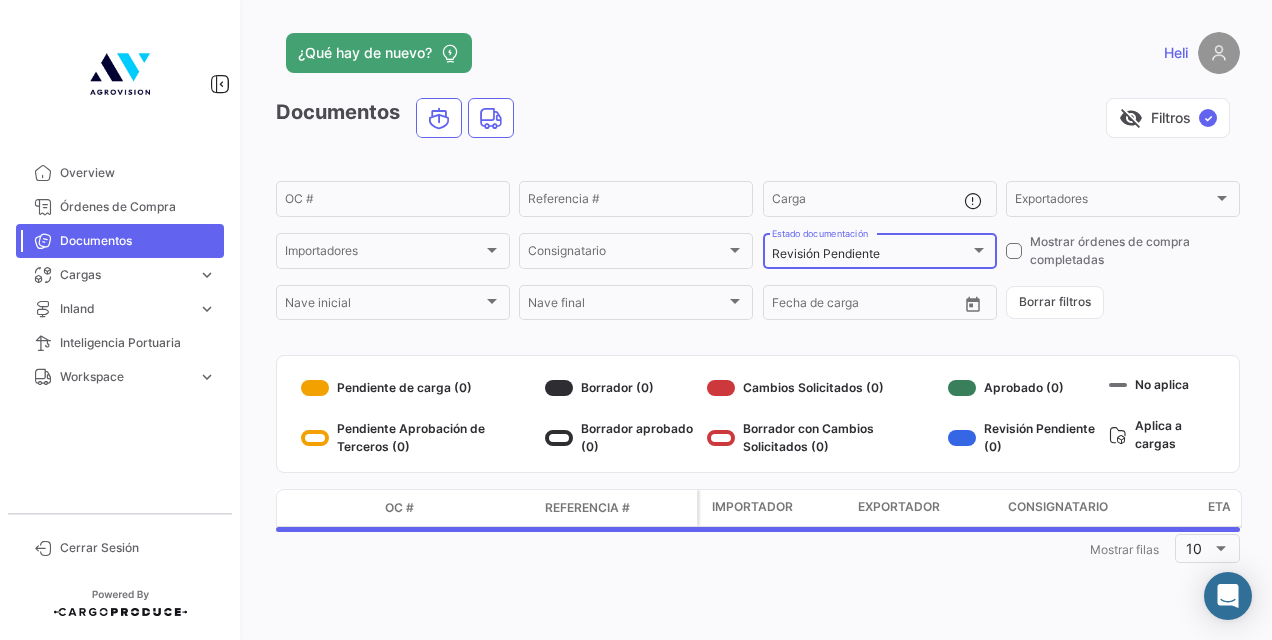 click on "Revisión Pendiente" at bounding box center (871, 254) 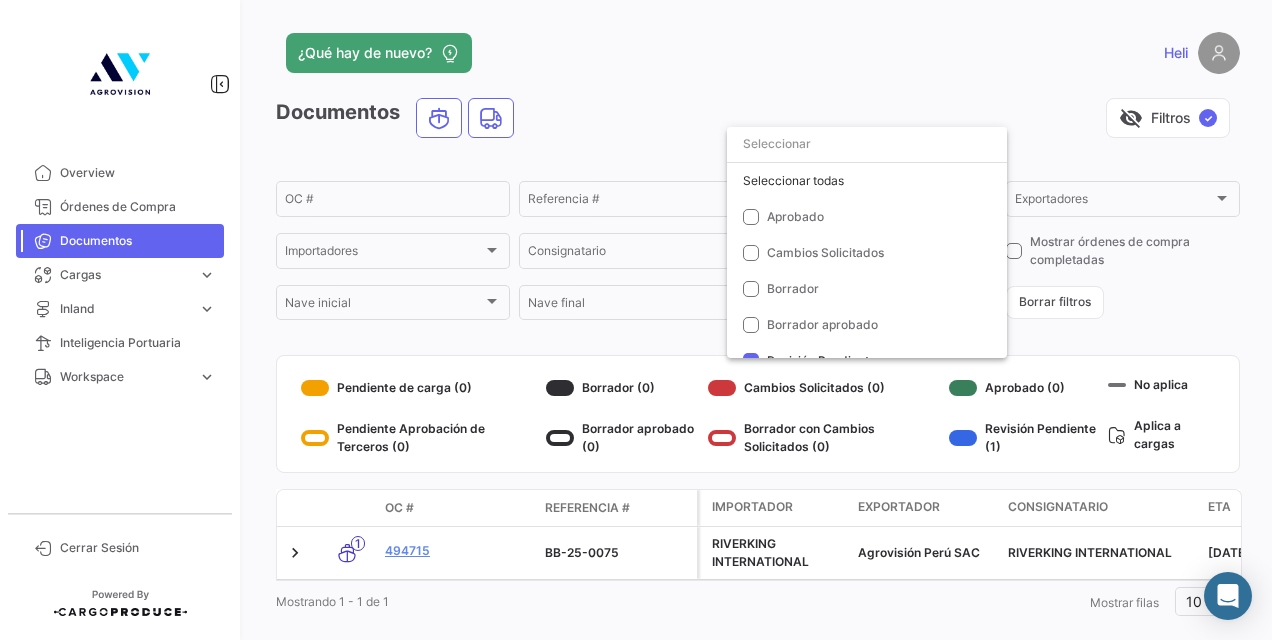 scroll, scrollTop: 128, scrollLeft: 0, axis: vertical 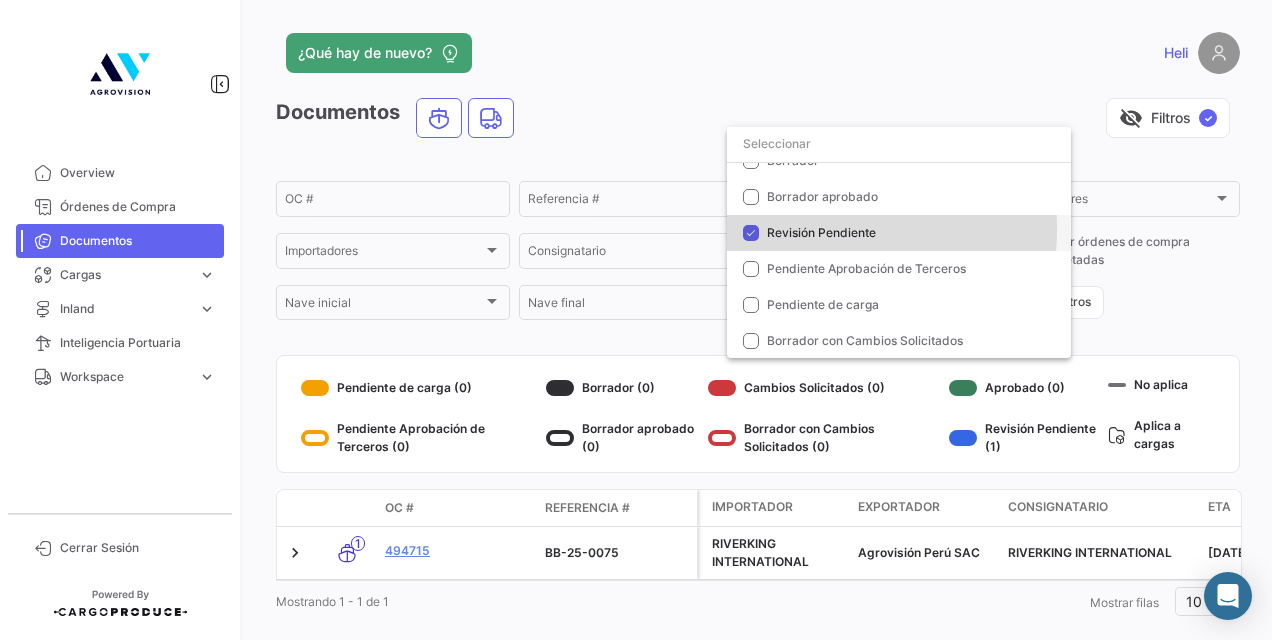 click on "Revisión Pendiente" at bounding box center (821, 232) 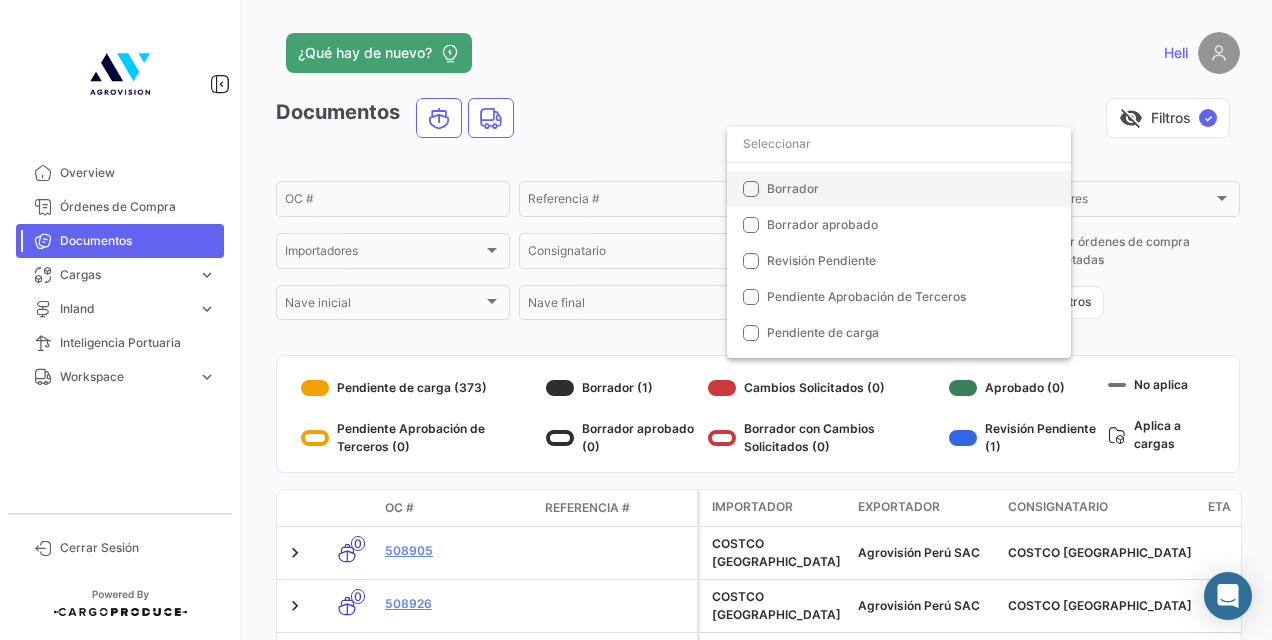 scroll, scrollTop: 100, scrollLeft: 0, axis: vertical 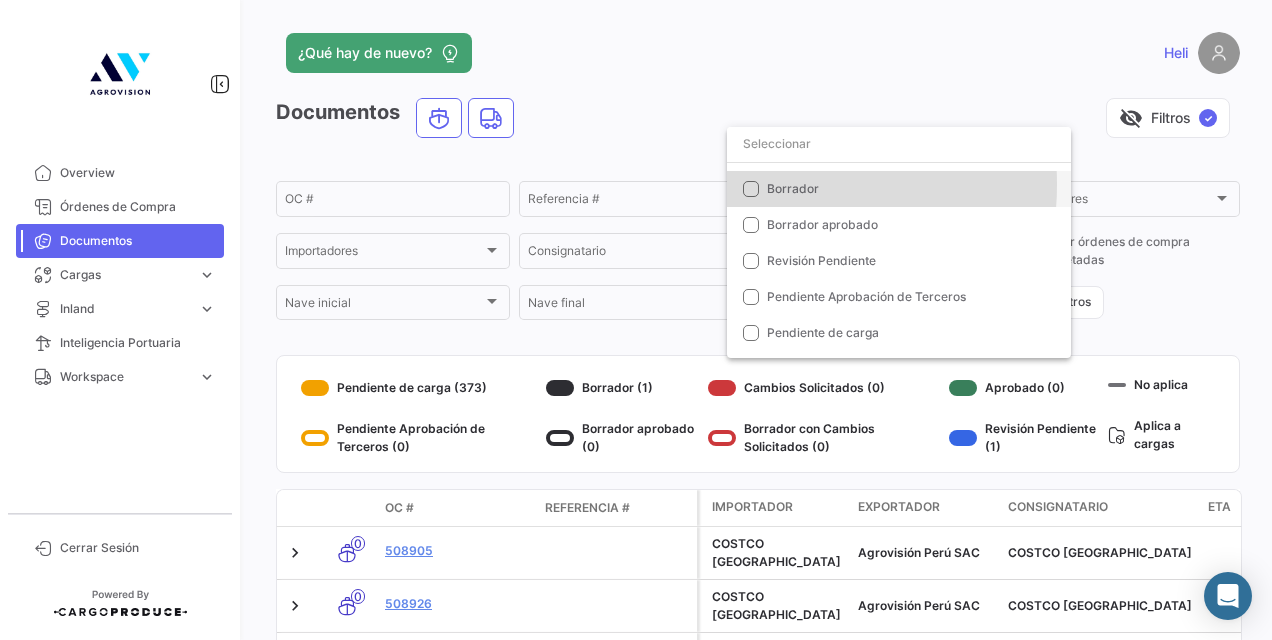 click on "Borrador" at bounding box center (899, 189) 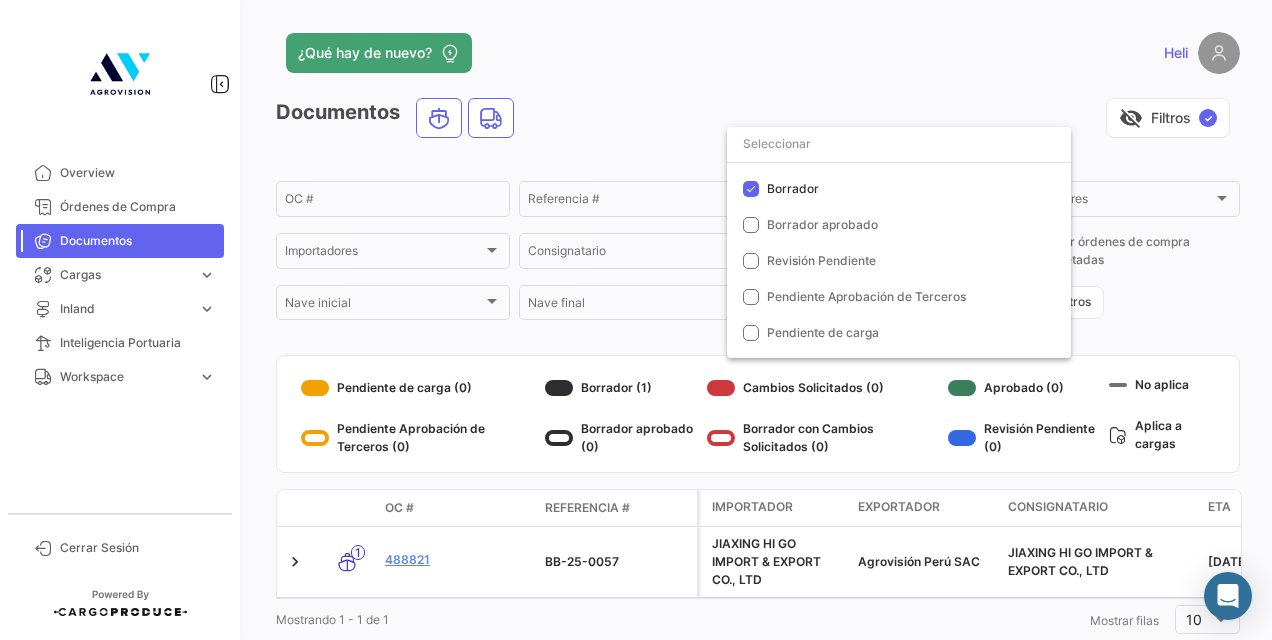 click at bounding box center [636, 320] 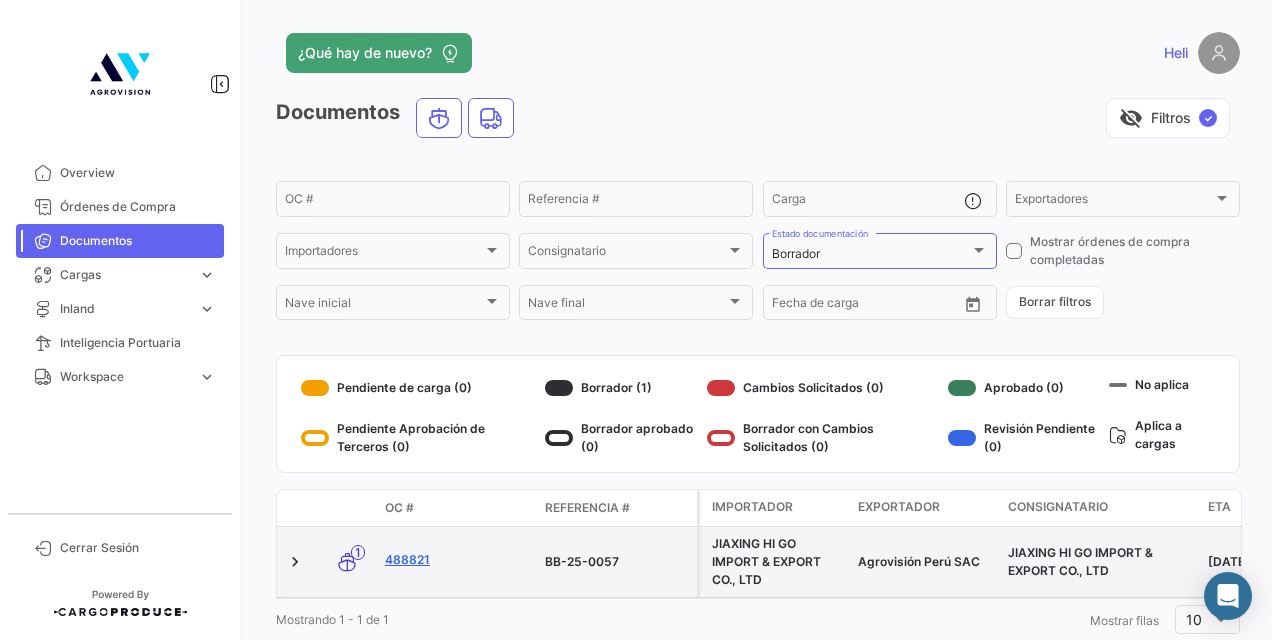 click on "488821" 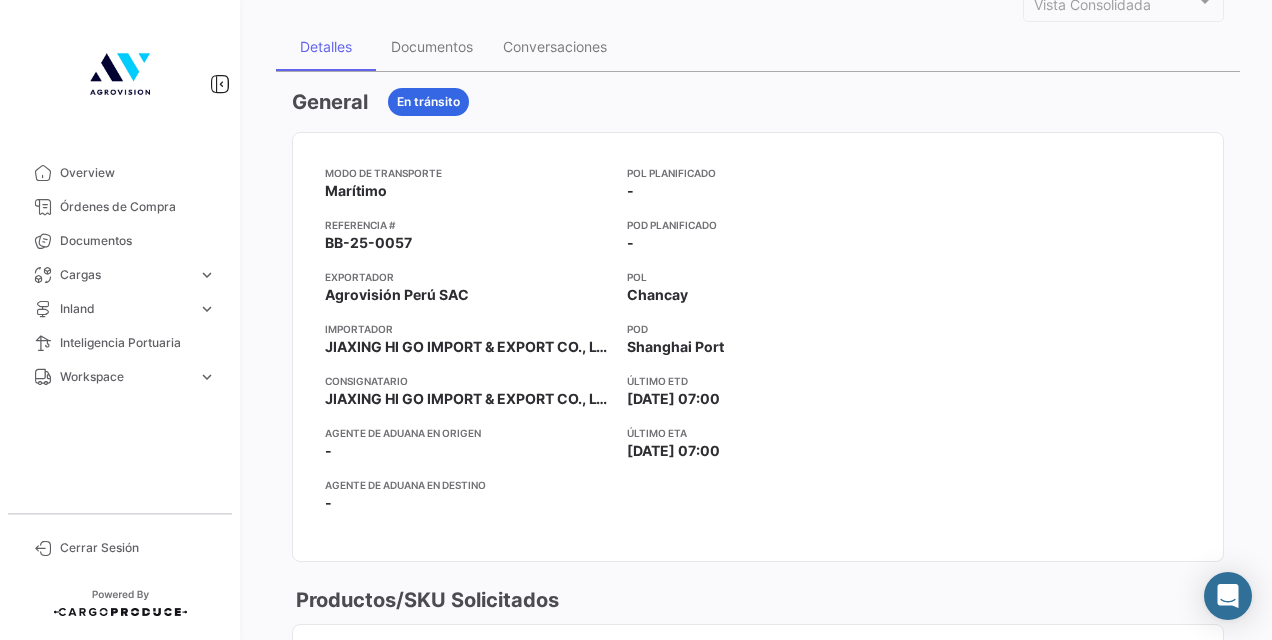 scroll, scrollTop: 288, scrollLeft: 0, axis: vertical 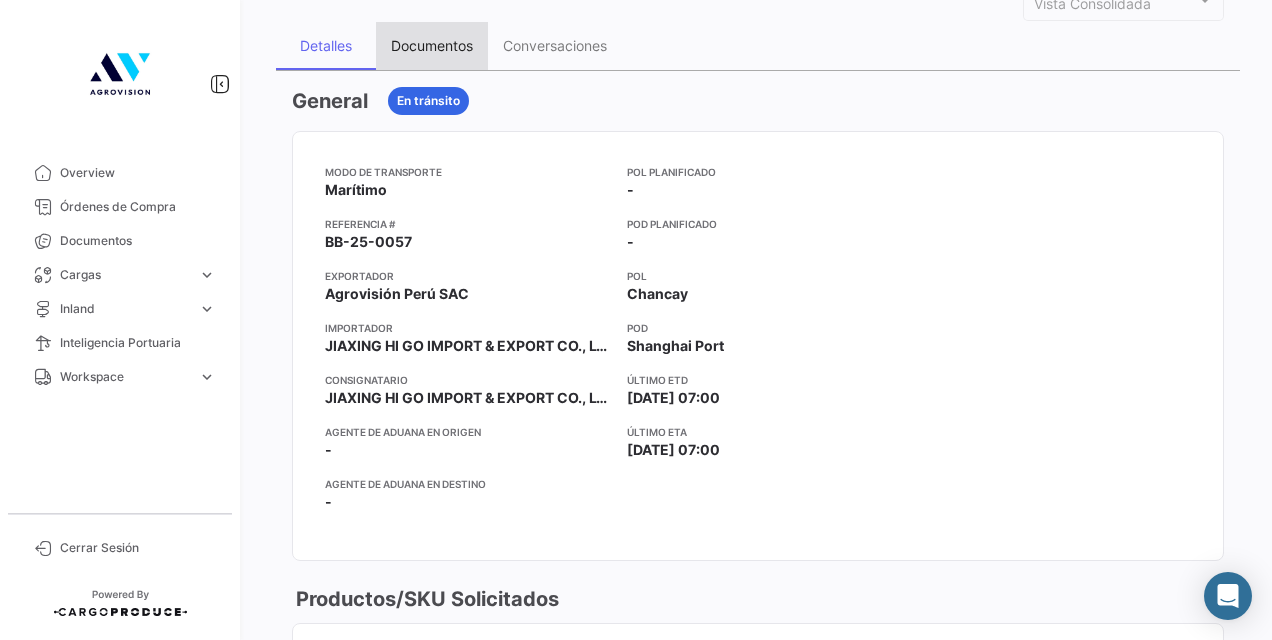 click on "Documentos" at bounding box center (432, 45) 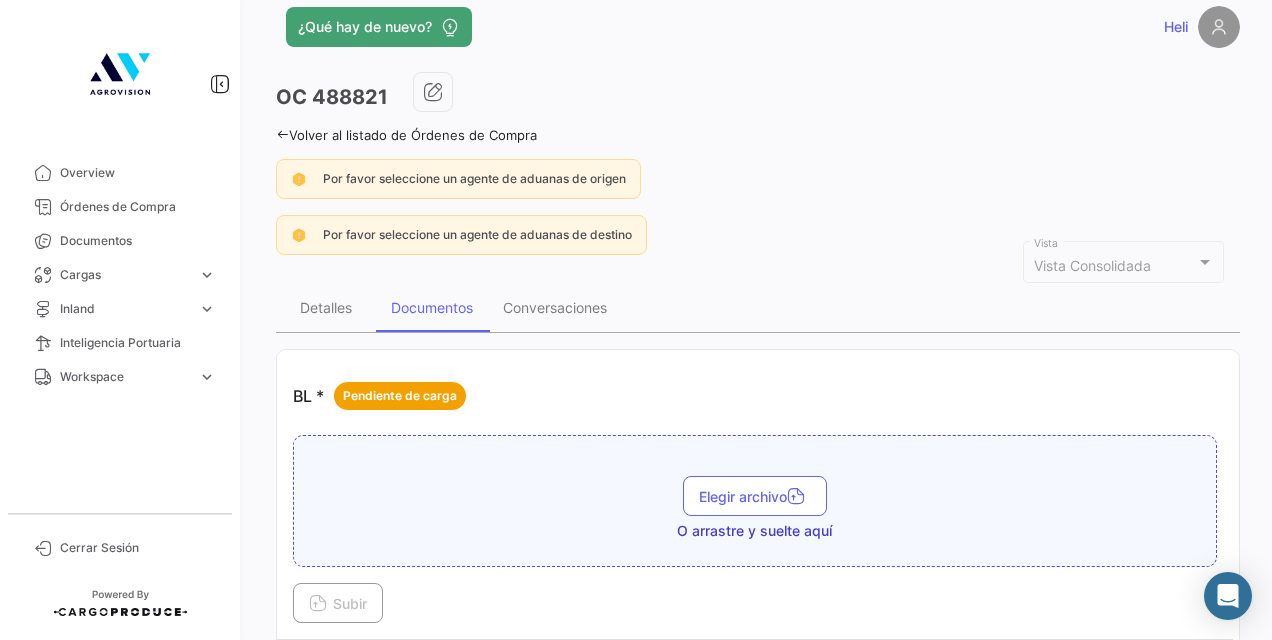 scroll, scrollTop: 0, scrollLeft: 0, axis: both 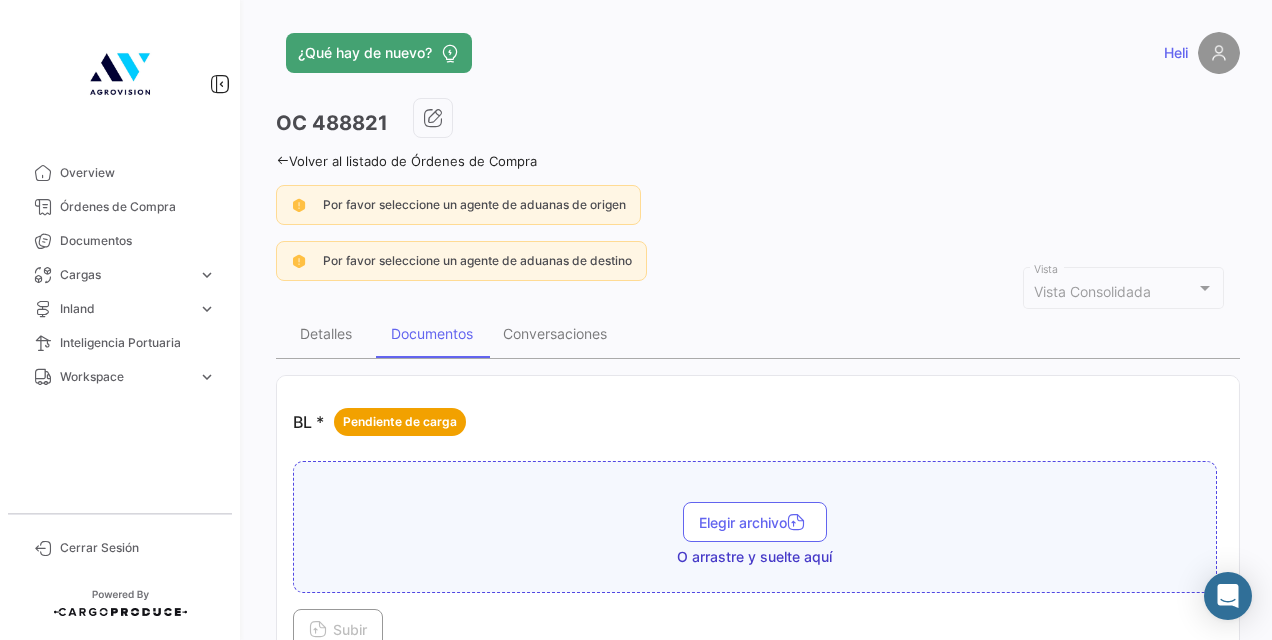 click 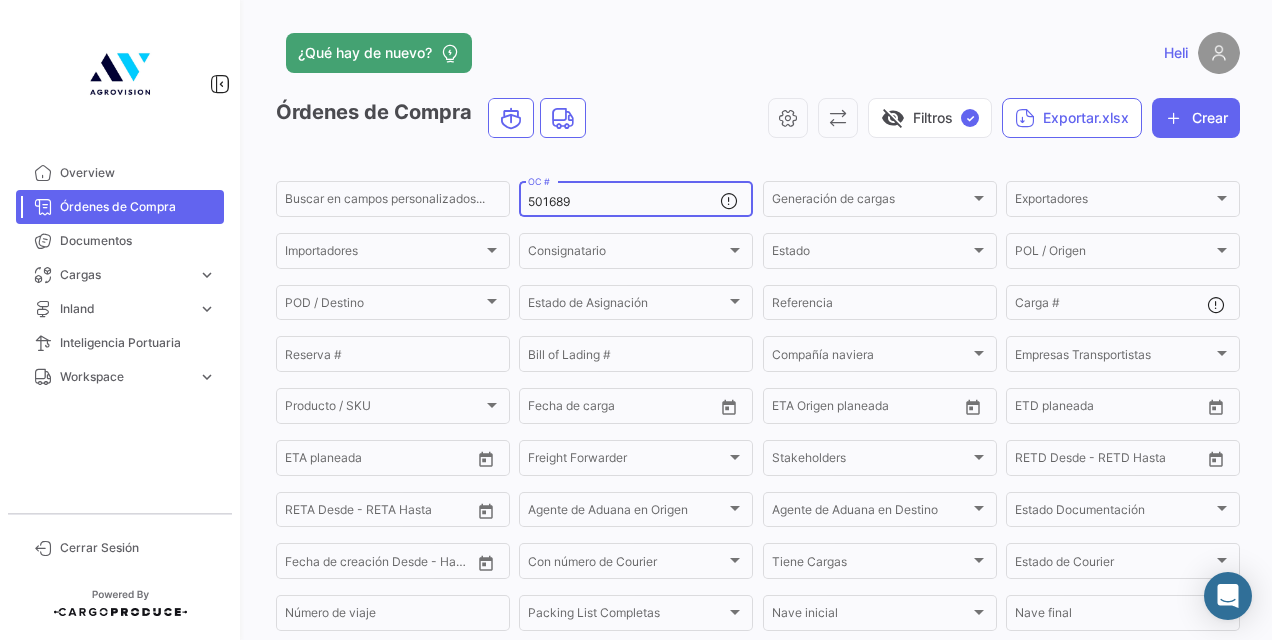 click on "501689" at bounding box center (624, 202) 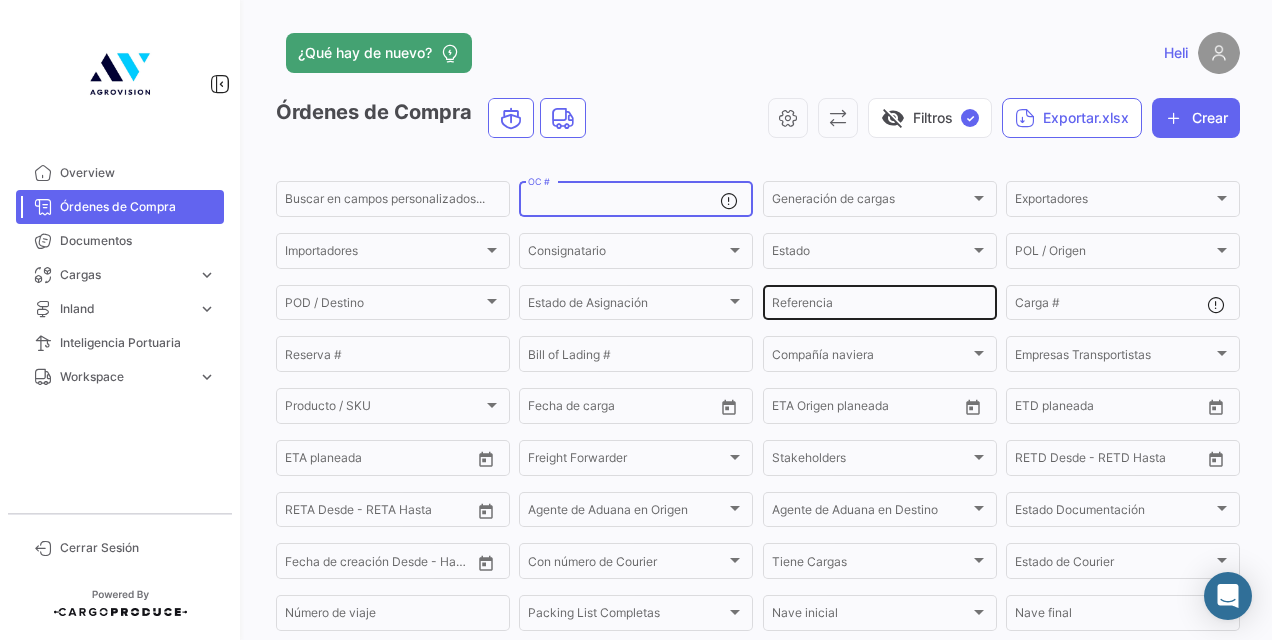 type 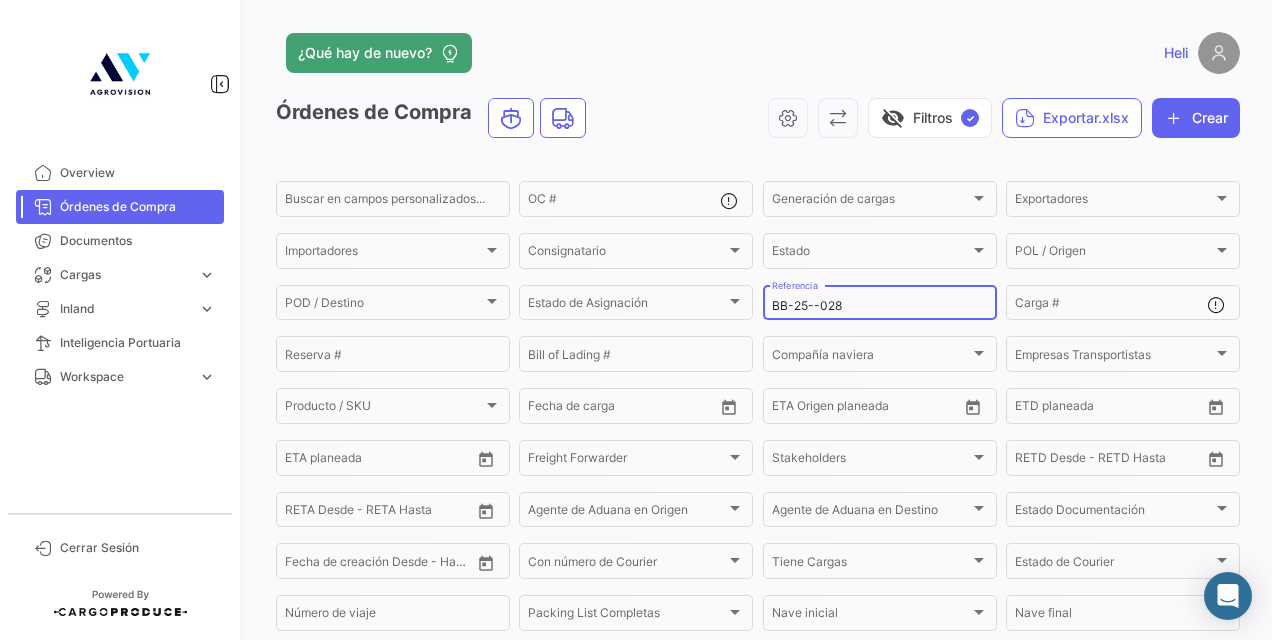 type on "BB-25--028" 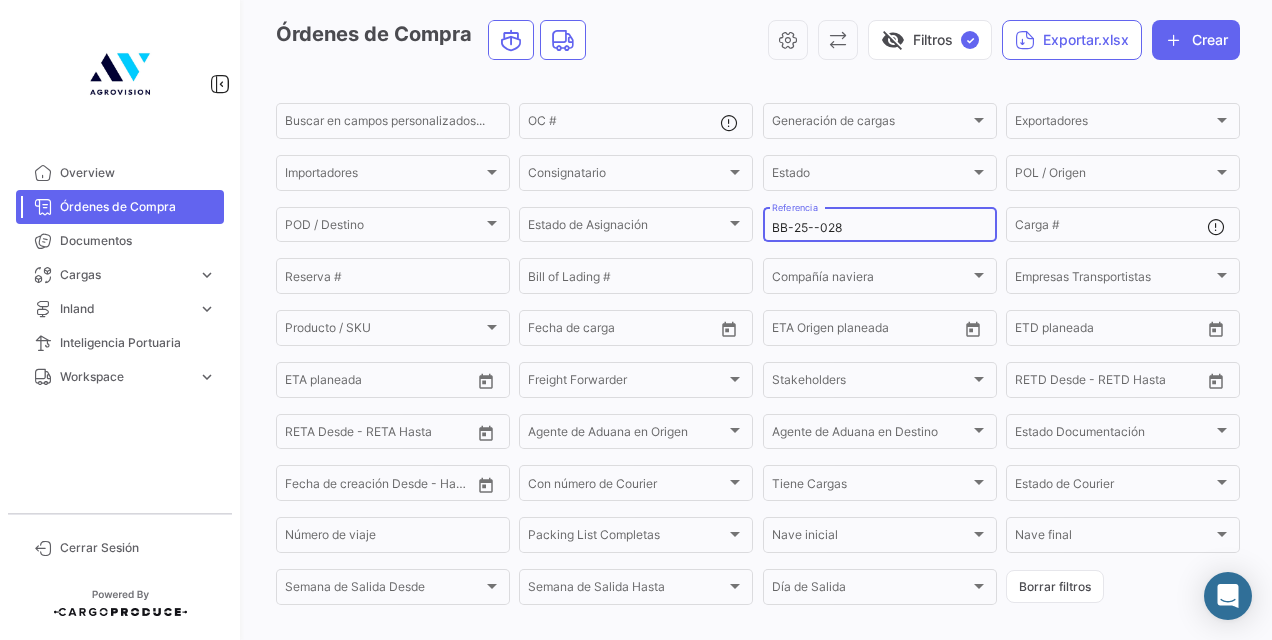 scroll, scrollTop: 84, scrollLeft: 0, axis: vertical 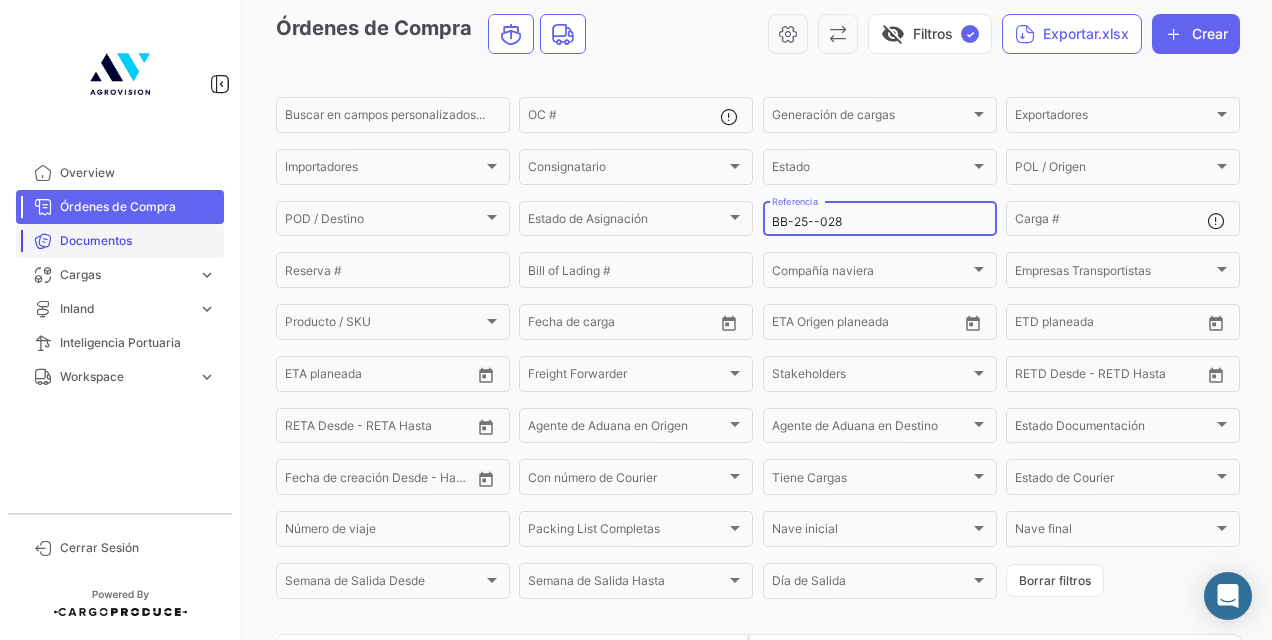 click on "Documentos" at bounding box center (138, 241) 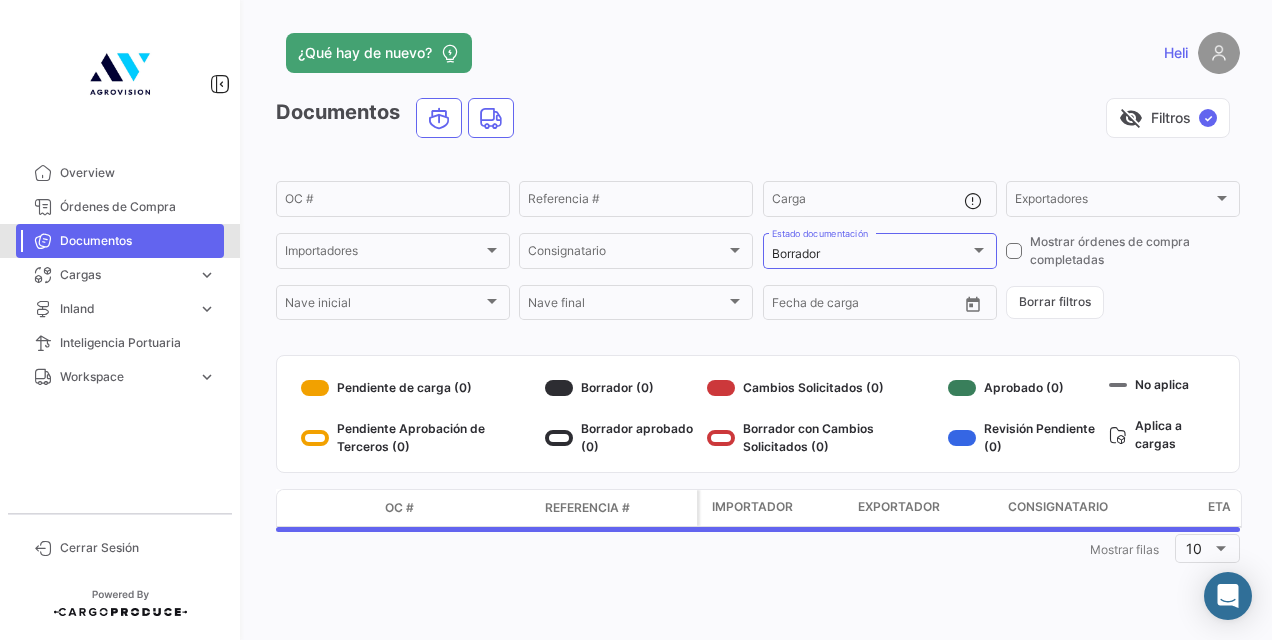 scroll, scrollTop: 0, scrollLeft: 0, axis: both 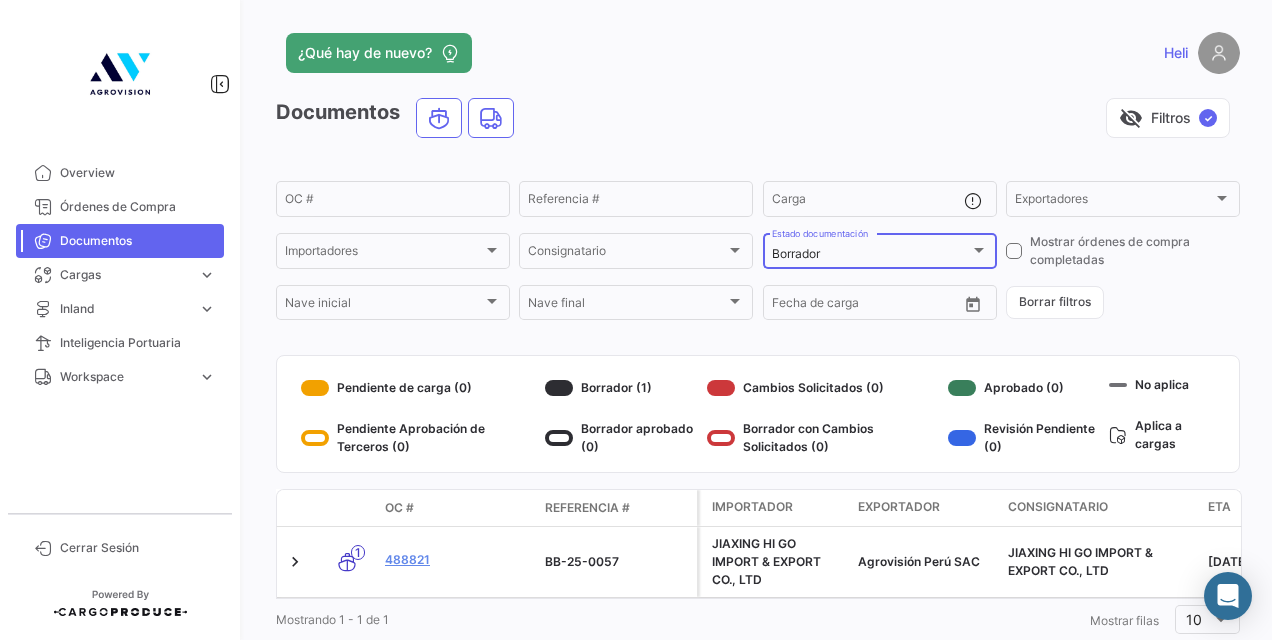 click on "Borrador" at bounding box center (871, 254) 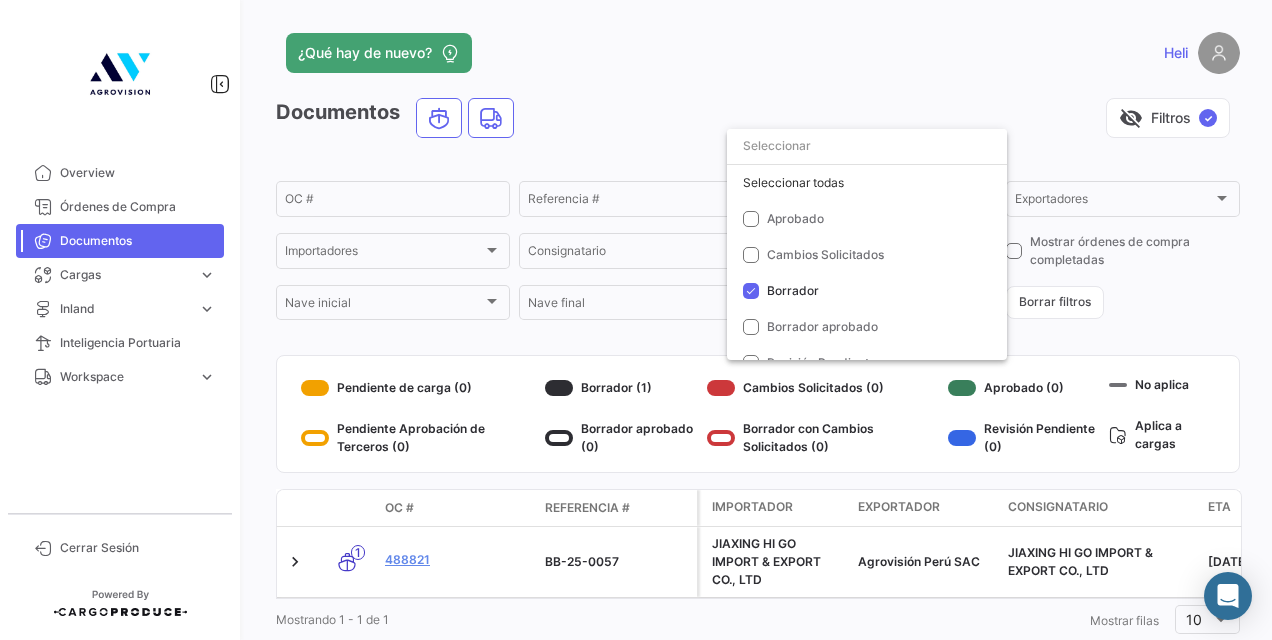 scroll, scrollTop: 78, scrollLeft: 0, axis: vertical 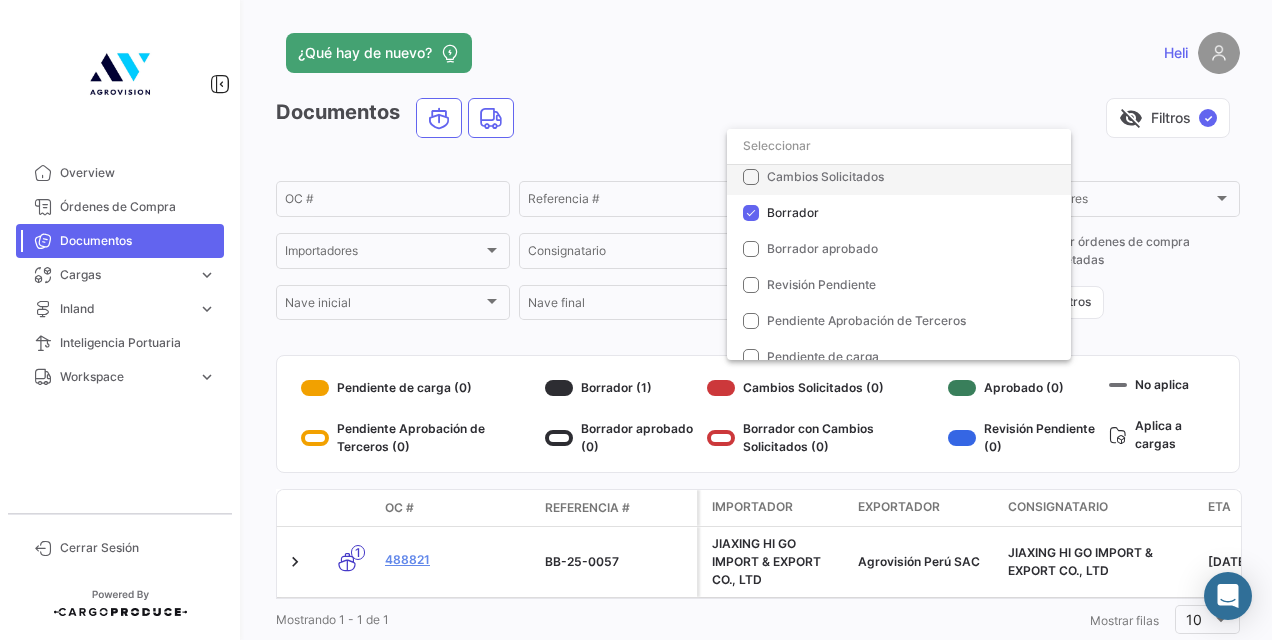 click on "Cambios Solicitados" at bounding box center [899, 177] 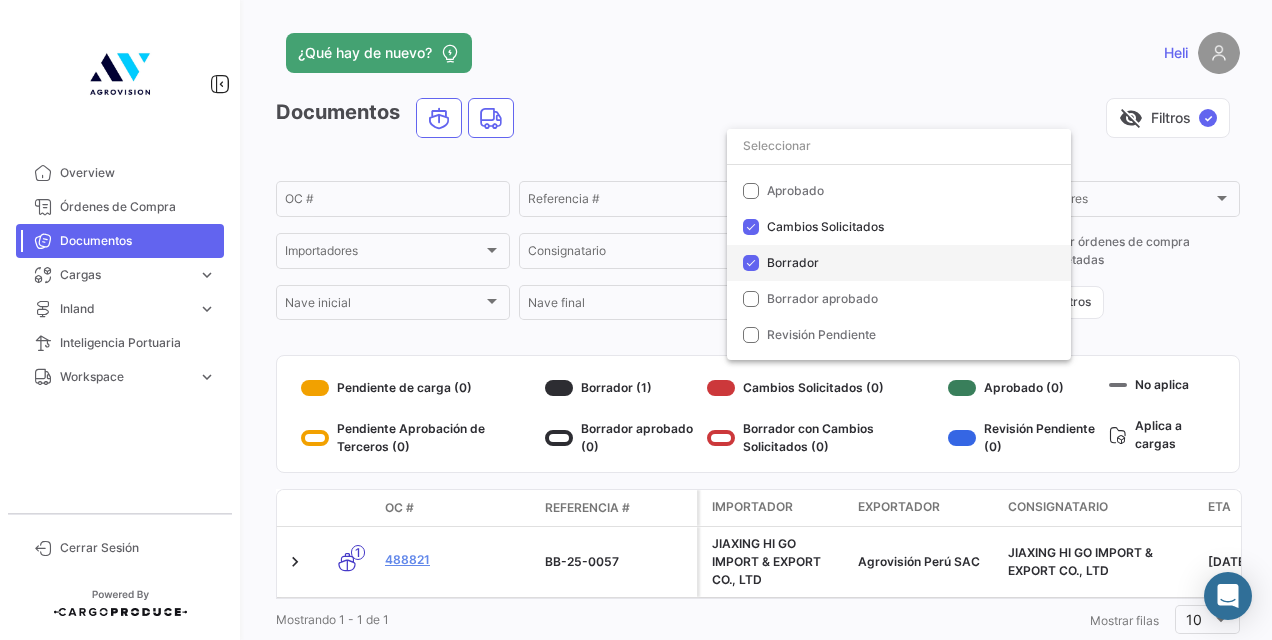 scroll, scrollTop: 0, scrollLeft: 0, axis: both 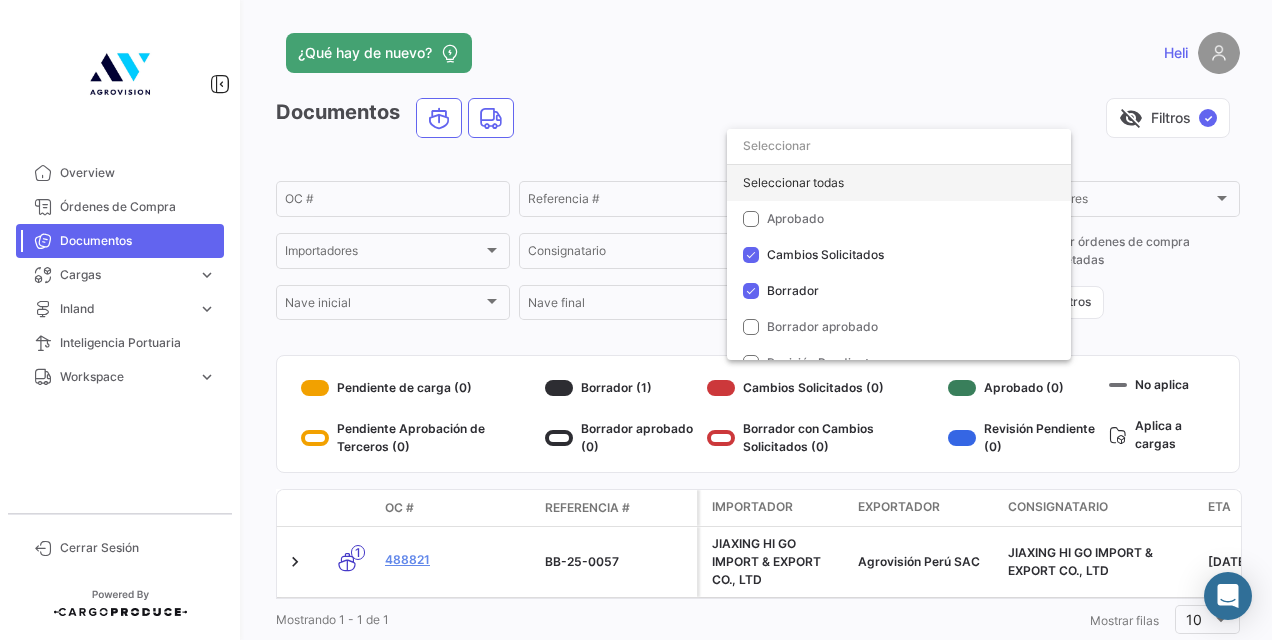 click on "Seleccionar todas" 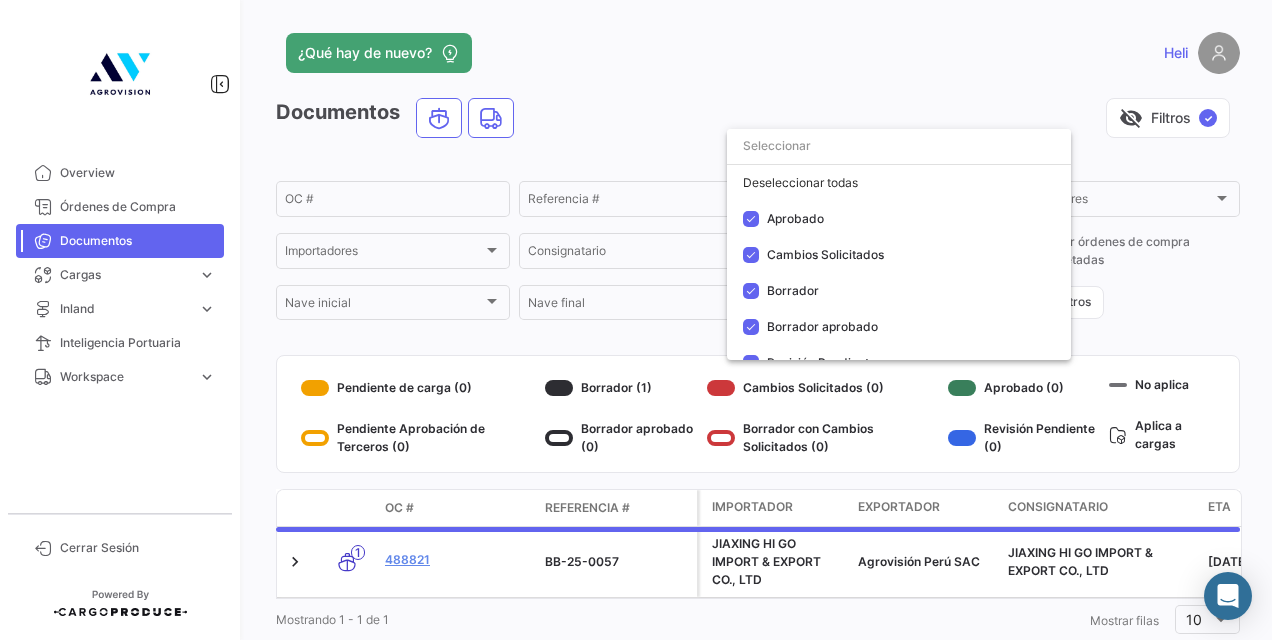 click at bounding box center (636, 320) 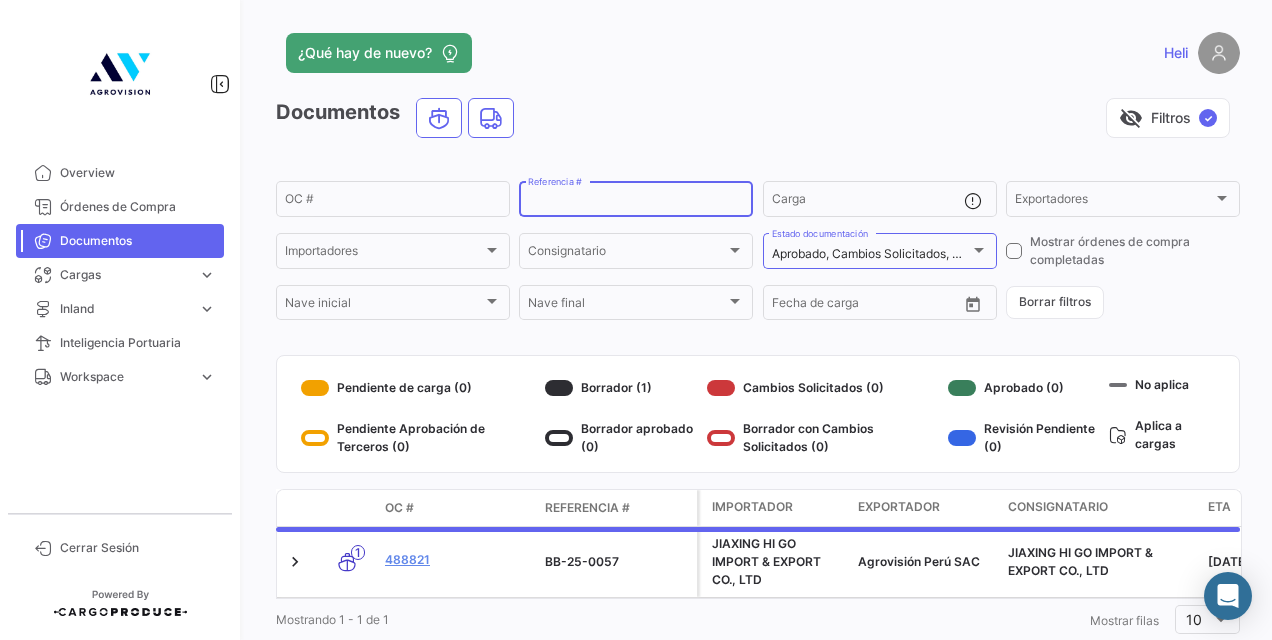 click on "Referencia #" at bounding box center (636, 202) 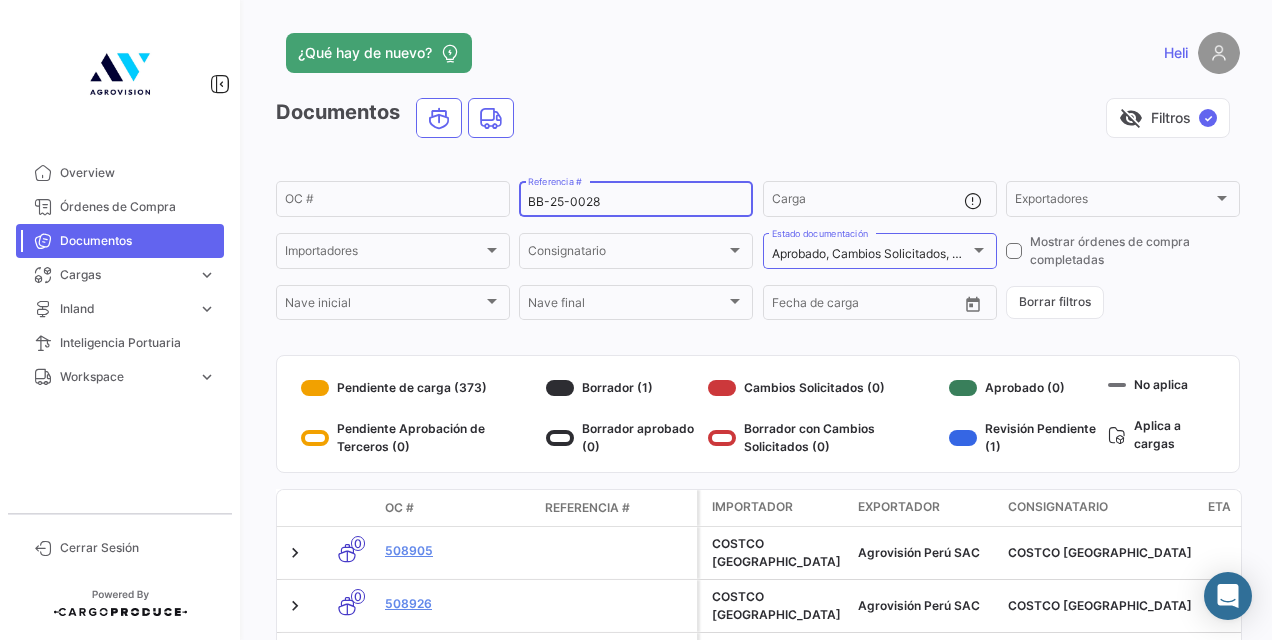 type on "BB-25-0028" 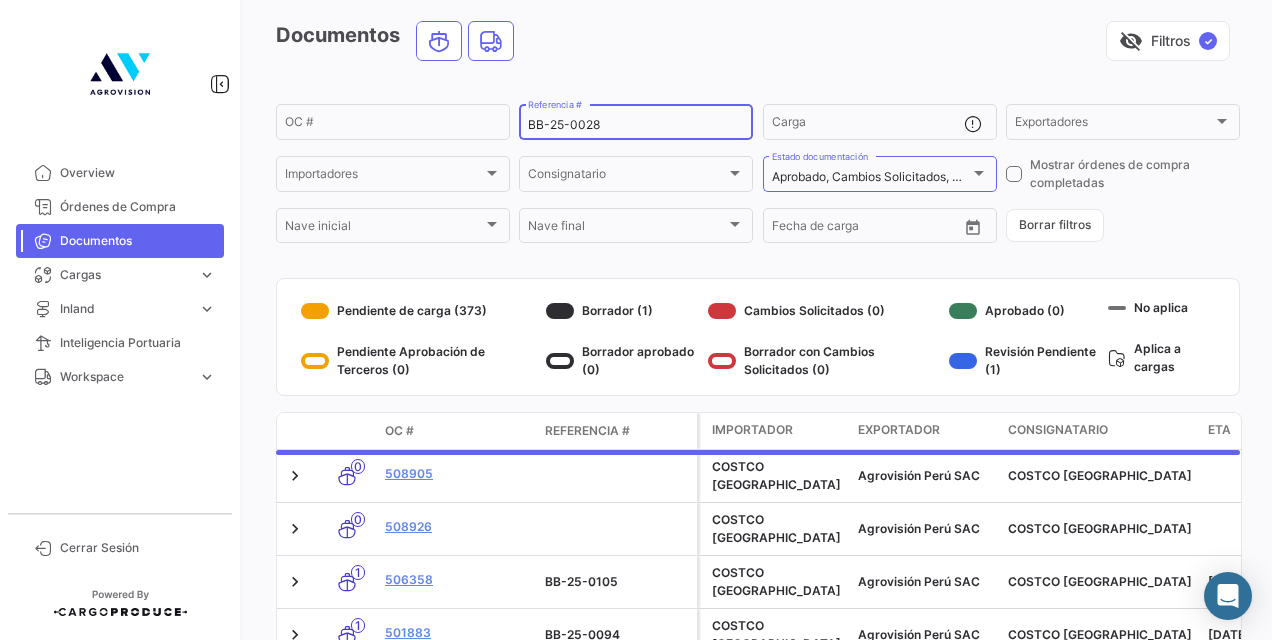 scroll, scrollTop: 26, scrollLeft: 0, axis: vertical 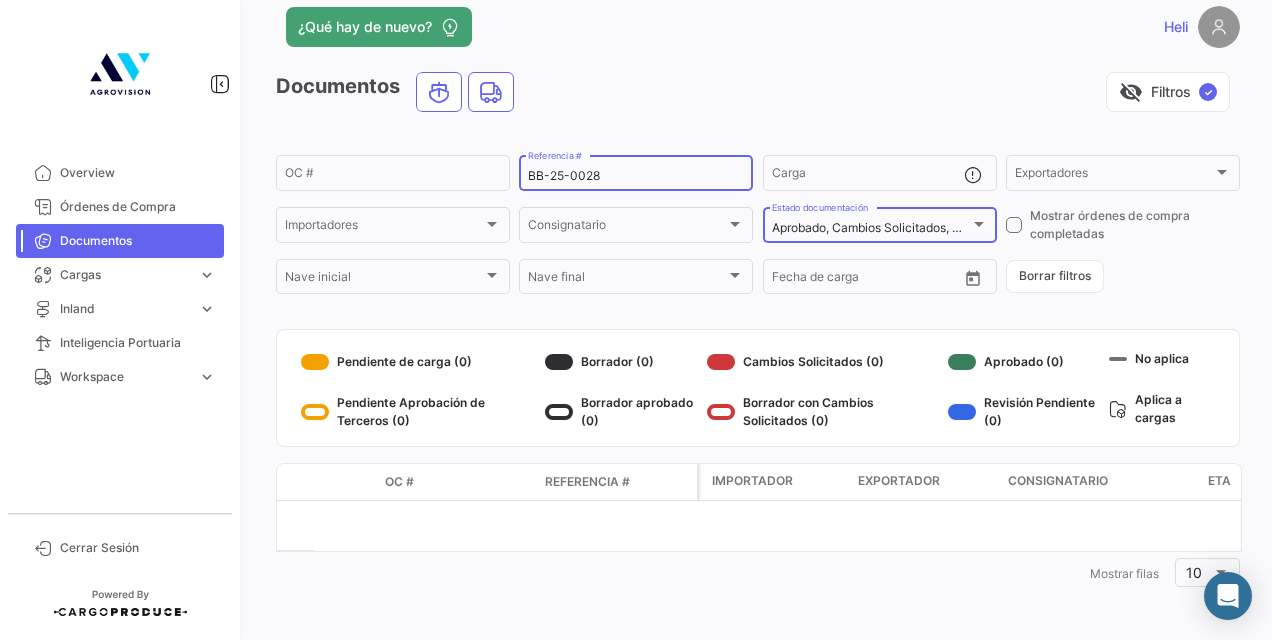 click on "Aprobado, Cambios Solicitados, Borrador, Borrador aprobado, Revisión Pendiente, Pendiente Aprobación de Terceros, Pendiente de carga, Borrador con Cambios Solicitados" at bounding box center (1252, 227) 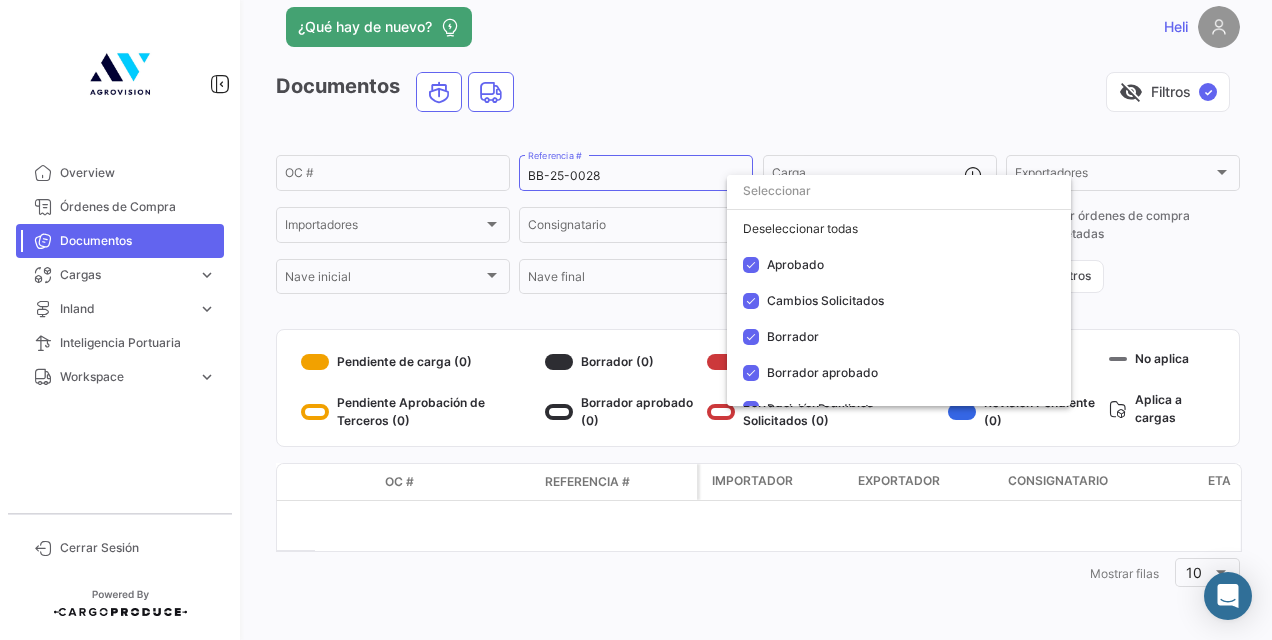 click at bounding box center [636, 320] 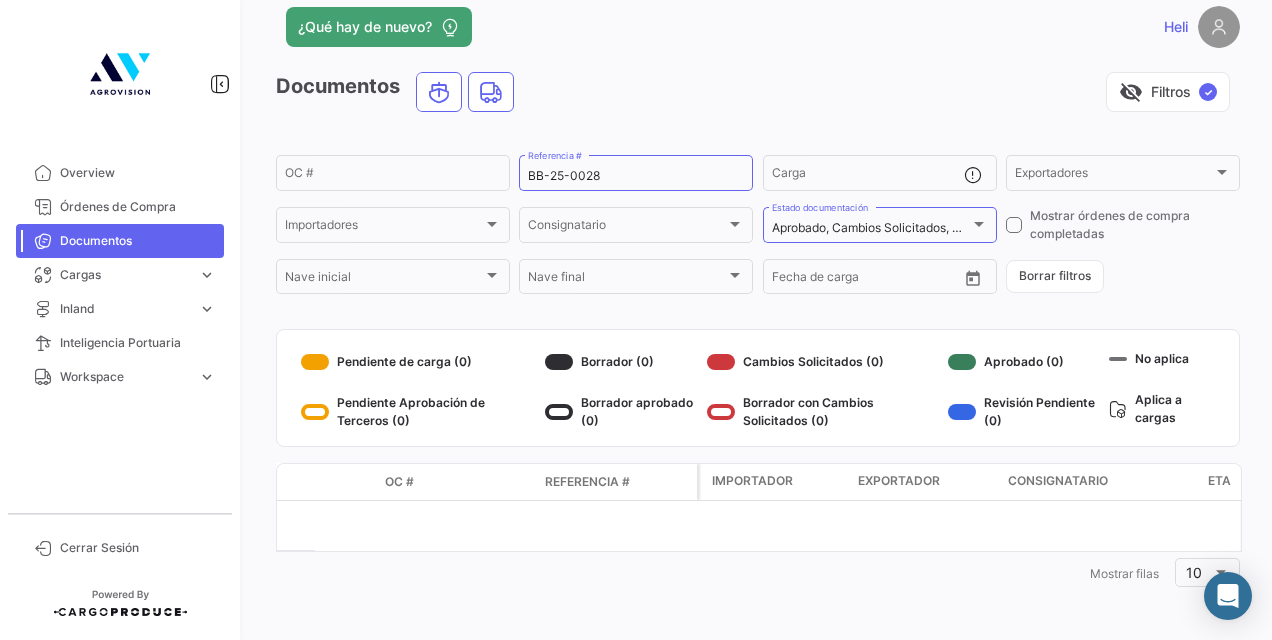 click on "Borrar filtros" 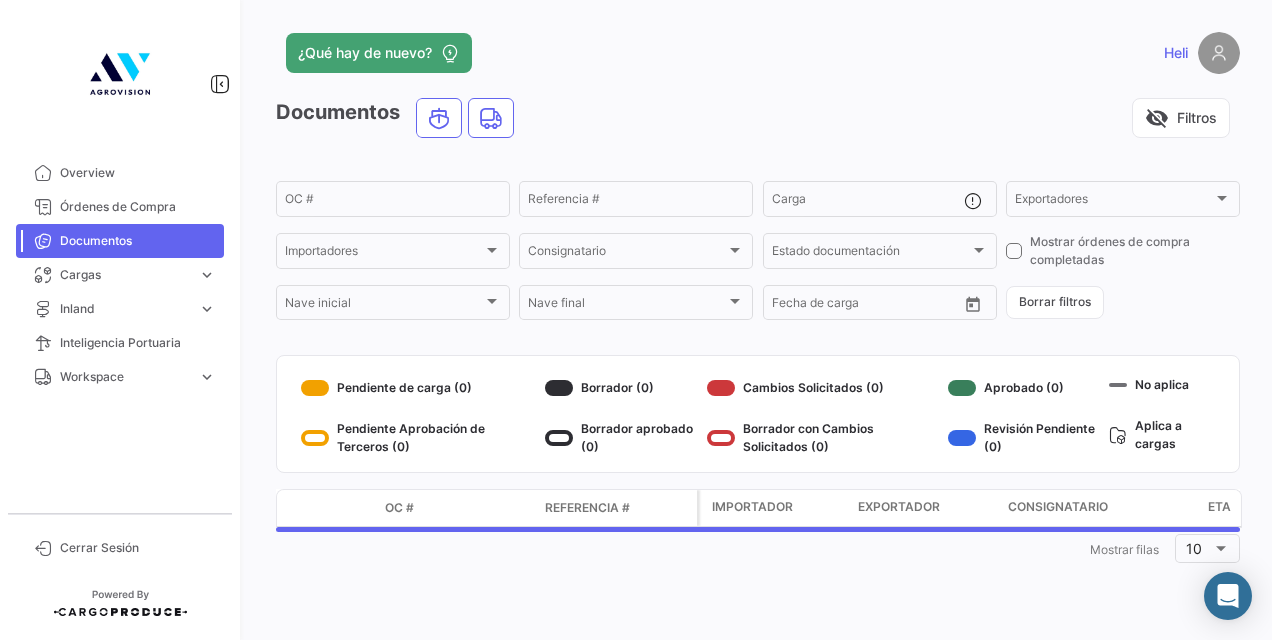 scroll, scrollTop: 0, scrollLeft: 0, axis: both 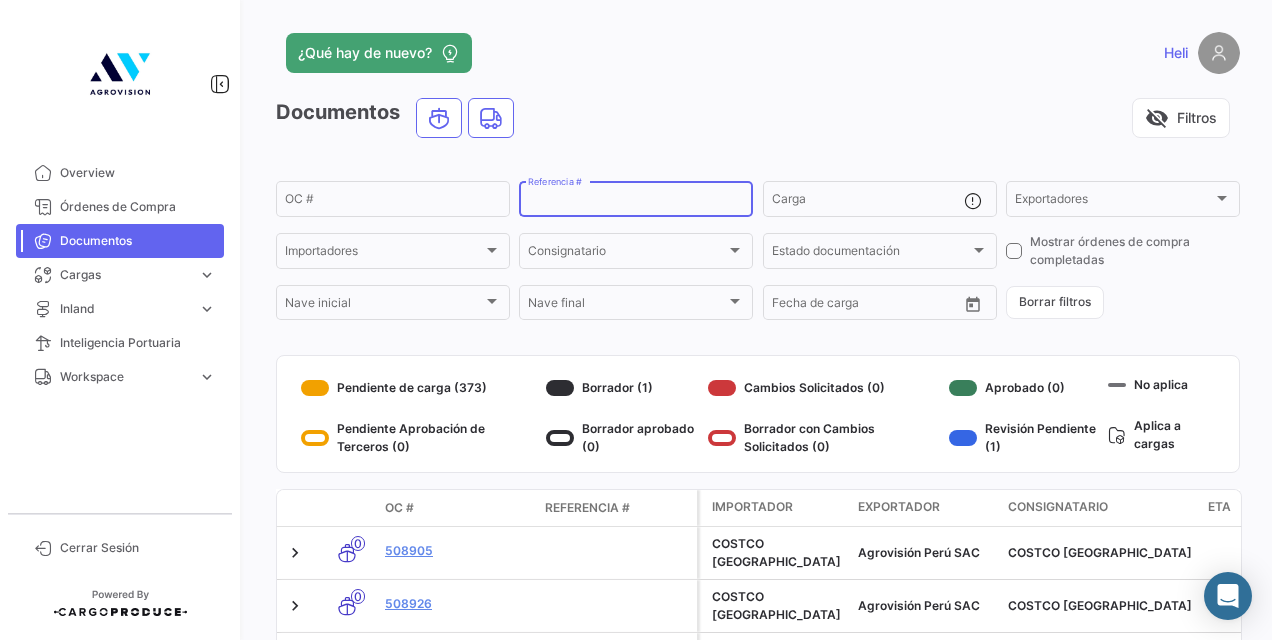 click on "Referencia #" at bounding box center (636, 202) 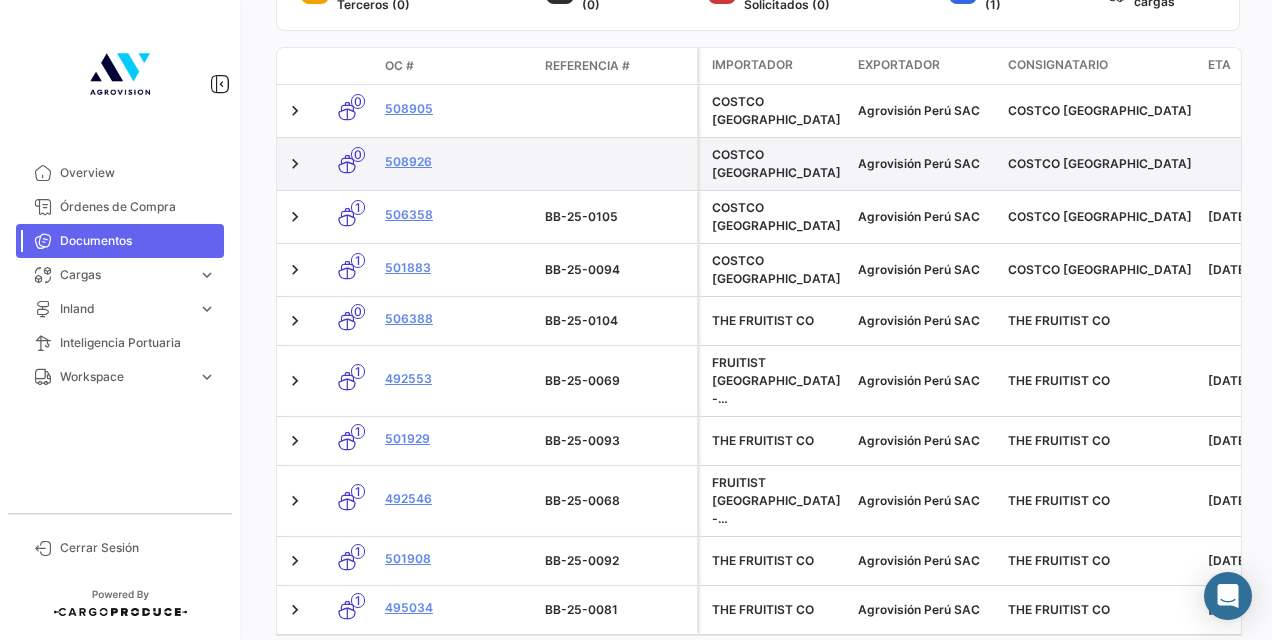 scroll, scrollTop: 486, scrollLeft: 0, axis: vertical 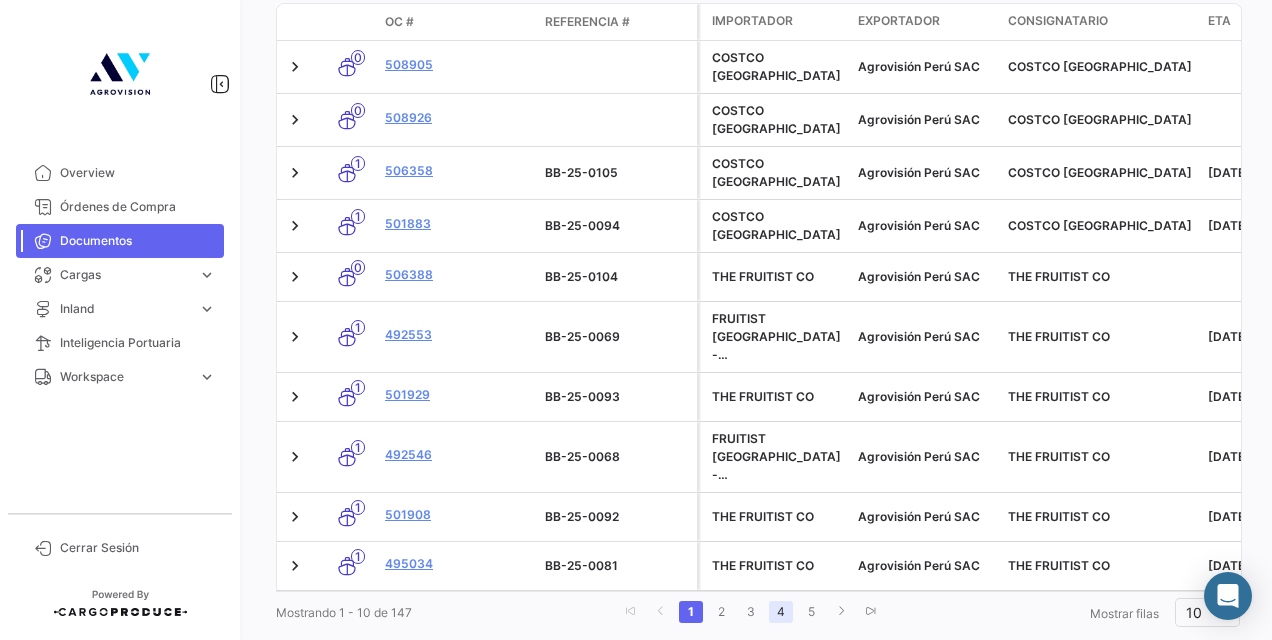 type on "BB-25-0028" 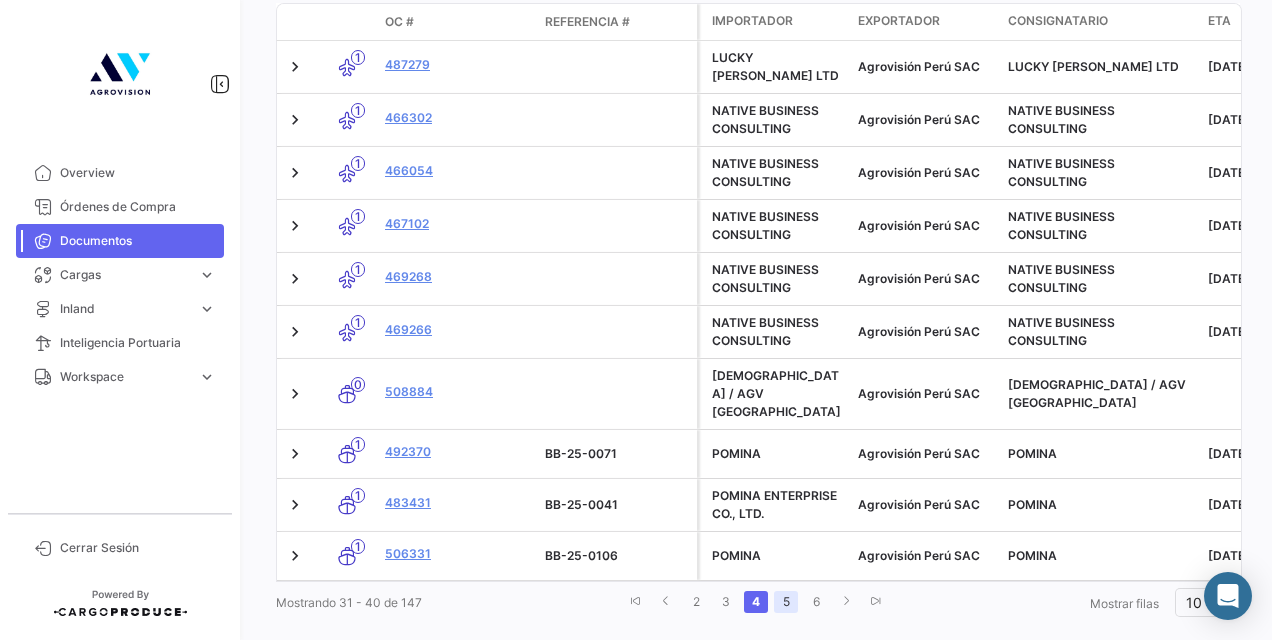 click on "5" 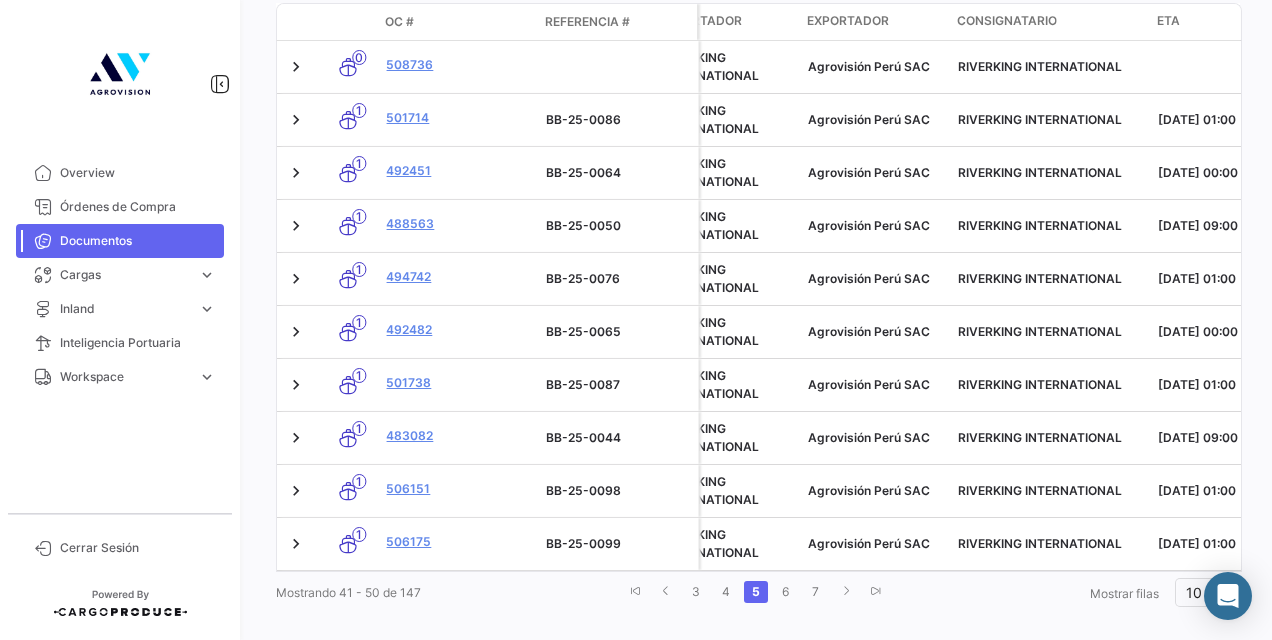 scroll, scrollTop: 0, scrollLeft: 51, axis: horizontal 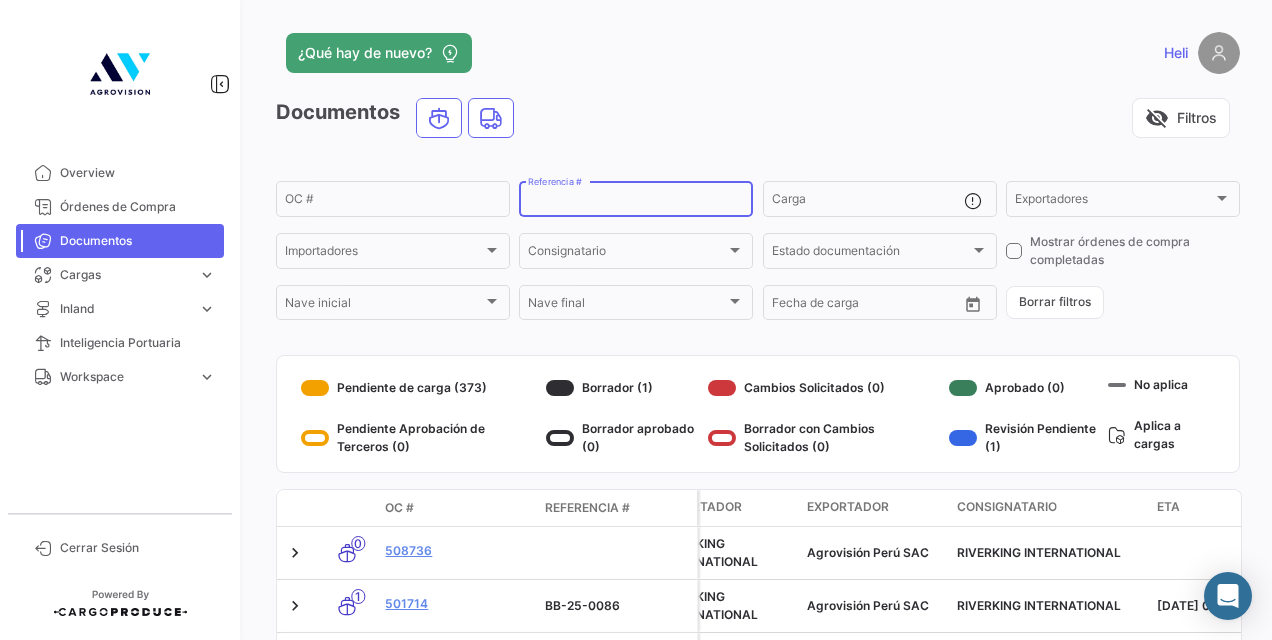 click on "Referencia #" at bounding box center (636, 202) 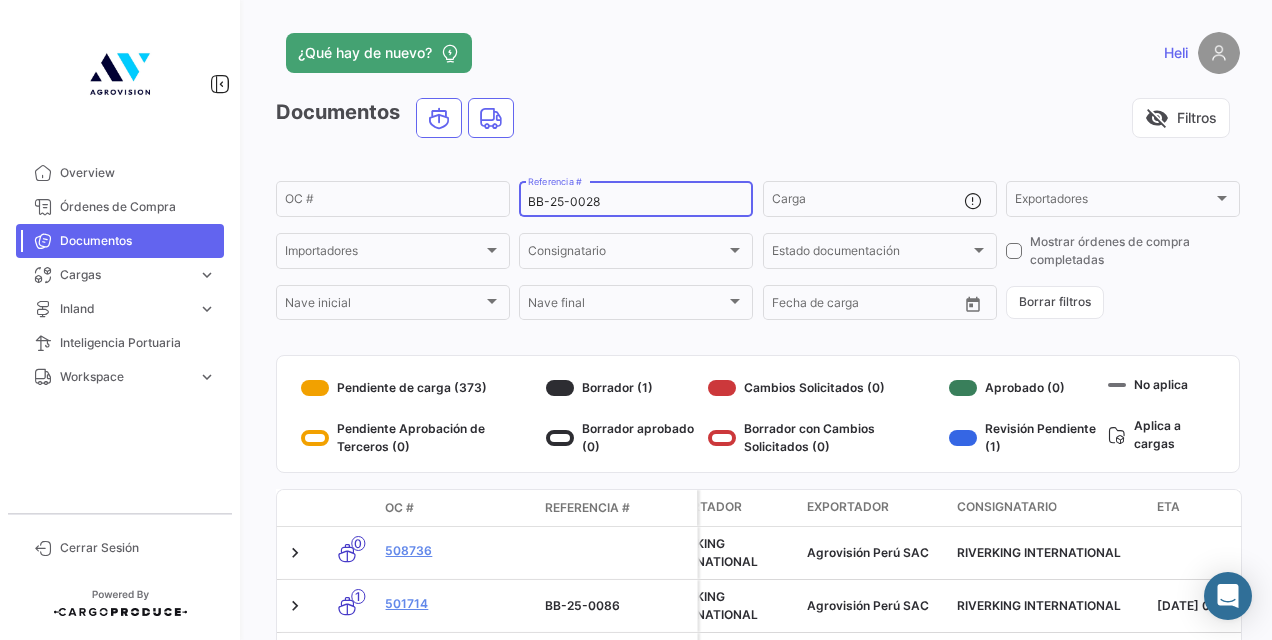 type on "BB-25-0028" 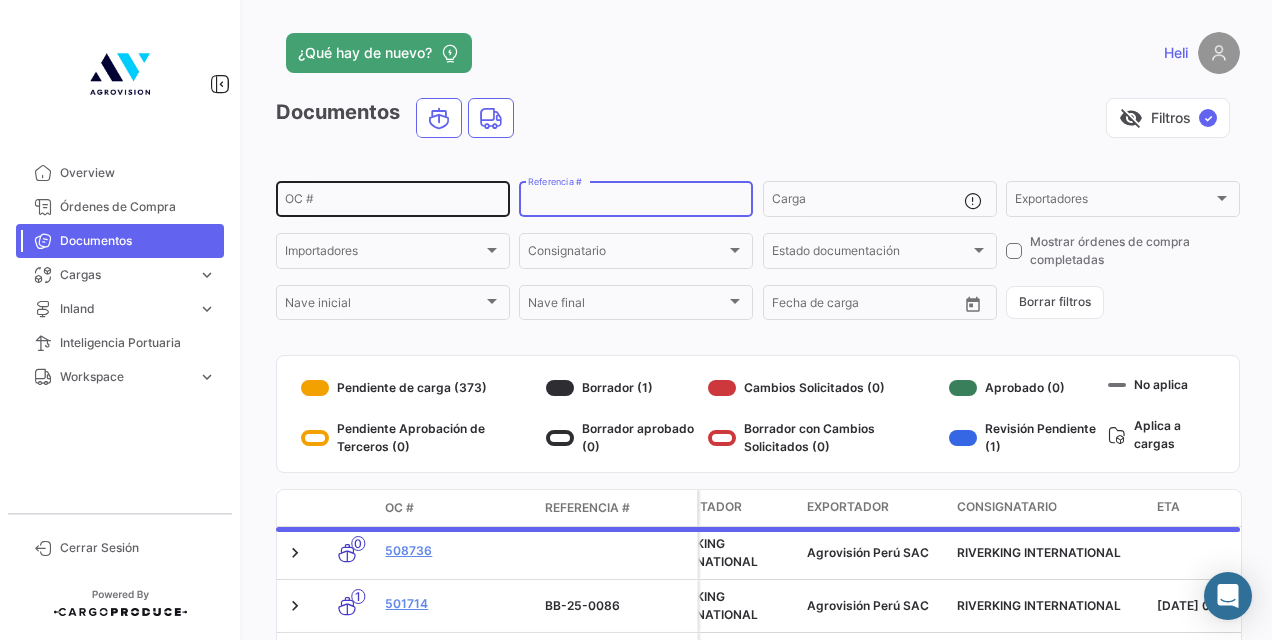 type 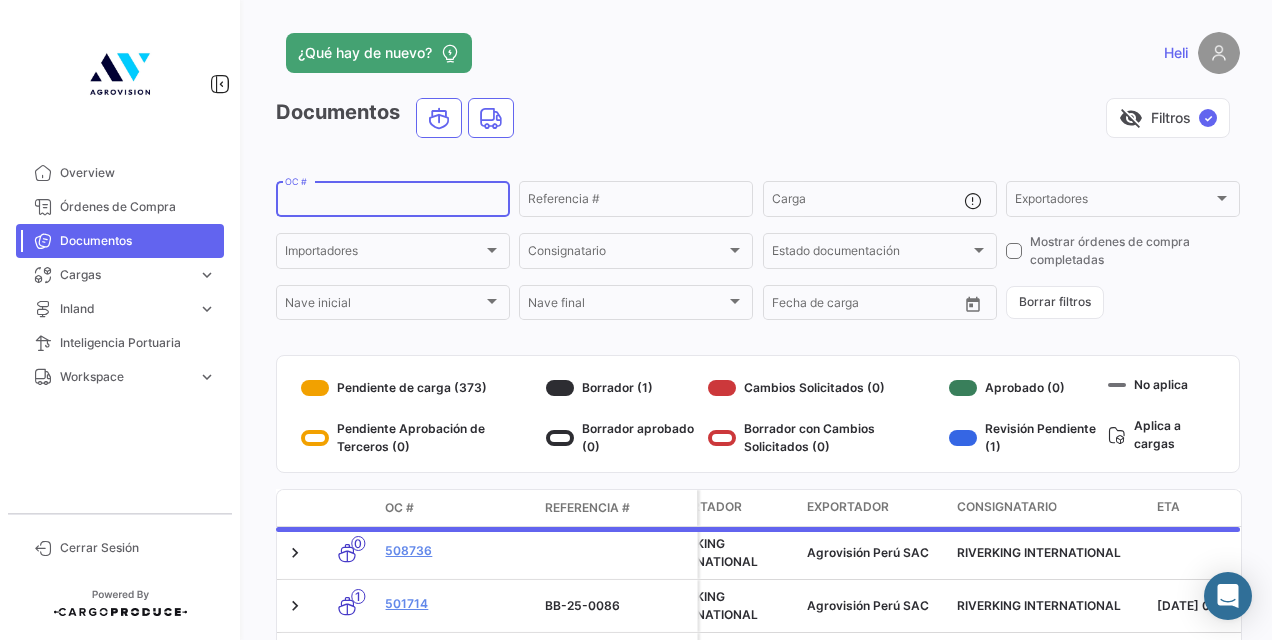 paste on "479341" 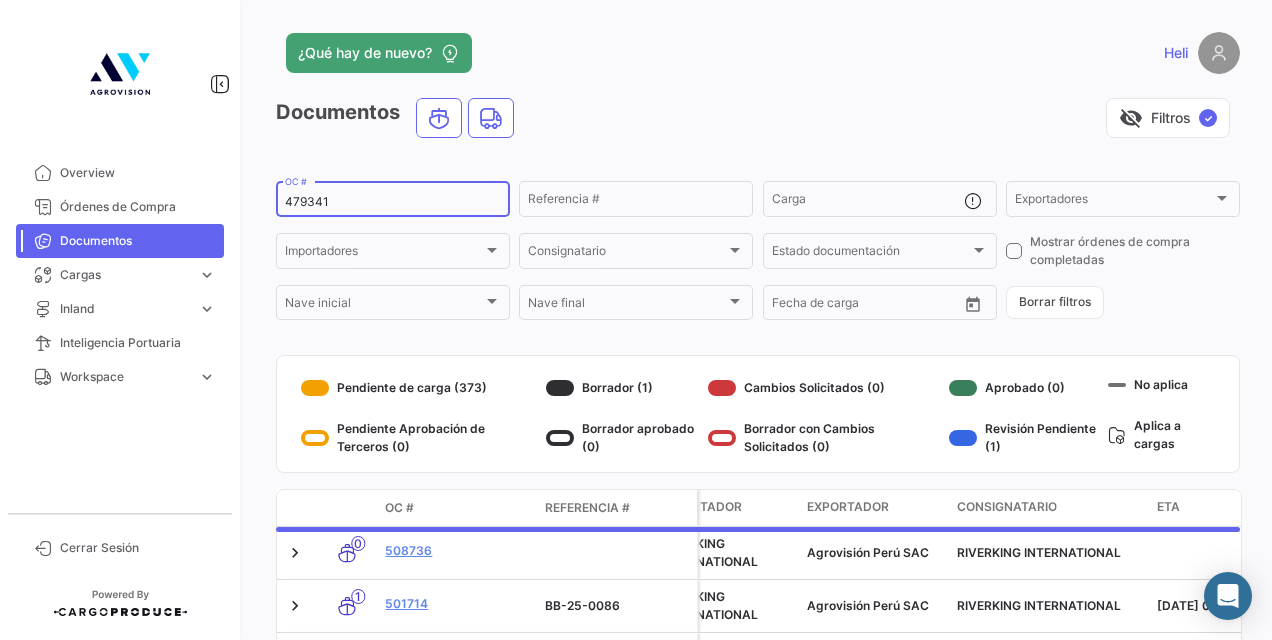 type on "479341" 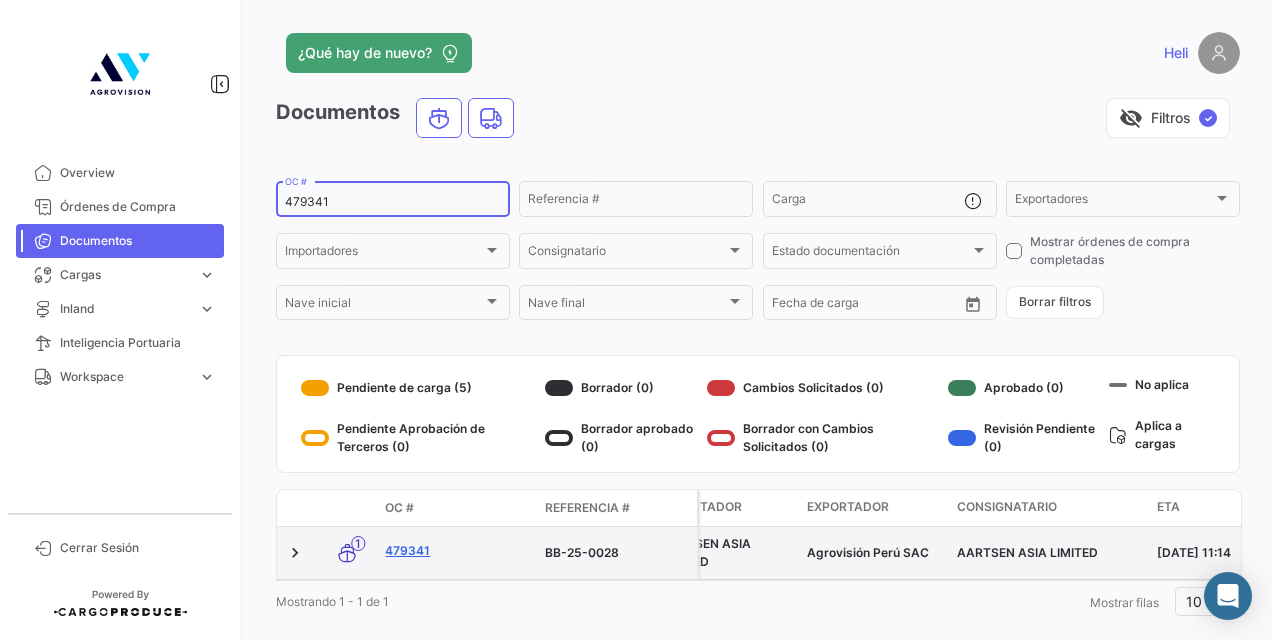 click on "479341" 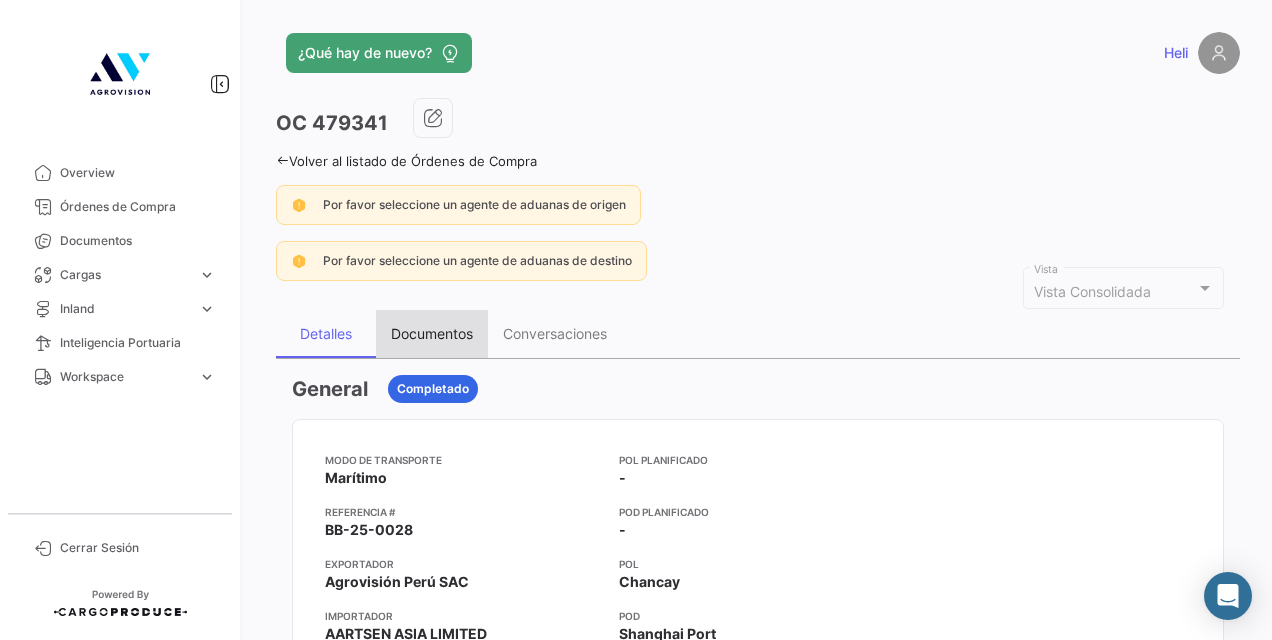 click on "Documentos" at bounding box center (432, 334) 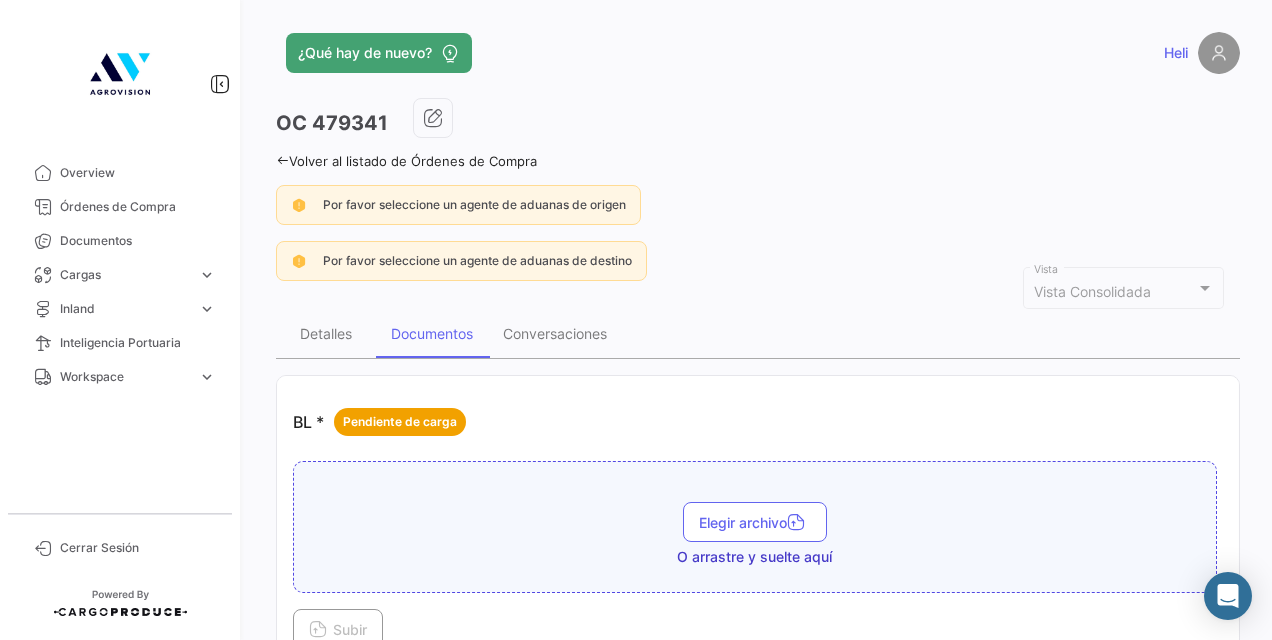 scroll, scrollTop: 182, scrollLeft: 0, axis: vertical 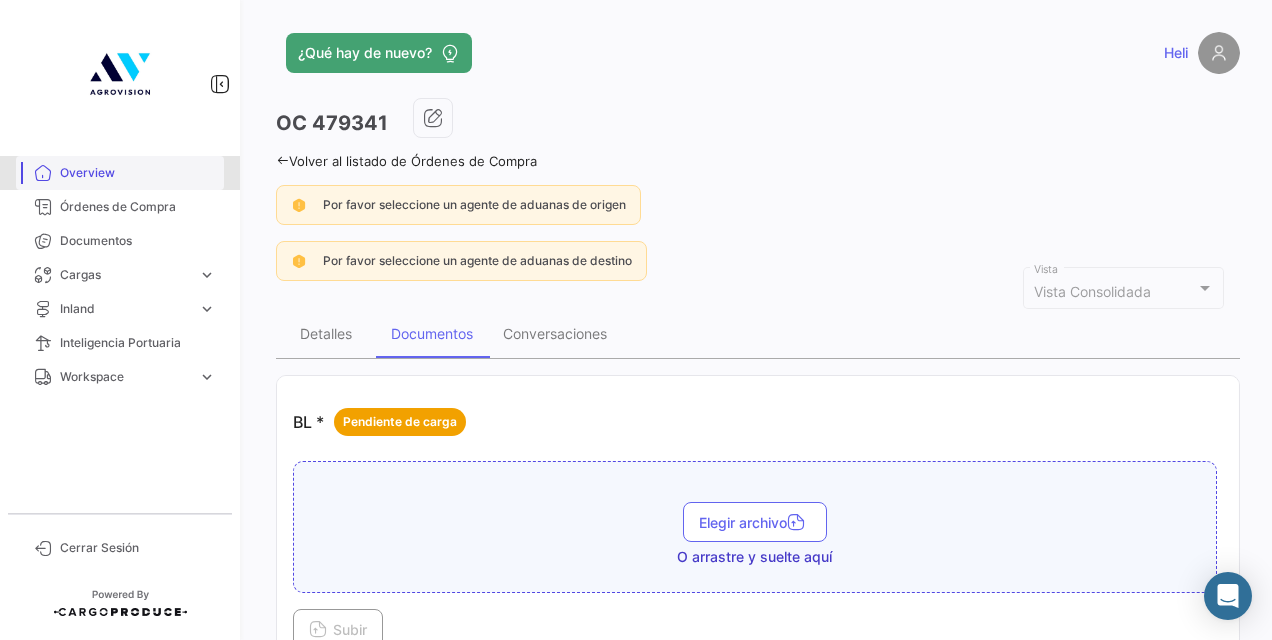 click on "Overview" at bounding box center [138, 173] 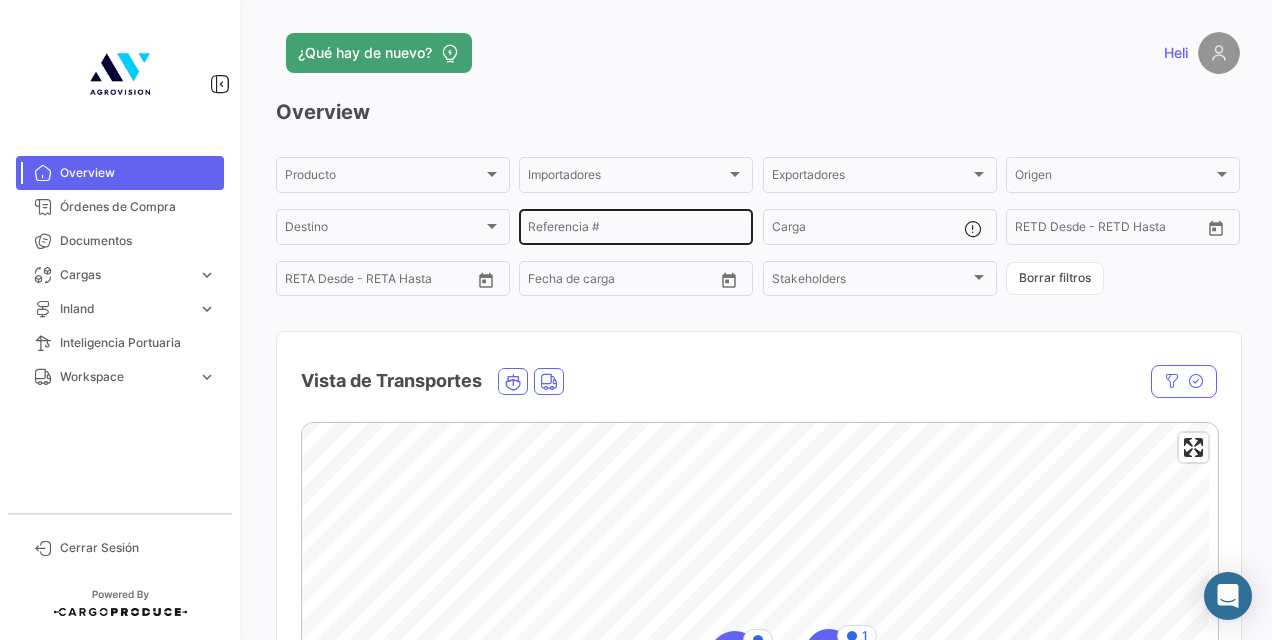 click on "Referencia #" at bounding box center (636, 230) 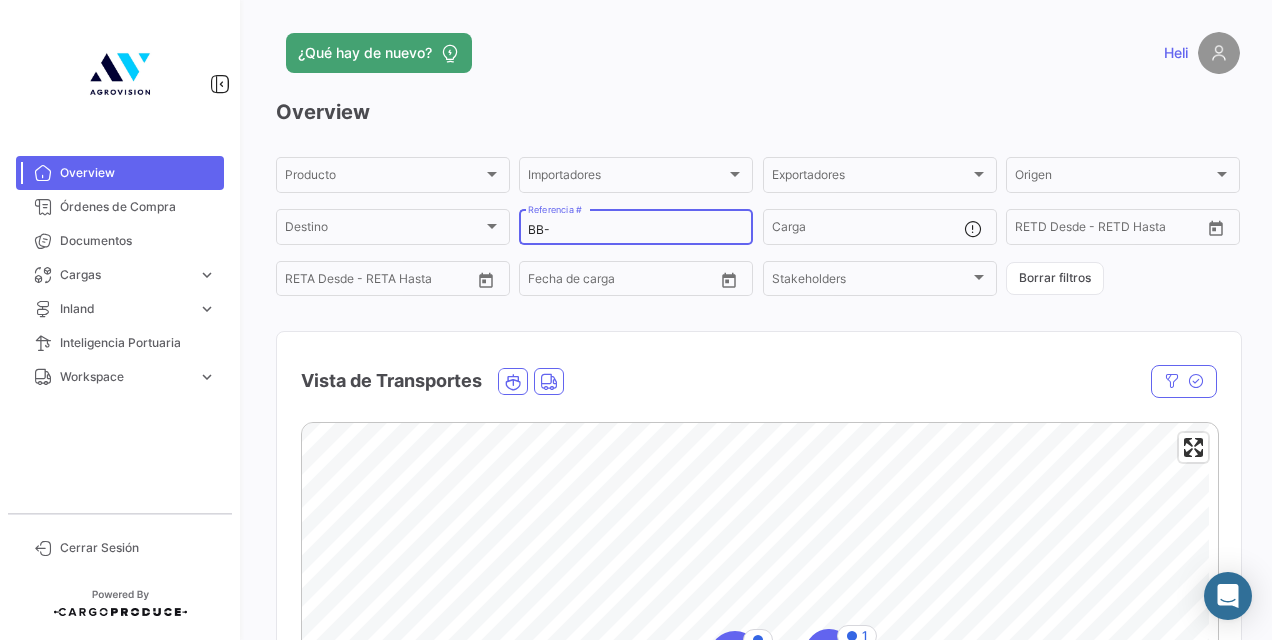 click on "BB-" at bounding box center (636, 230) 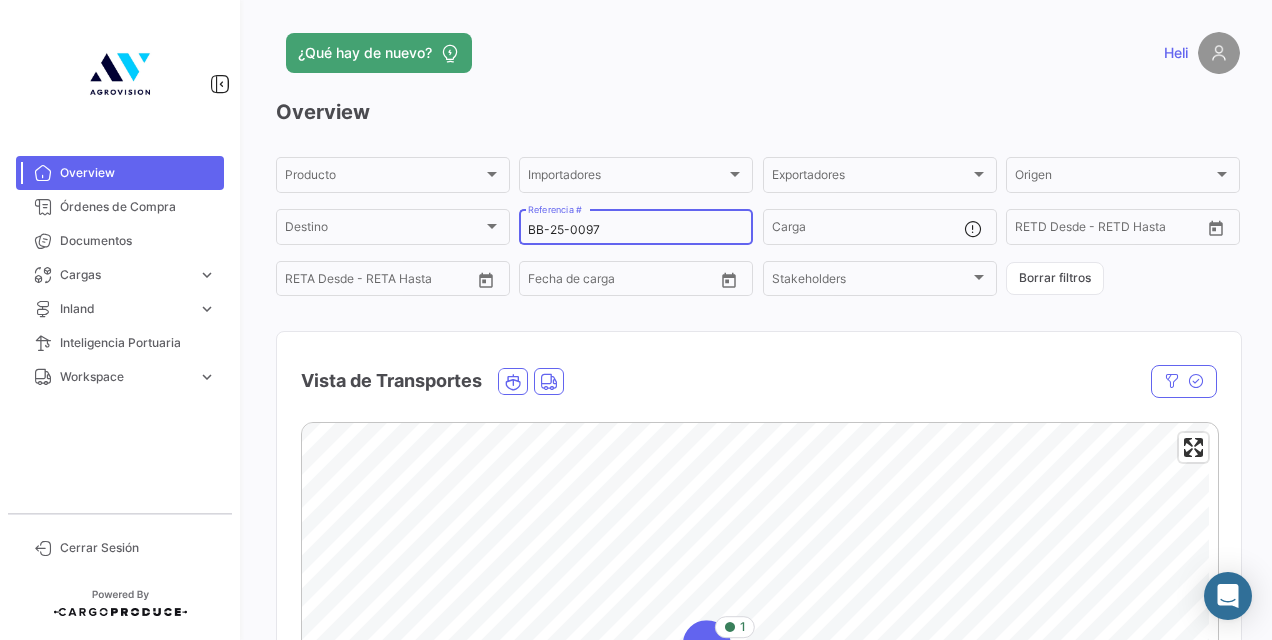 type on "BB-25-0097" 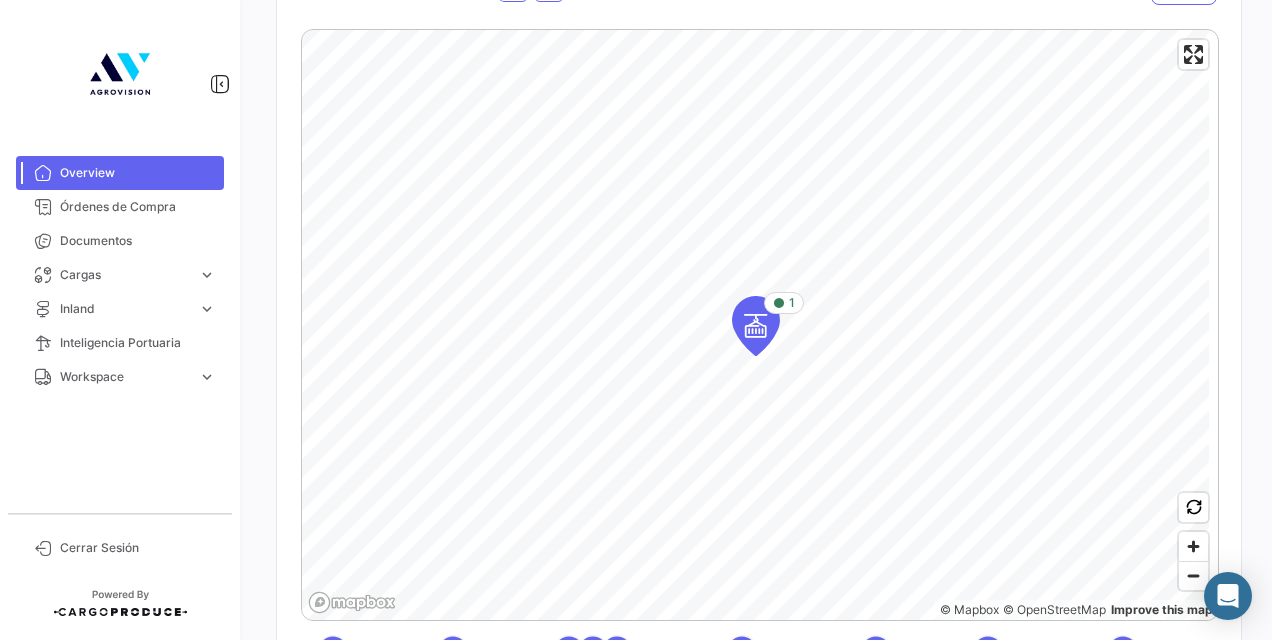 scroll, scrollTop: 395, scrollLeft: 0, axis: vertical 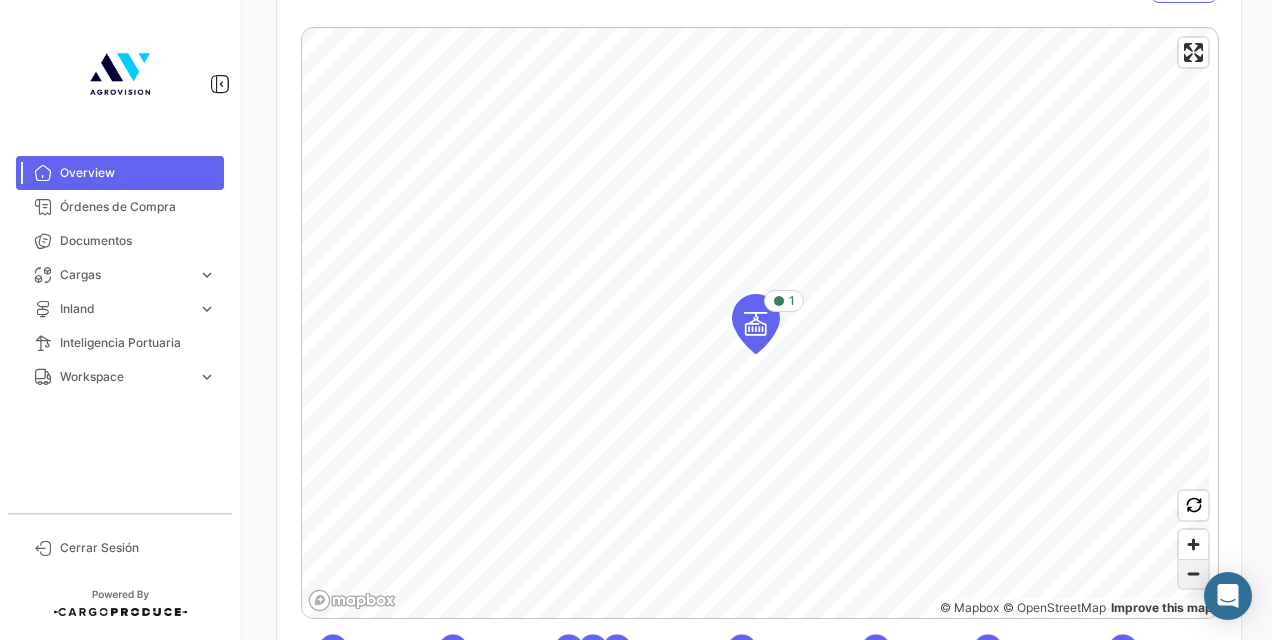 click 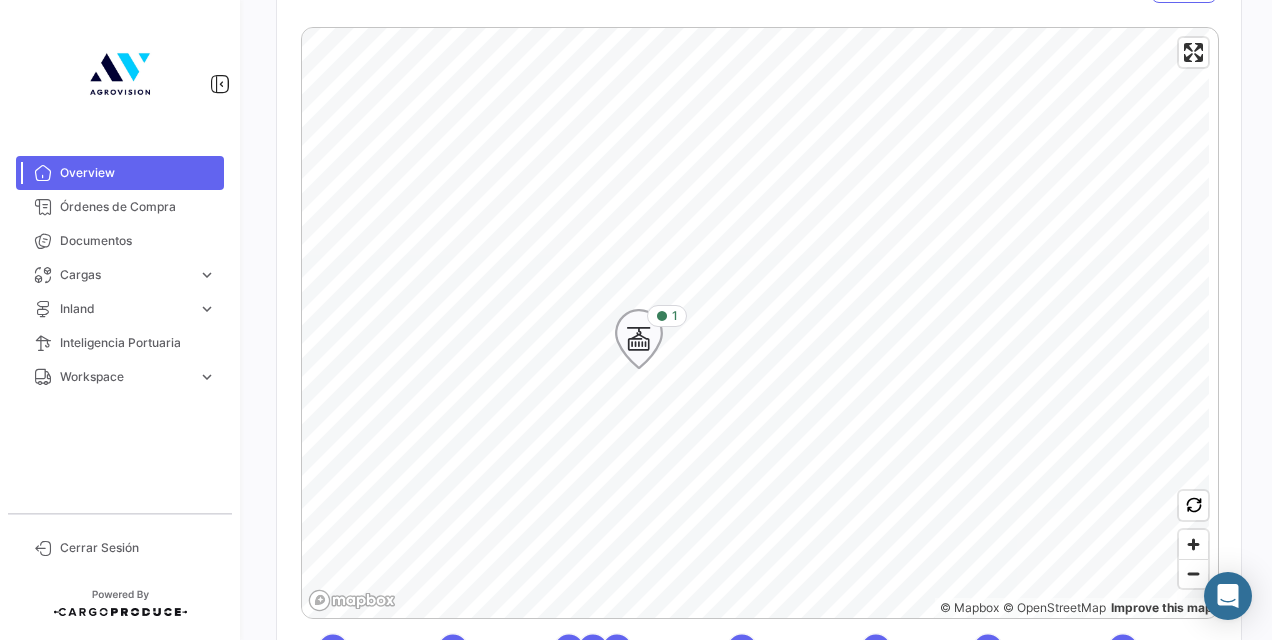 click 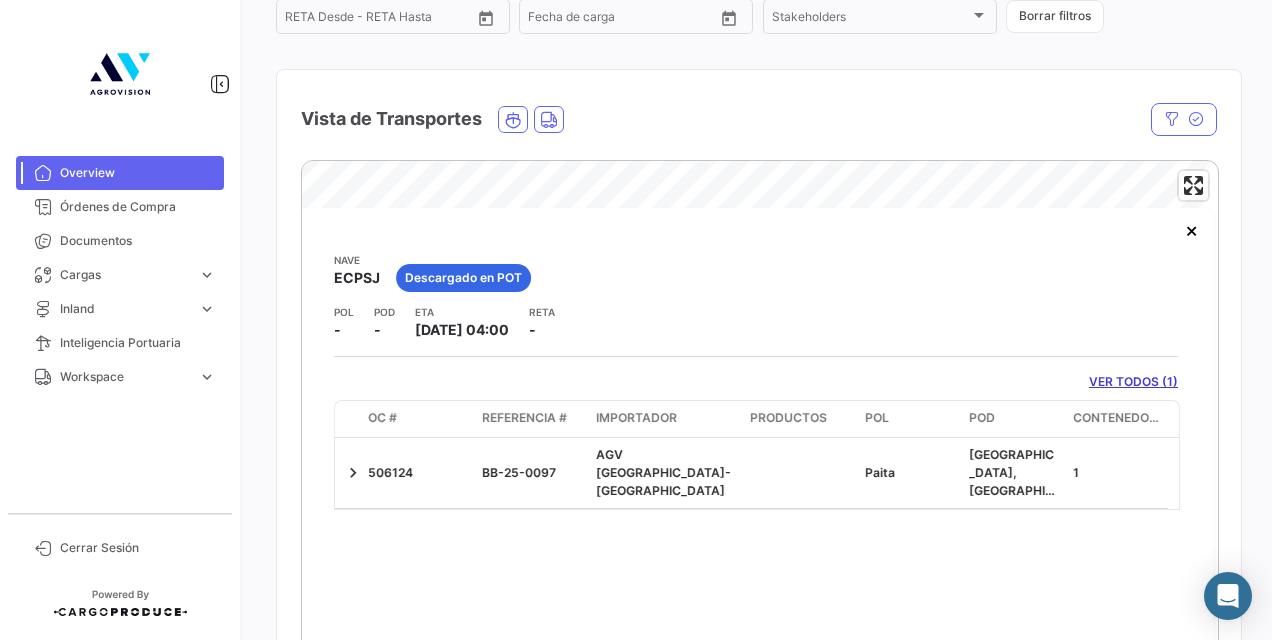 scroll, scrollTop: 263, scrollLeft: 0, axis: vertical 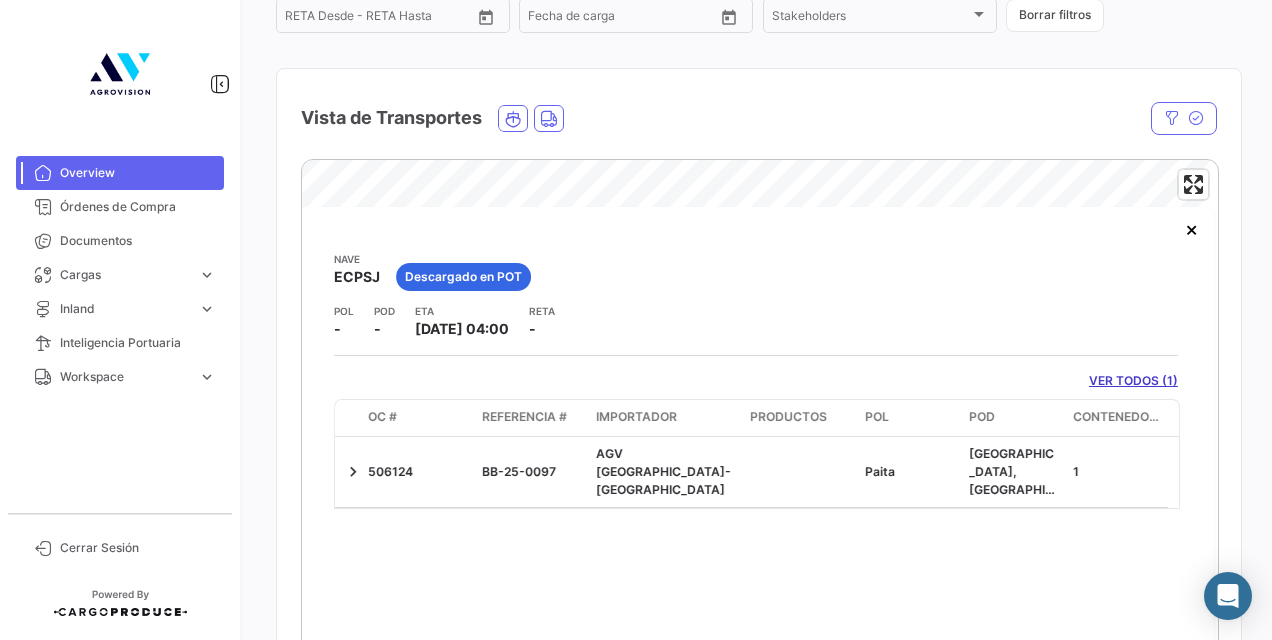 click on "VER TODOS (1)" 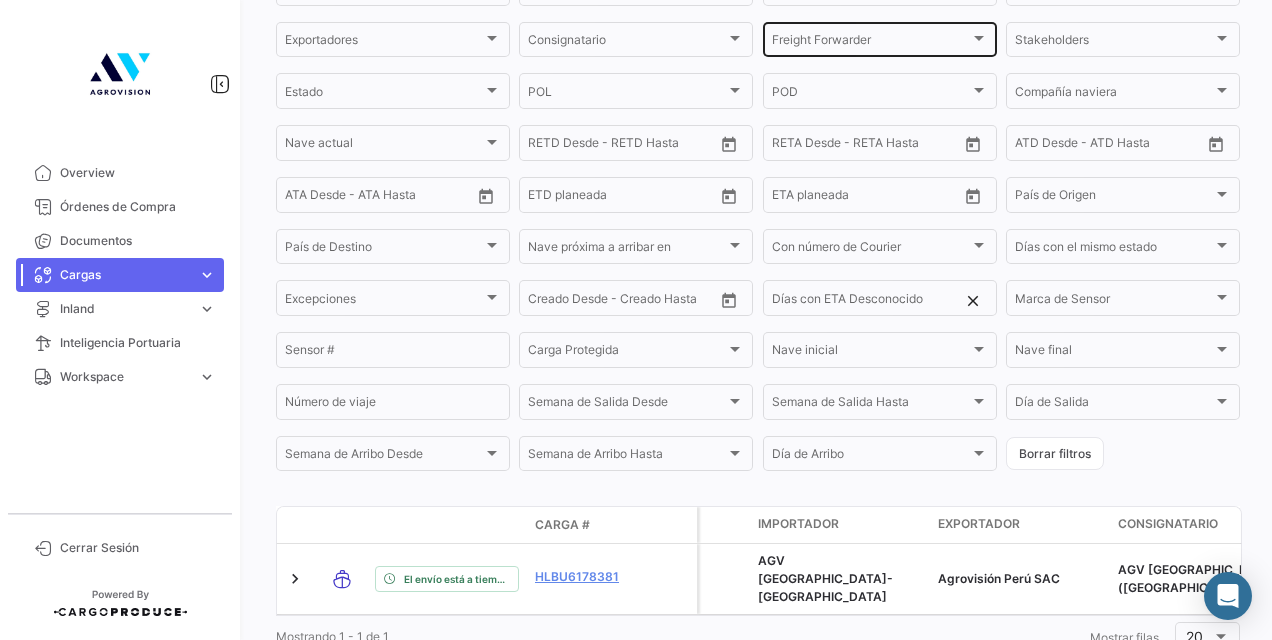 scroll, scrollTop: 381, scrollLeft: 0, axis: vertical 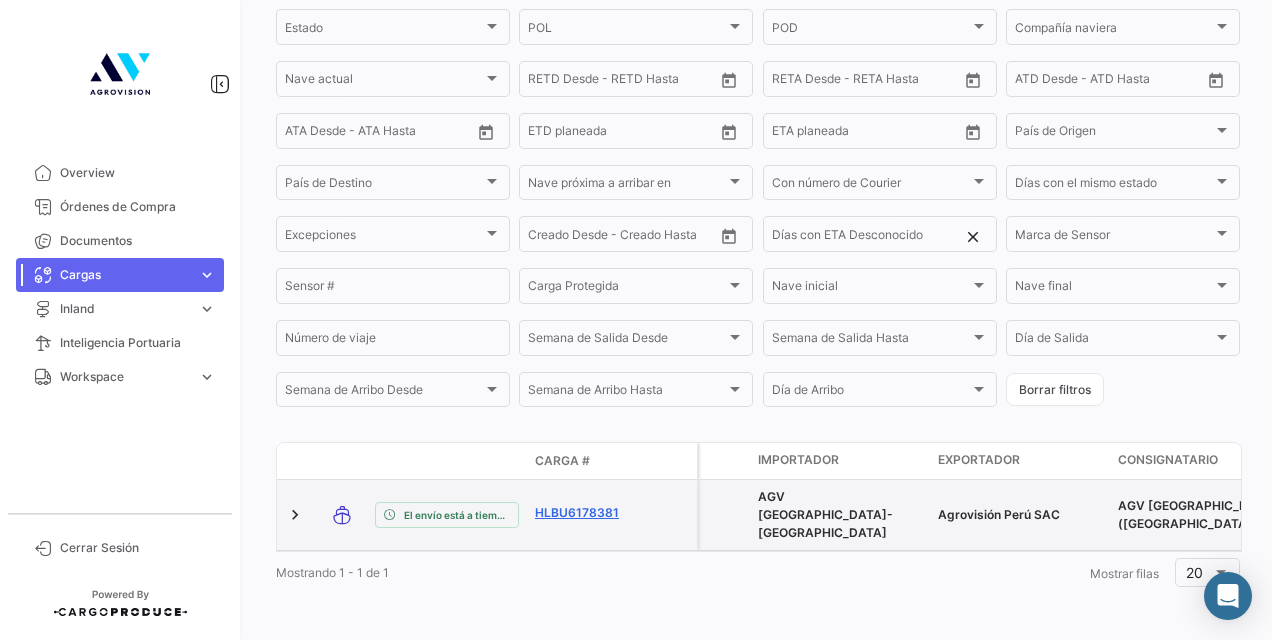 click on "HLBU6178381" 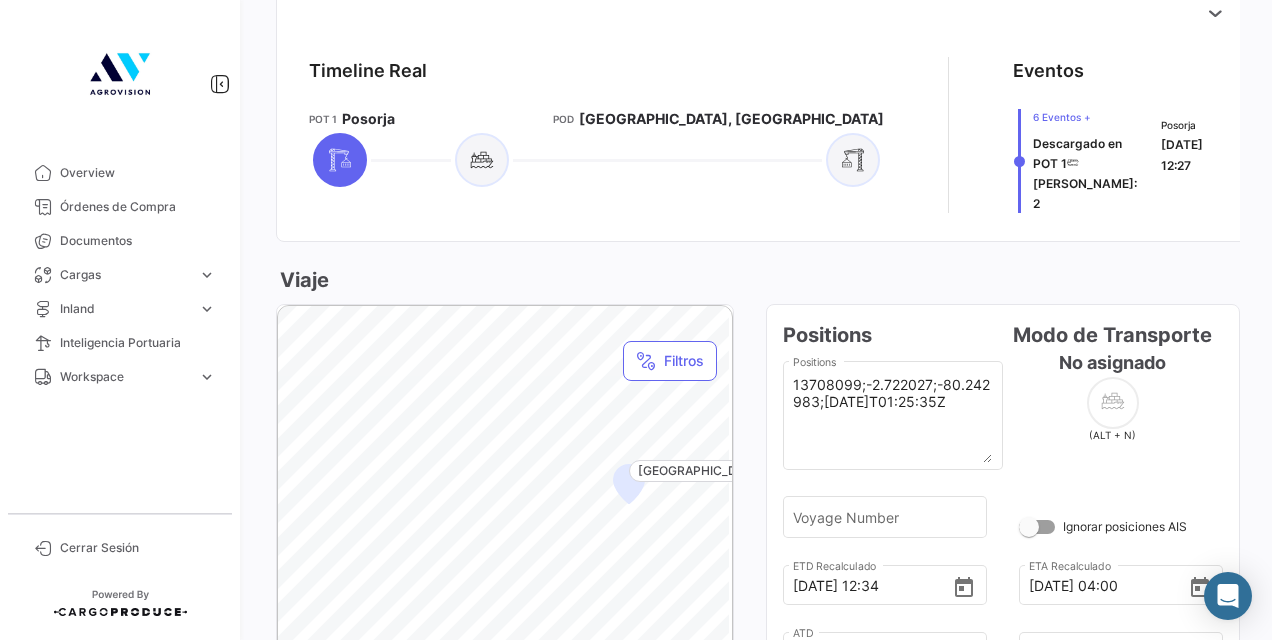 scroll, scrollTop: 791, scrollLeft: 0, axis: vertical 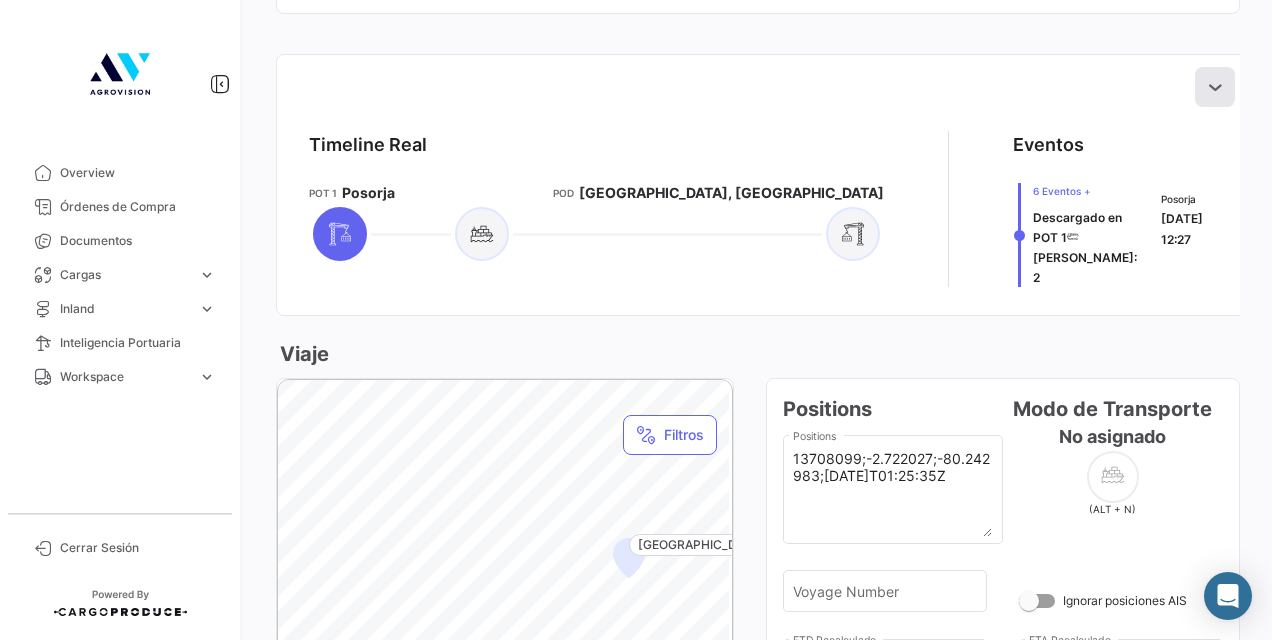 click at bounding box center (1215, 87) 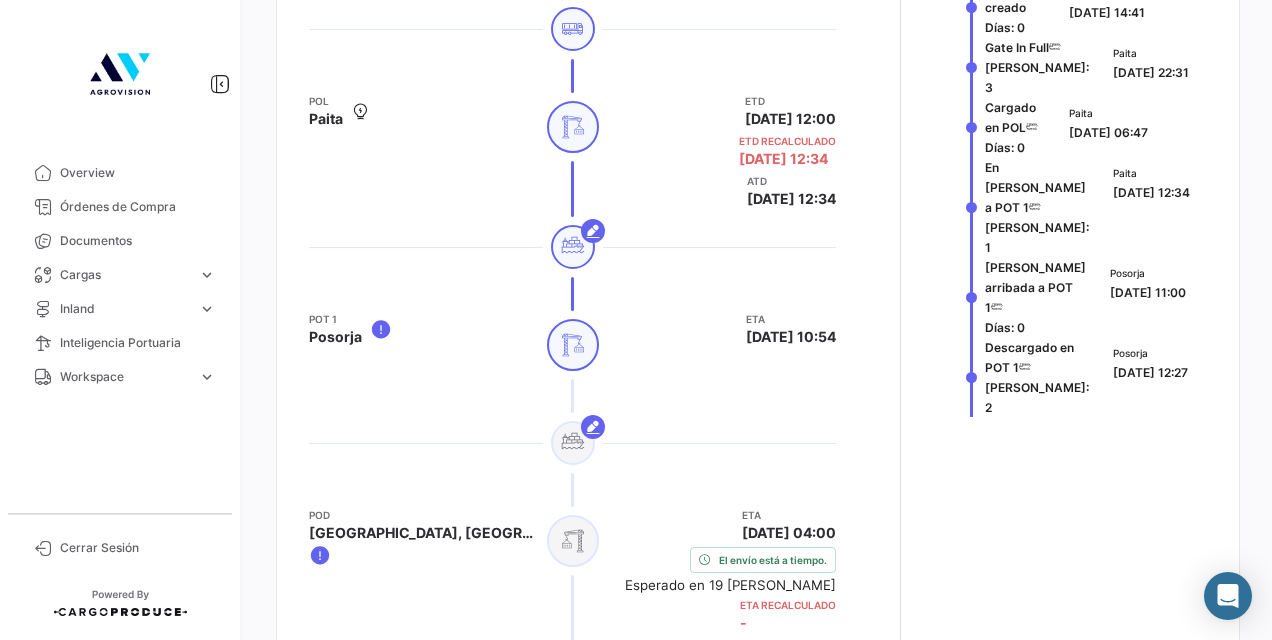 scroll, scrollTop: 1079, scrollLeft: 0, axis: vertical 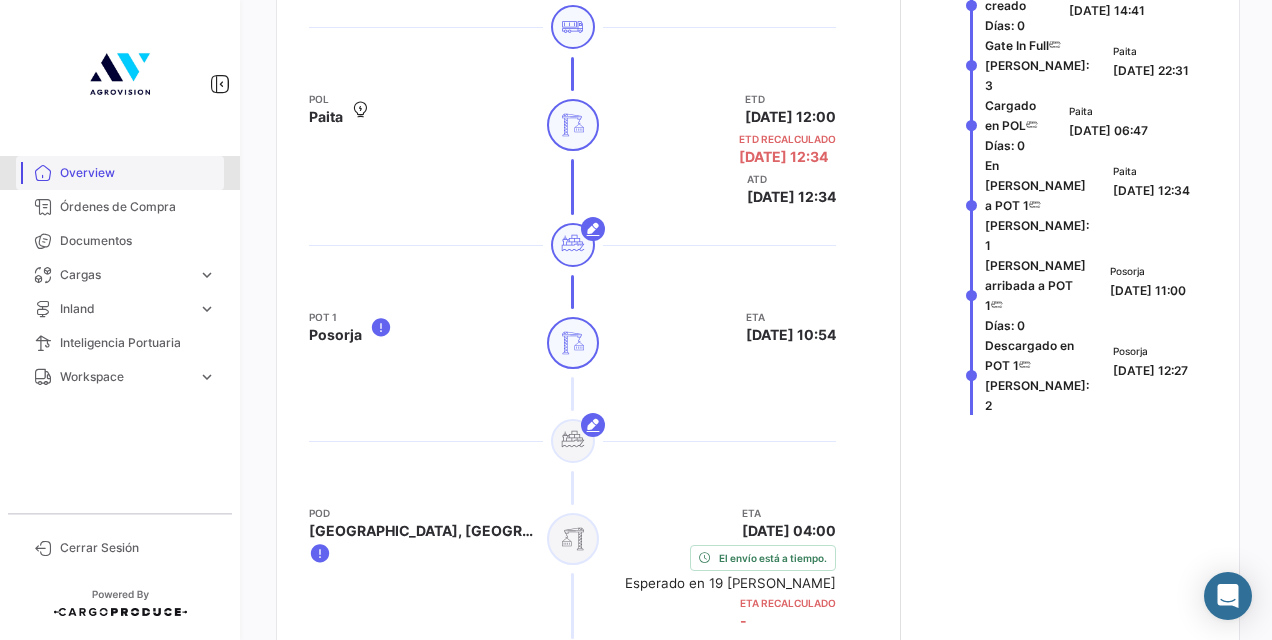 click on "Overview" at bounding box center (120, 173) 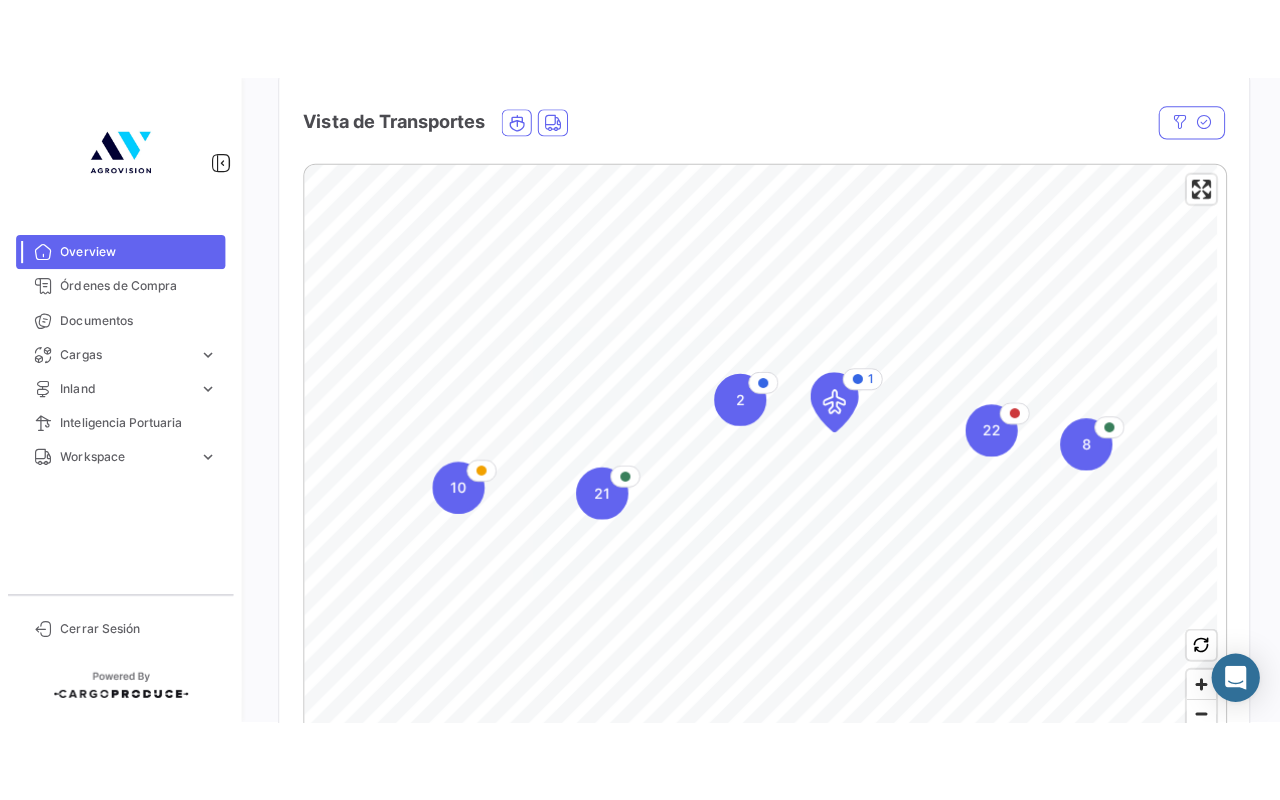 scroll, scrollTop: 339, scrollLeft: 0, axis: vertical 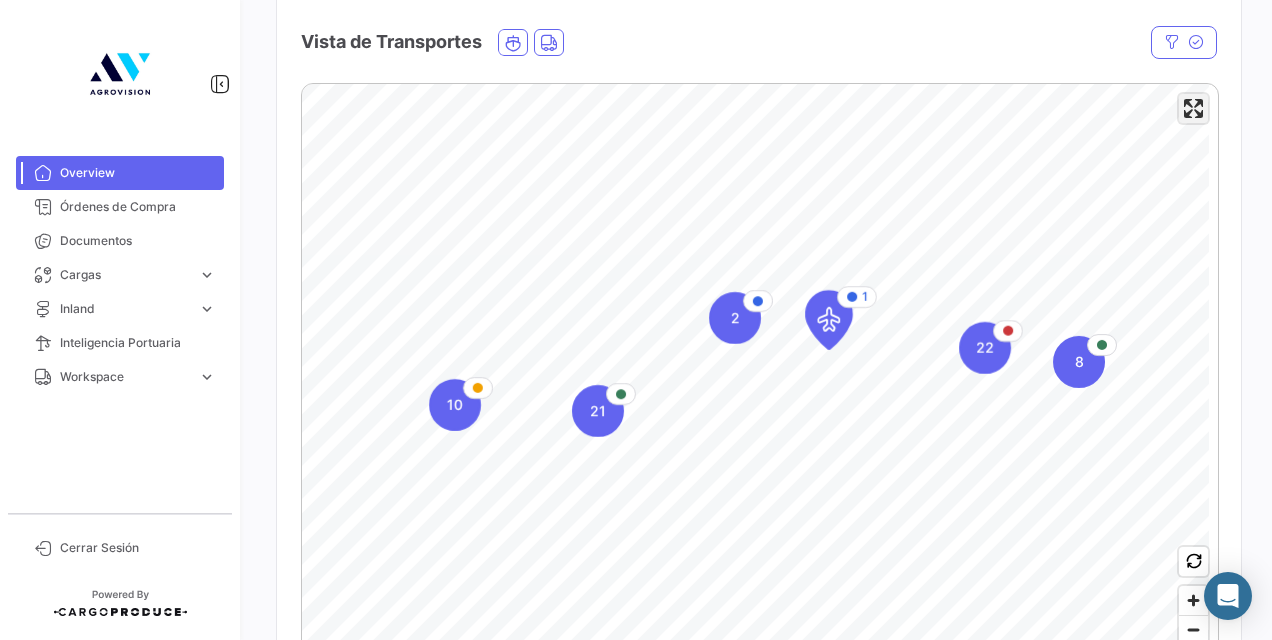 click 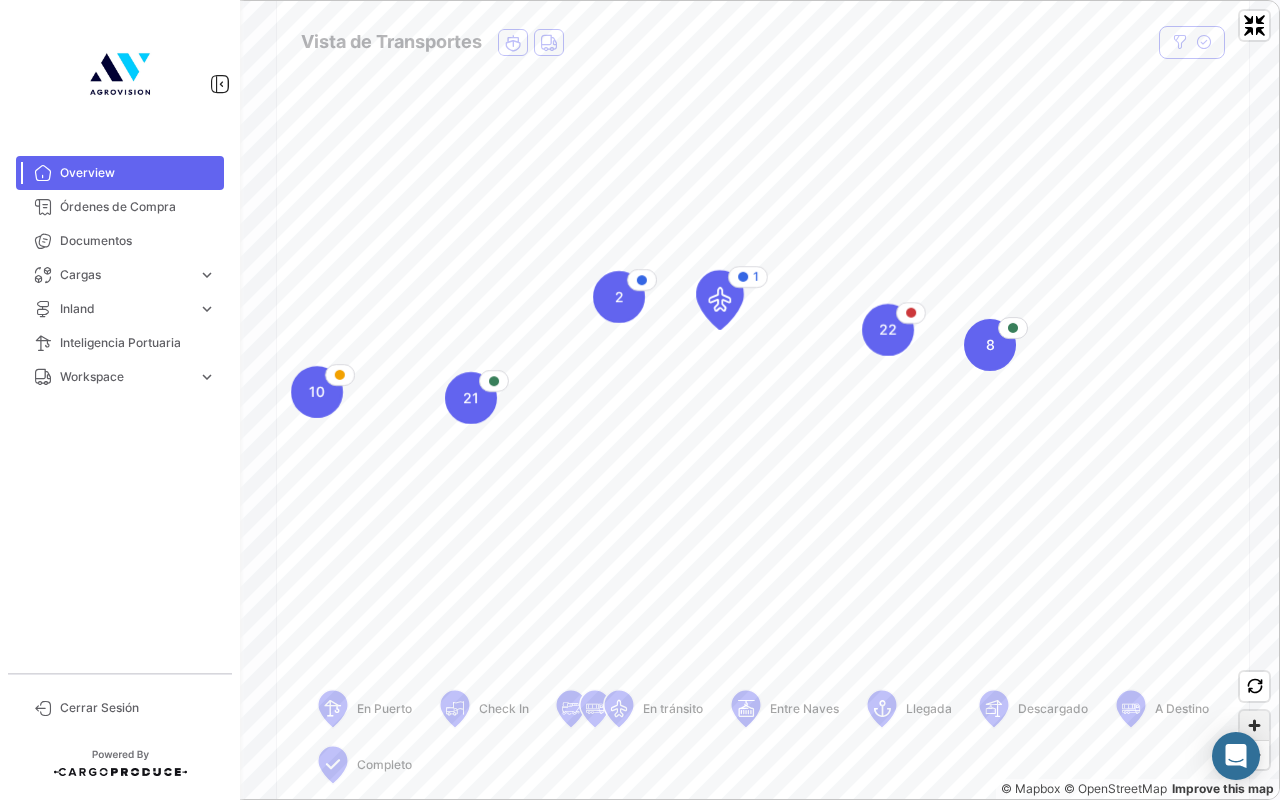 click 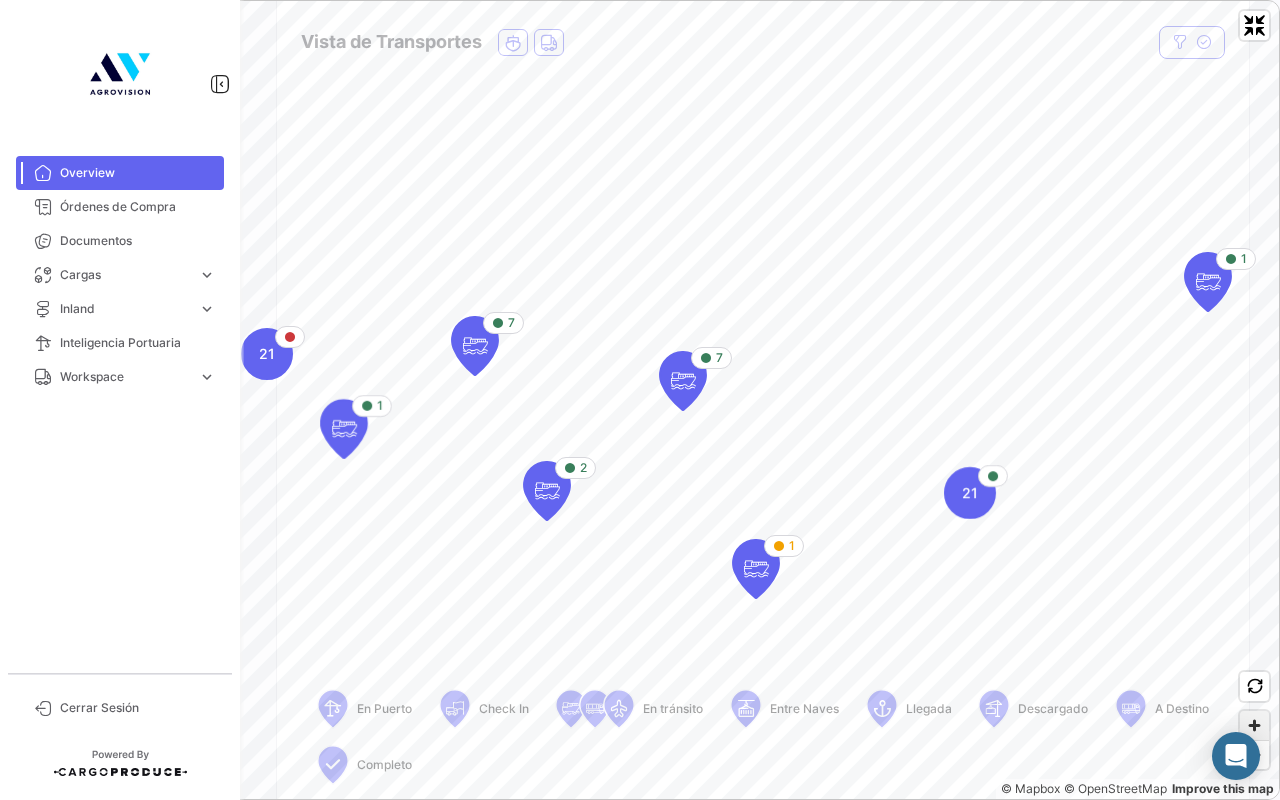 click 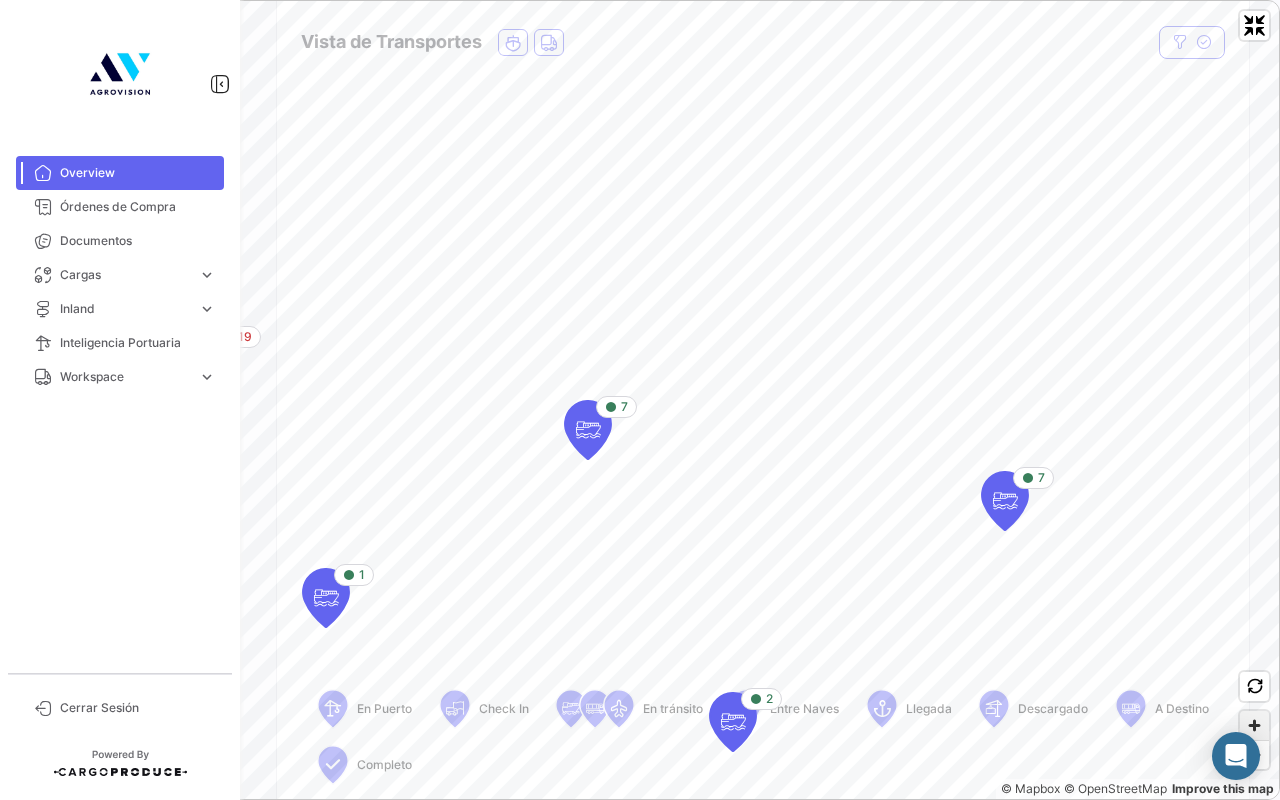 click 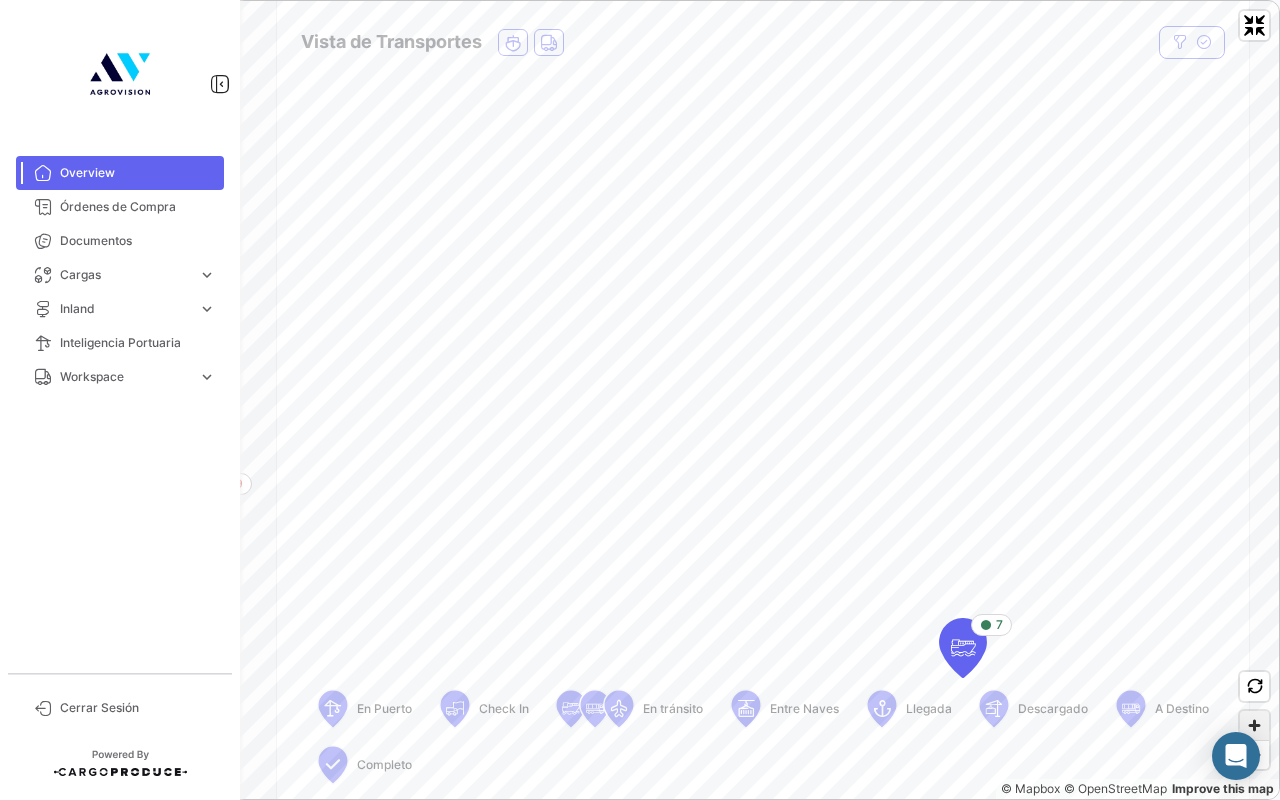 click 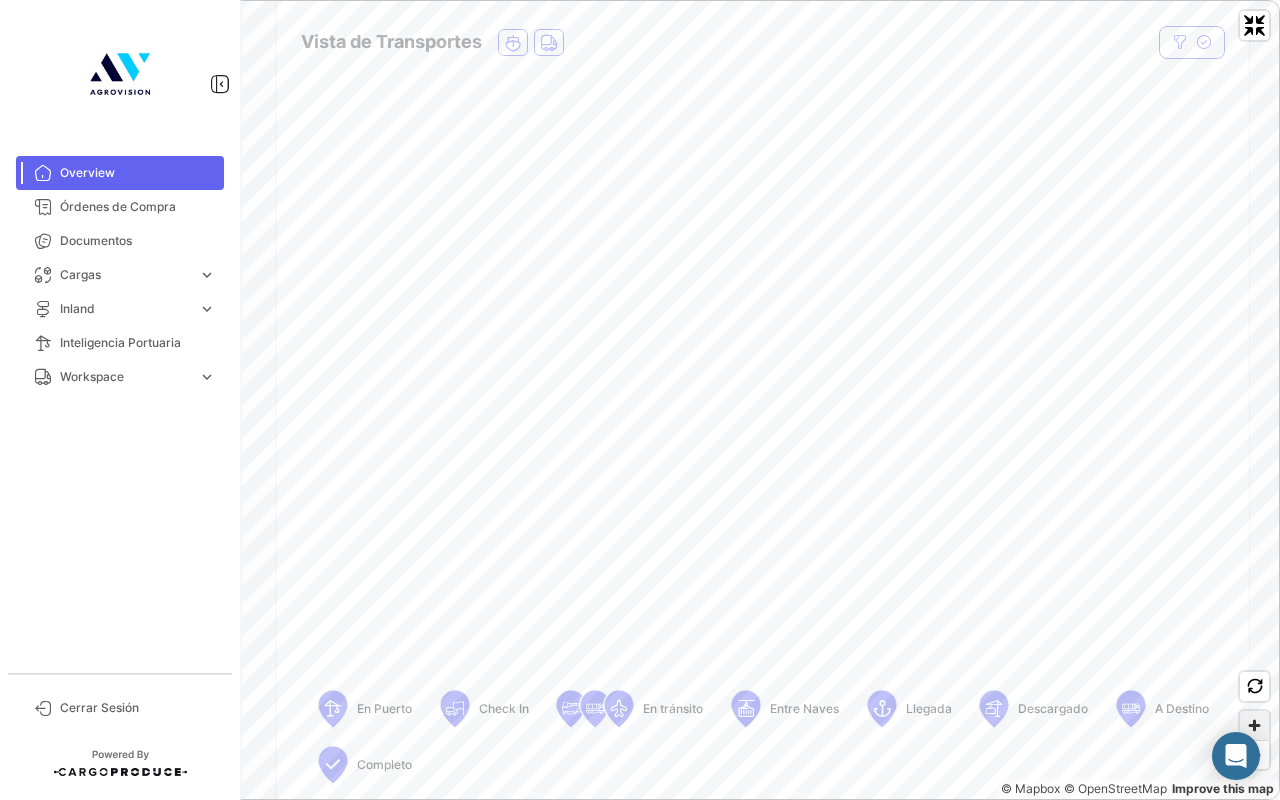 click 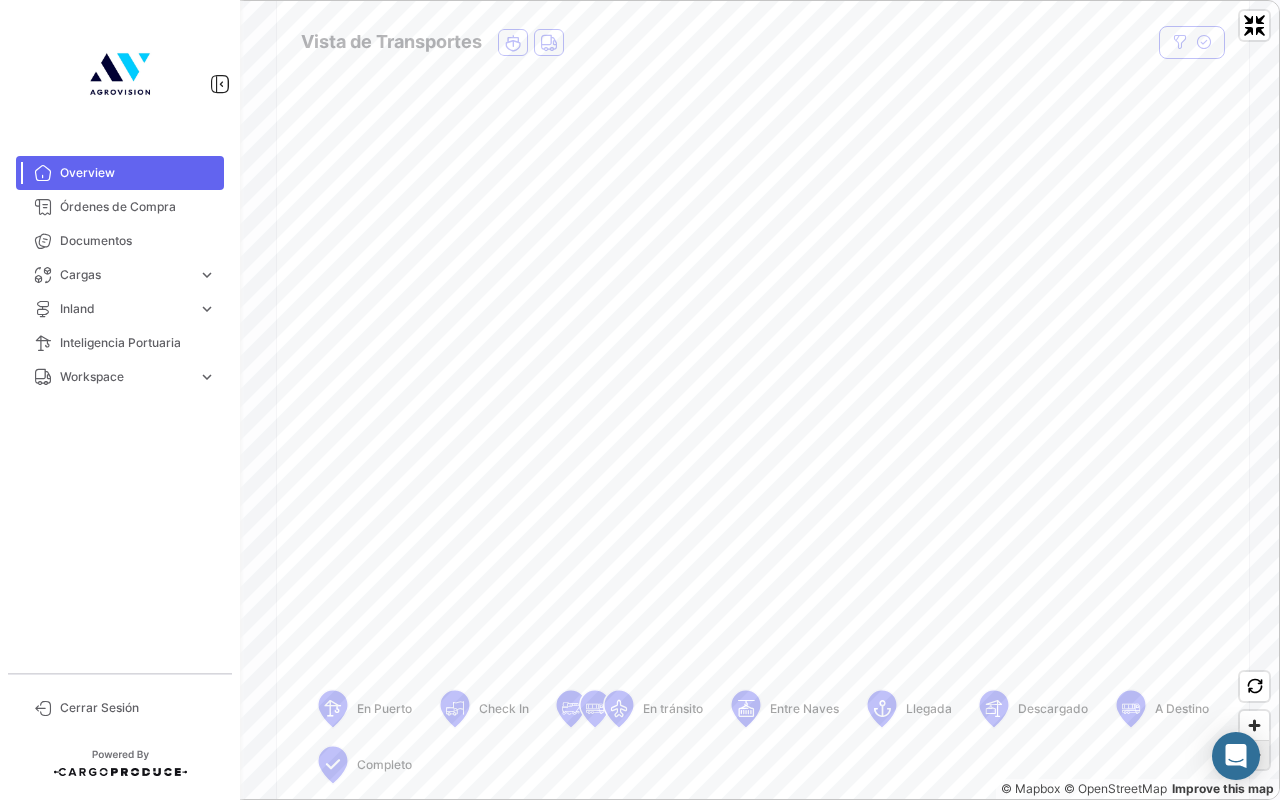 click 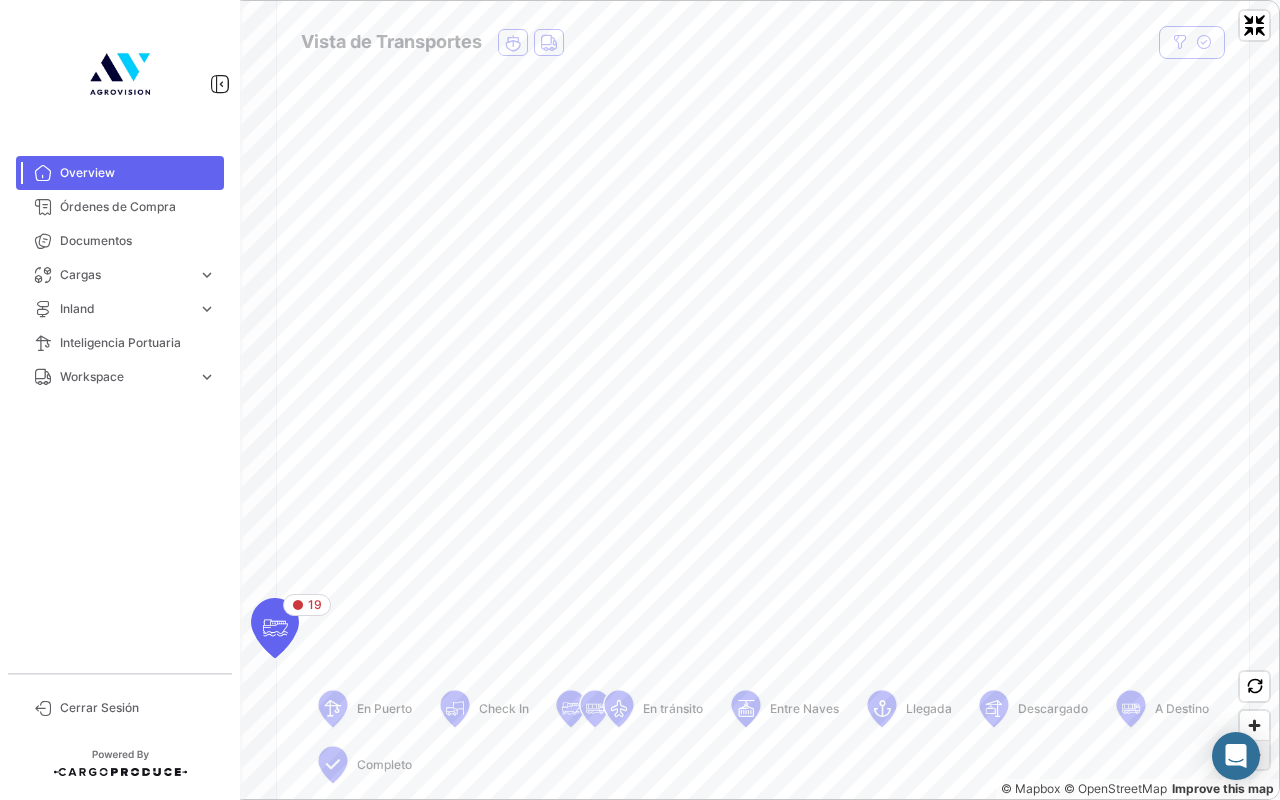 click 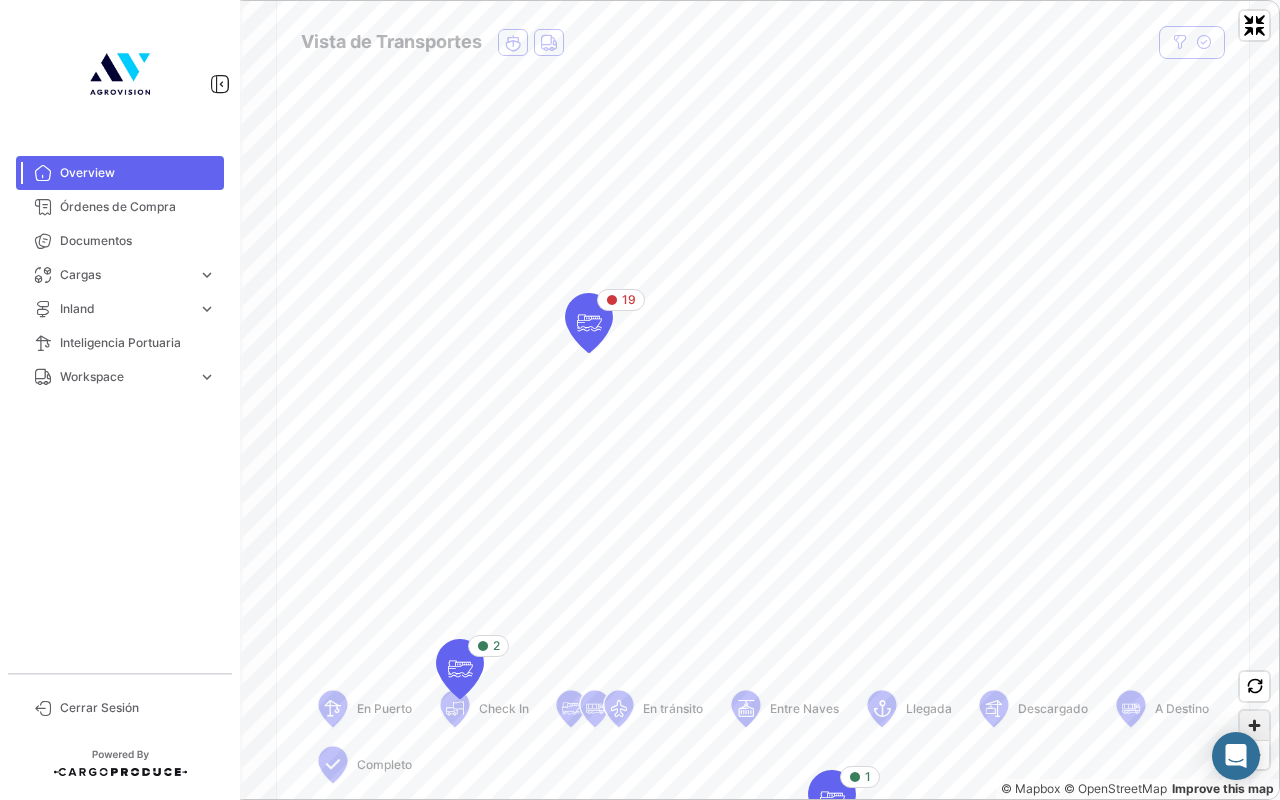 click 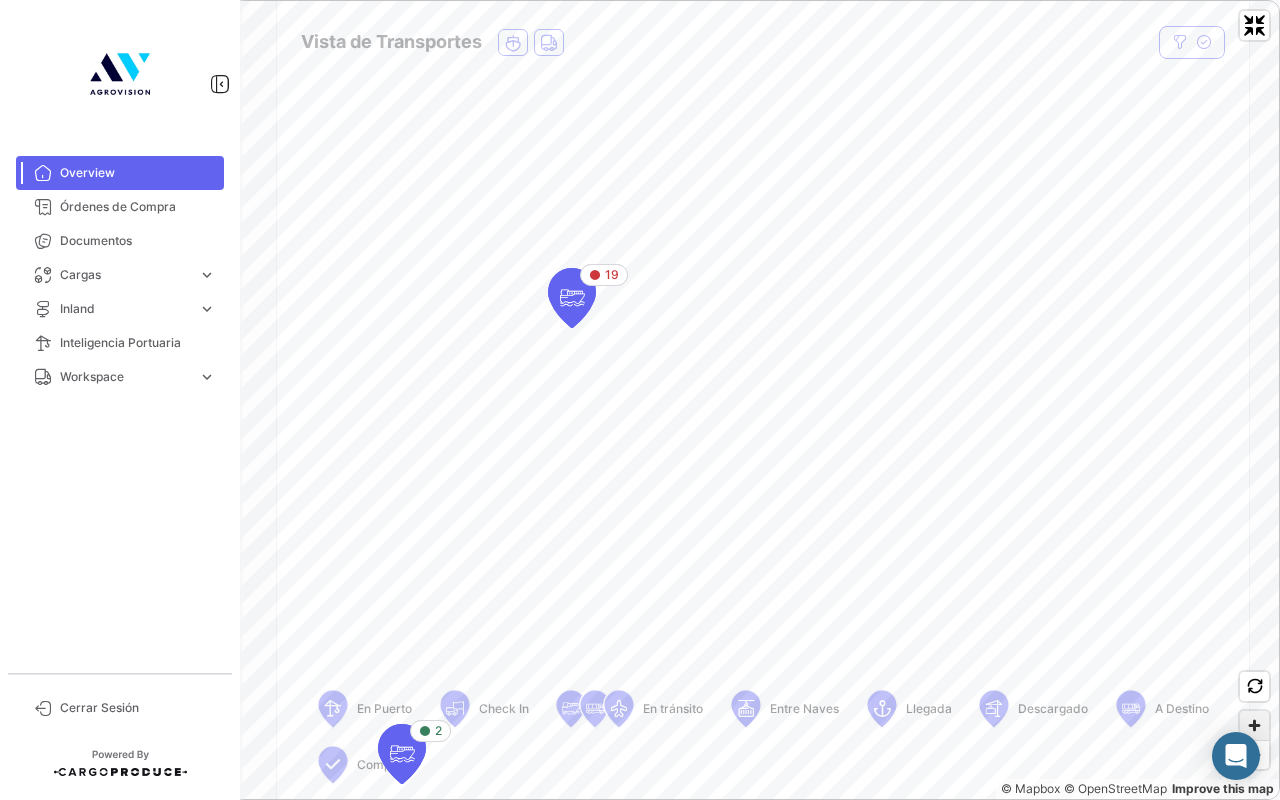 click 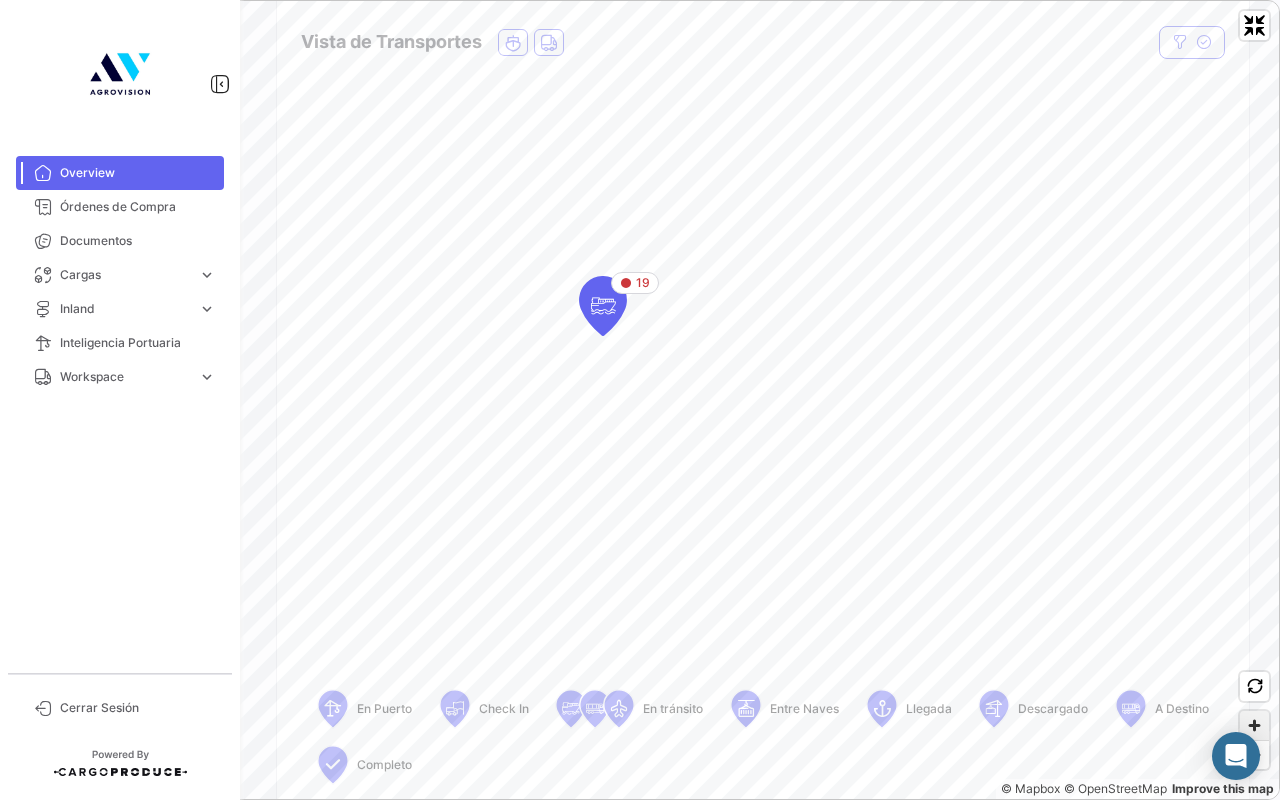 click 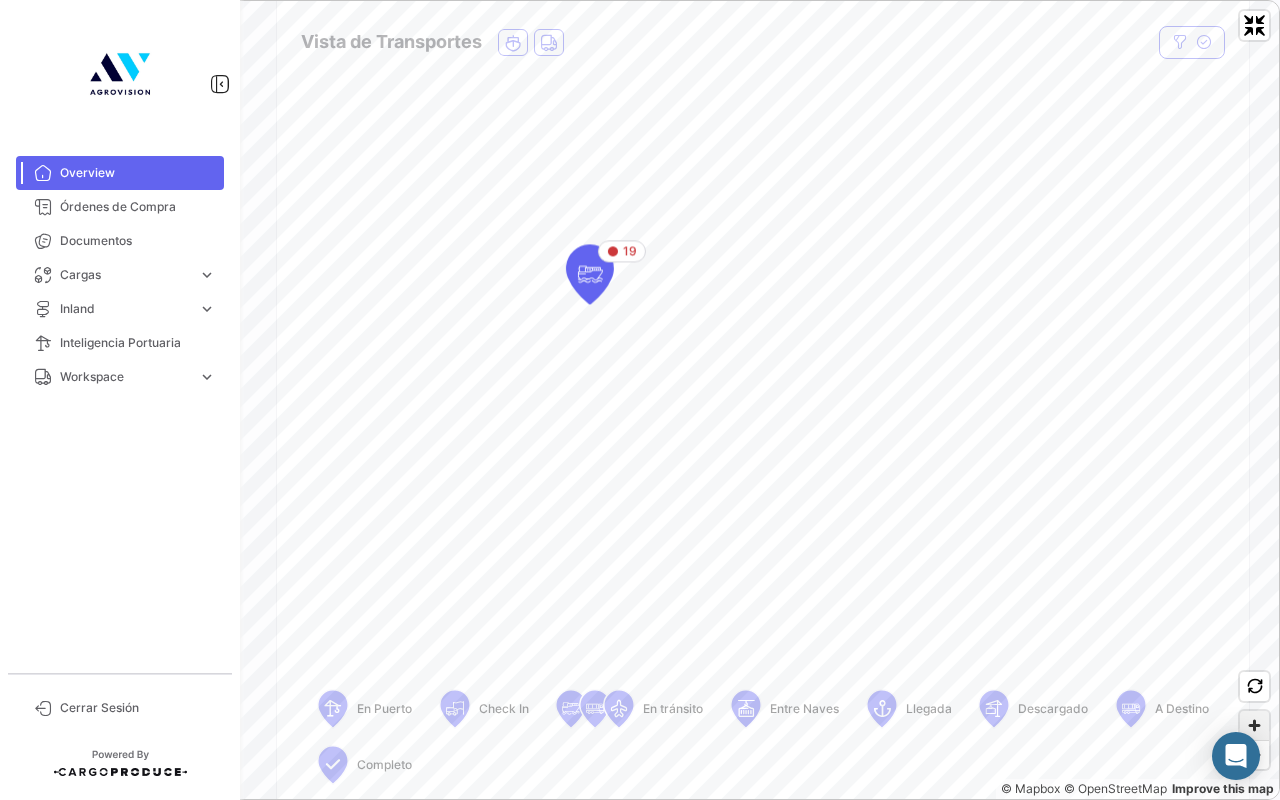 click 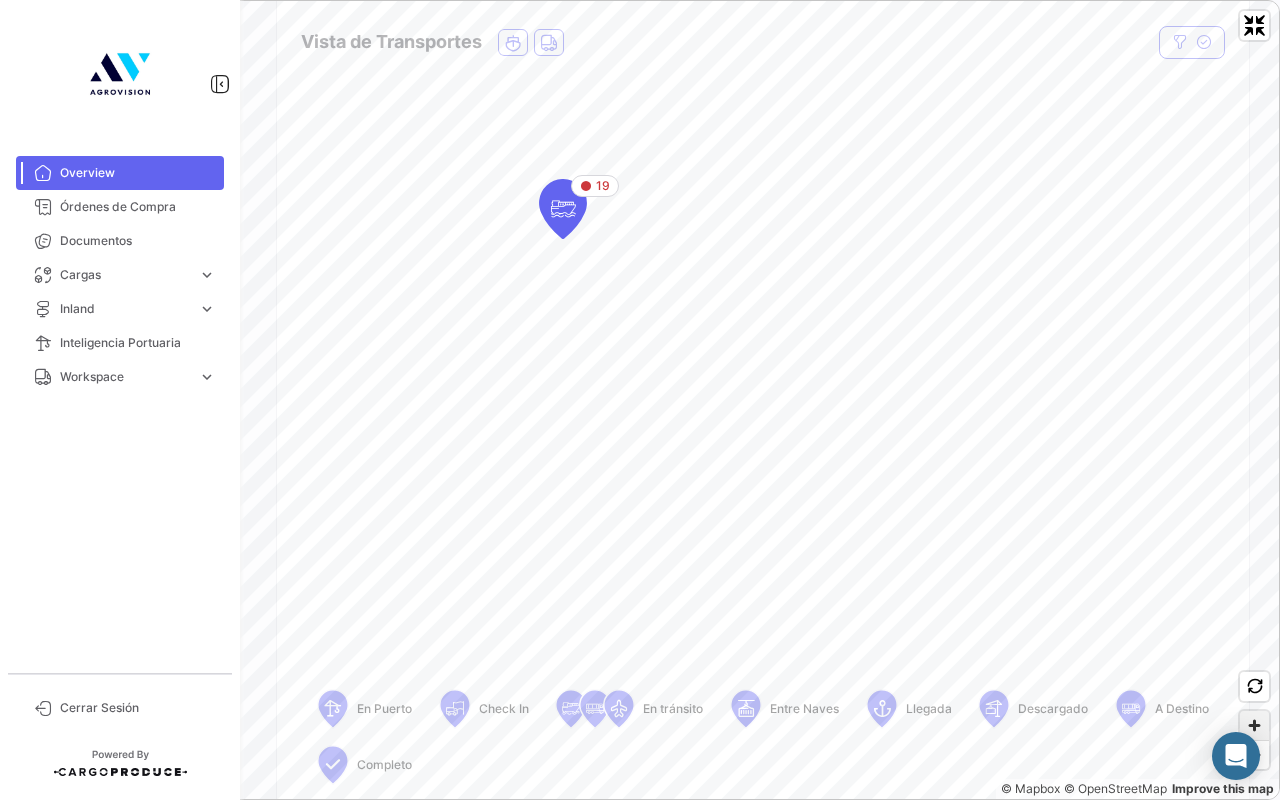 click 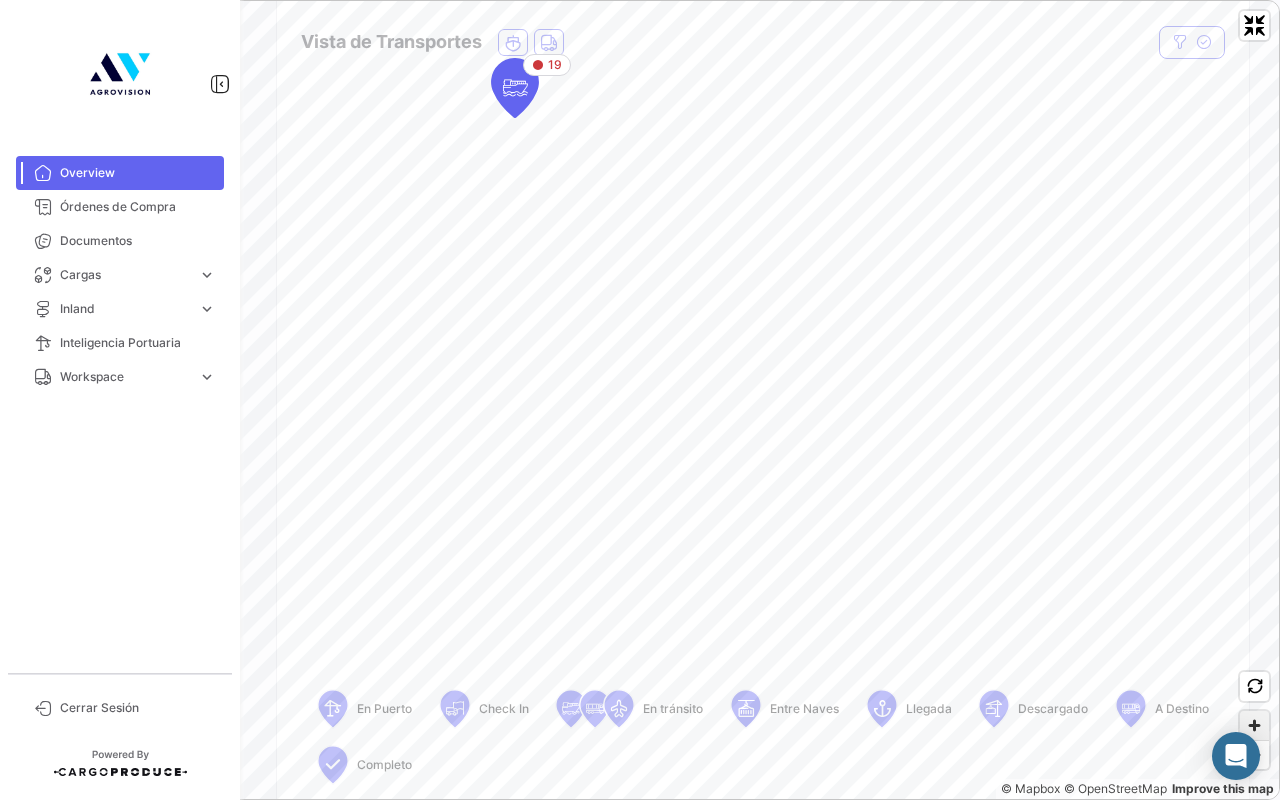 click 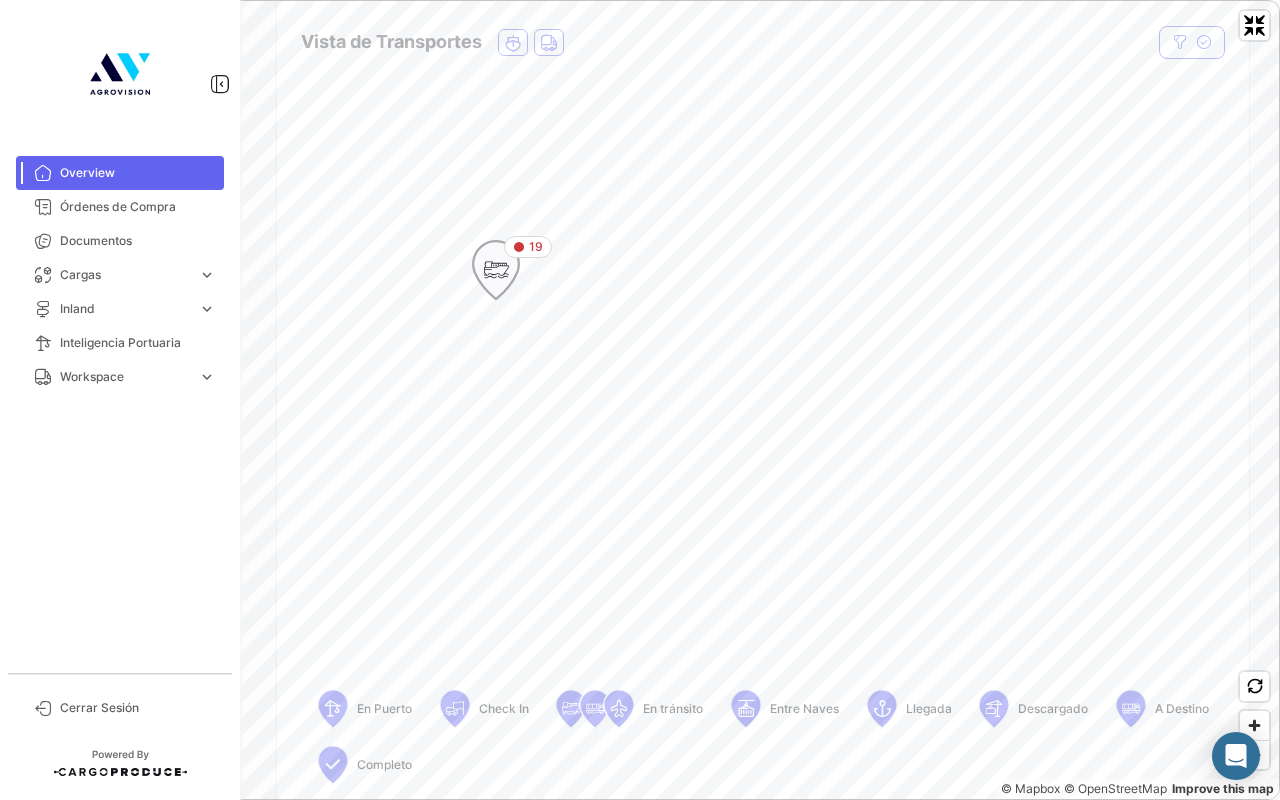 click 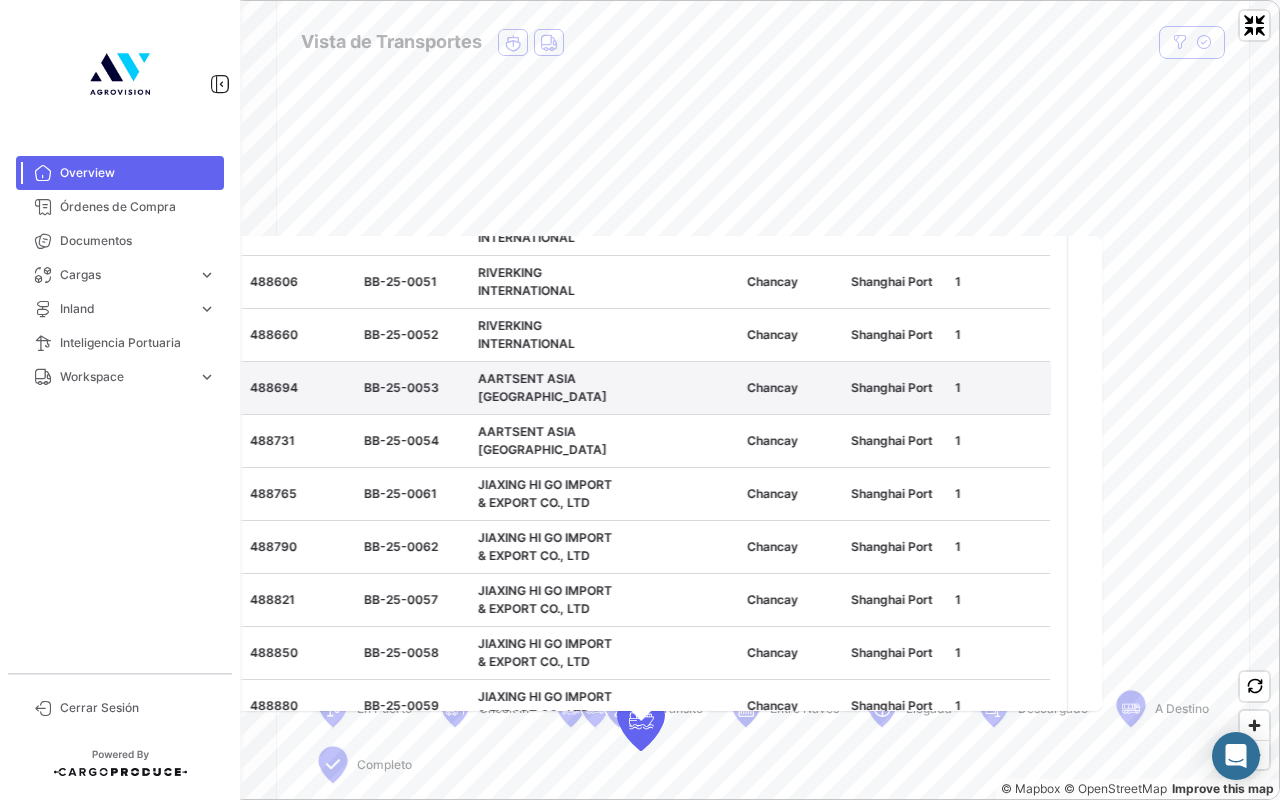 scroll, scrollTop: 887, scrollLeft: 0, axis: vertical 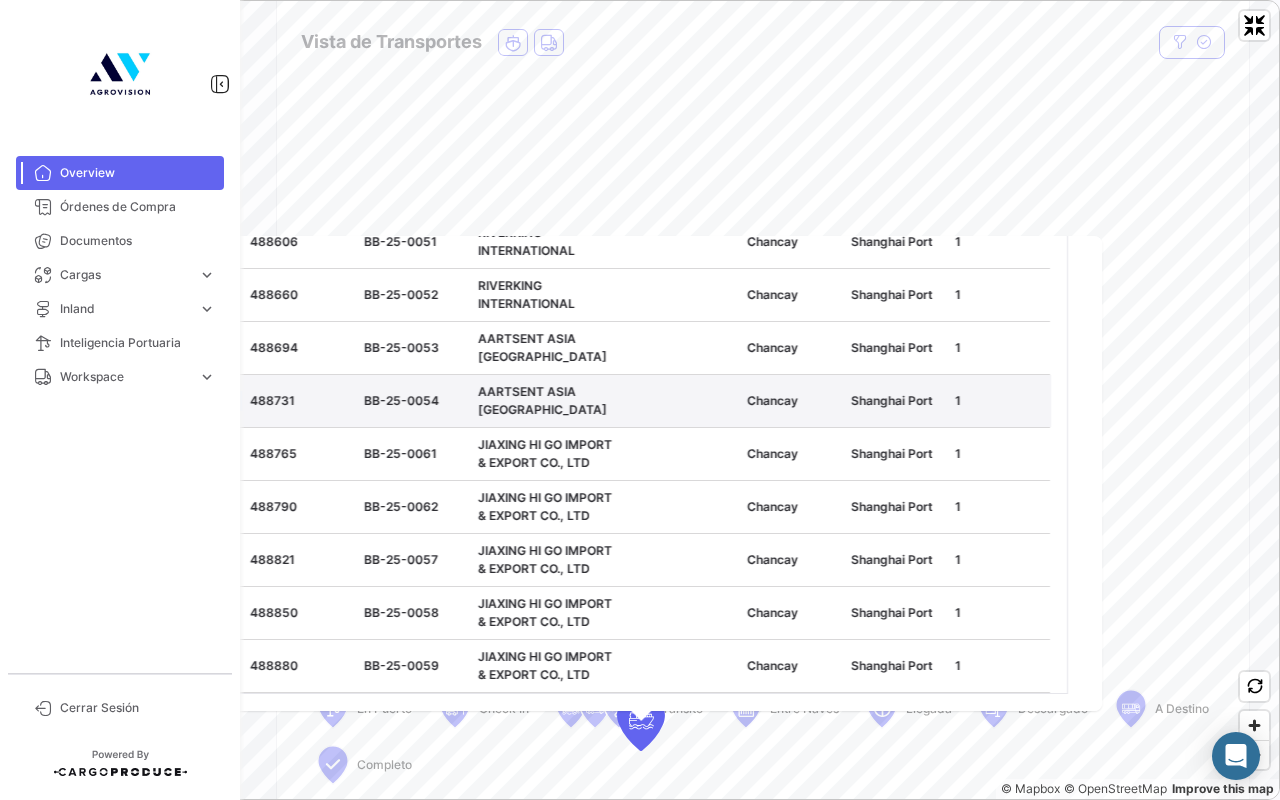 click 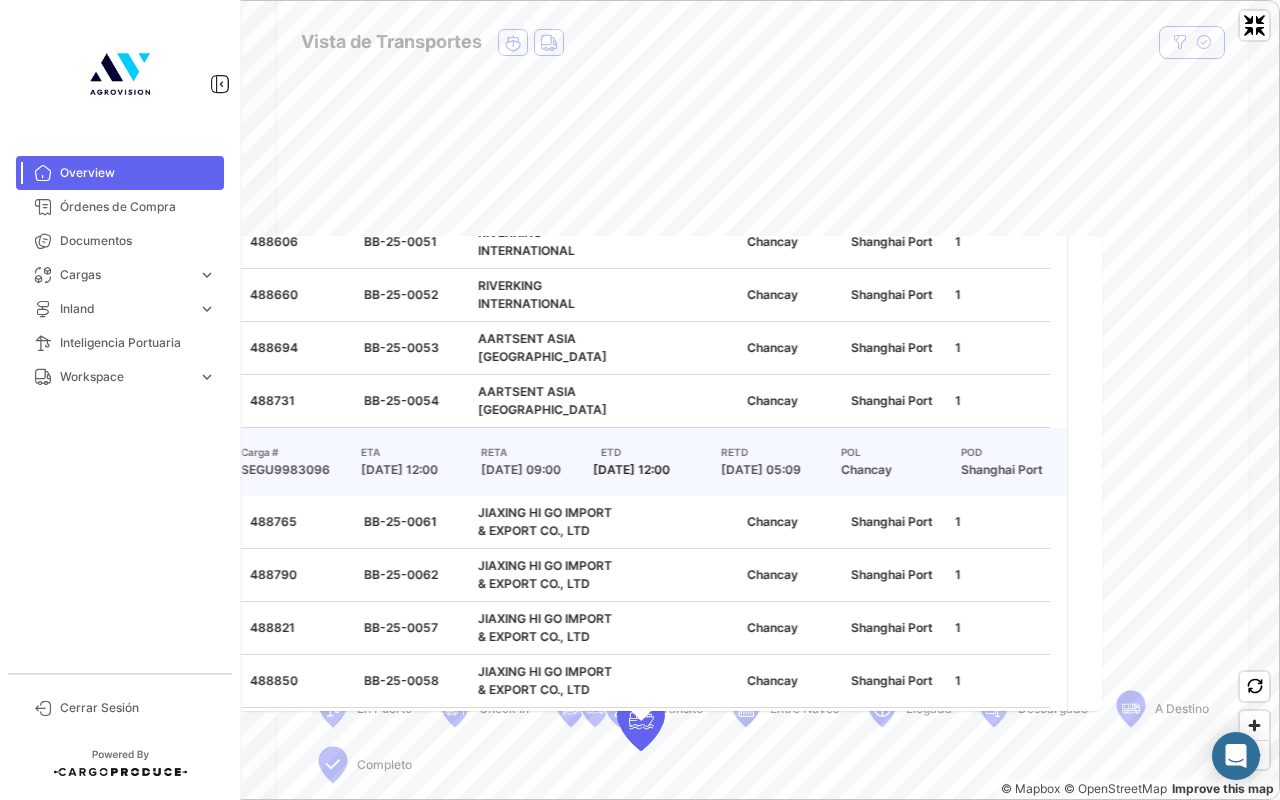 click on "[PERSON_NAME]
CSCL ASIA   En [PERSON_NAME] a POD  POL
-  POD
-  ETA
[DATE] 12:00  [PERSON_NAME]
[DATE] 09:00   -   3 [PERSON_NAME] de atraso   VER TODOS (20)  OC # Referencia # Importador Productos POL POD Contenedores  482957   BB-25-0035   AGROVISION EU   [GEOGRAPHIC_DATA], [GEOGRAPHIC_DATA], [GEOGRAPHIC_DATA]   1   482988   BB-25-0042   RIVERKING INTERNATIONAL CO.,LTD   [GEOGRAPHIC_DATA]   1   483032   BB-25-0043   RIVERKING INTERNATIONAL CO.,LTD   [GEOGRAPHIC_DATA]   1   483082   BB-25-[GEOGRAPHIC_DATA]   1   483116   BB-25-0032   AARTSEN ASIA LIMITED   [GEOGRAPHIC_DATA]   [GEOGRAPHIC_DATA]   1   483155   BB-25-0033   AARTSENT [GEOGRAPHIC_DATA] [GEOGRAPHIC_DATA]   [GEOGRAPHIC_DATA]   [GEOGRAPHIC_DATA]   1   483198   BB-25-0034   AARTSENT [GEOGRAPHIC_DATA] [GEOGRAPHIC_DATA]   [GEOGRAPHIC_DATA]   [GEOGRAPHIC_DATA]   1   483236   BB-25-0038   JIAXING HI GO IMPORT & EXPORT CO., LTD   [GEOGRAPHIC_DATA]   1   483283   BB-25-0039   JIAXING HI GO IMPORT & EXPORT CO., LTD   [GEOGRAPHIC_DATA]   488516   BB-25-0049   RIVERKING INTERNATIONAL   [GEOGRAPHIC_DATA]   1   488563" 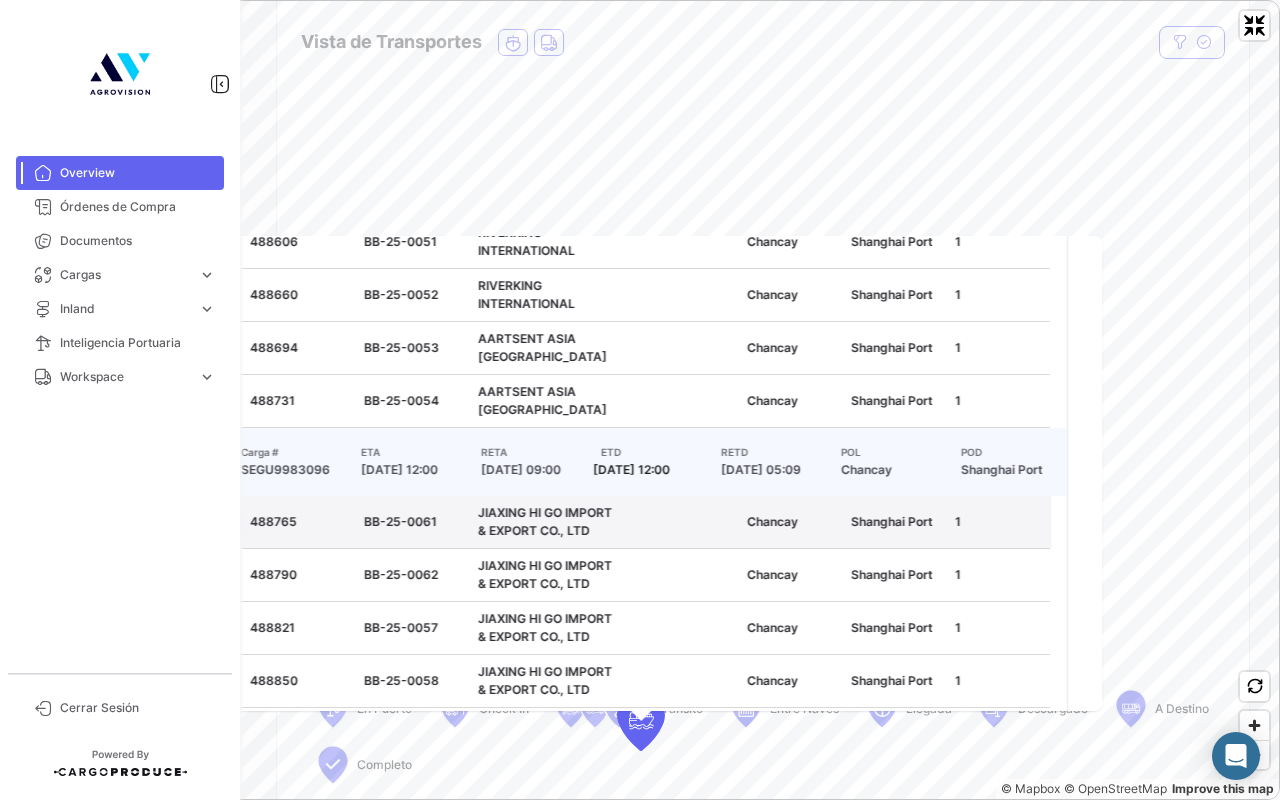click 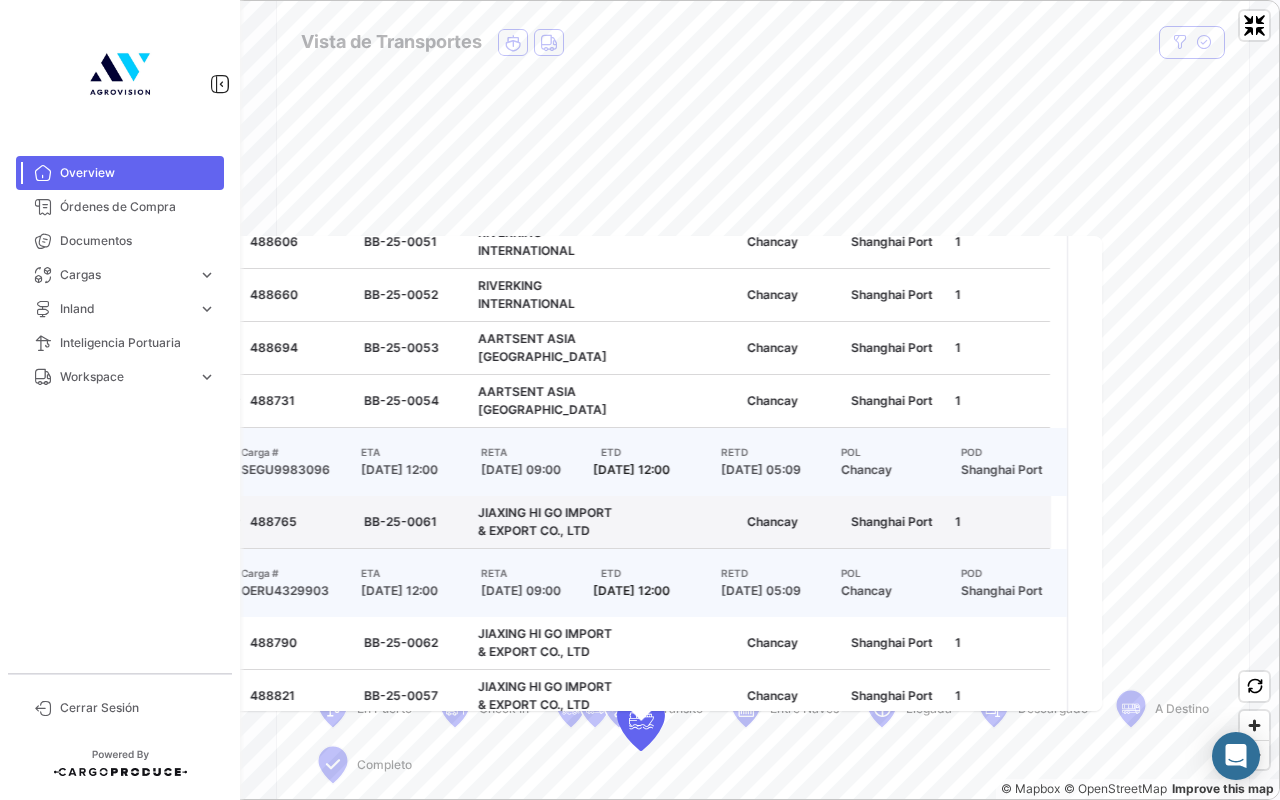 scroll, scrollTop: 987, scrollLeft: 0, axis: vertical 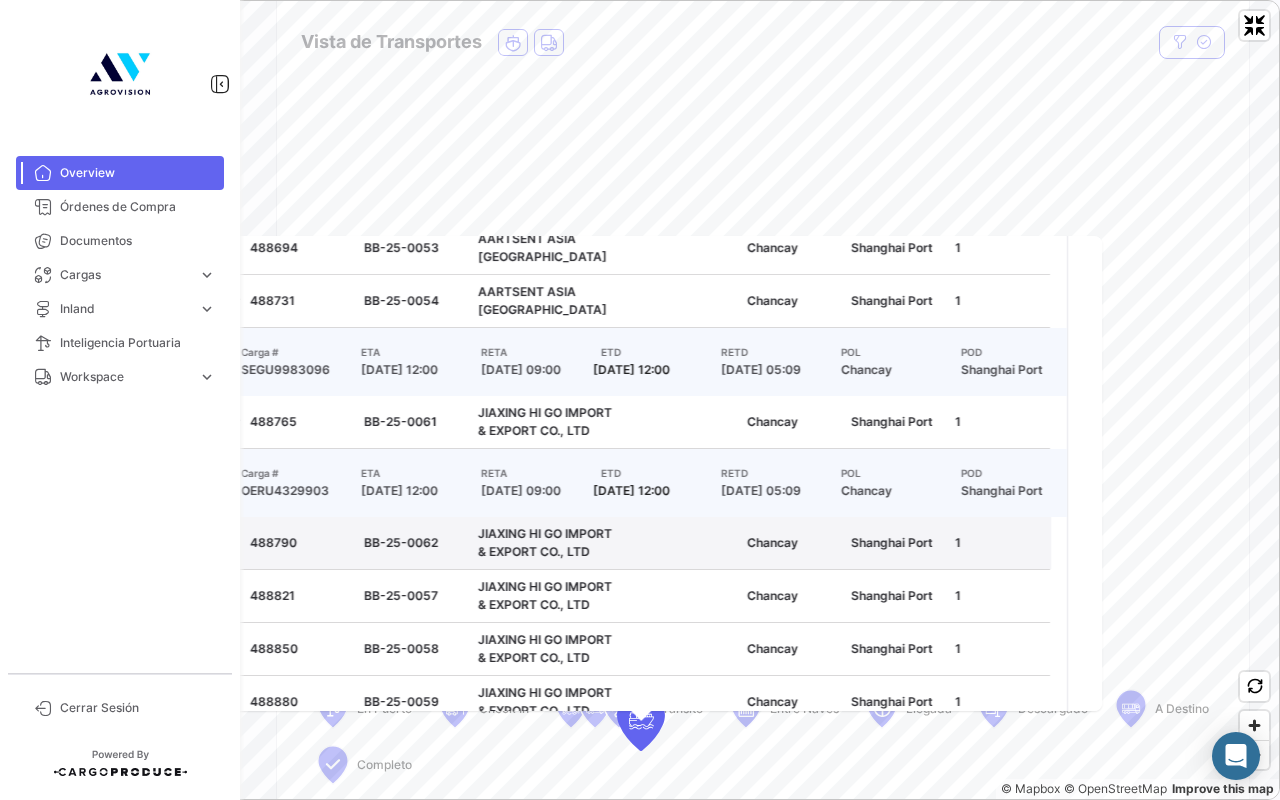 click on "488790" 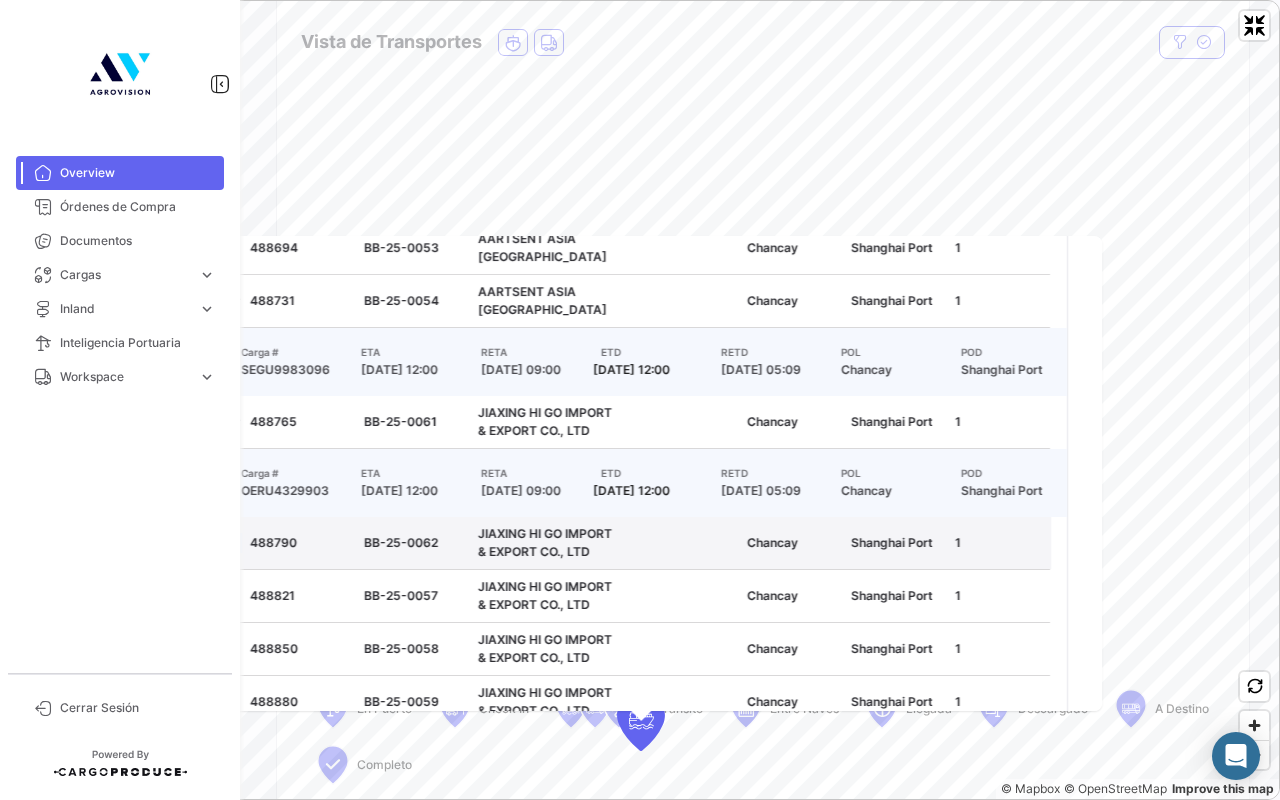 click 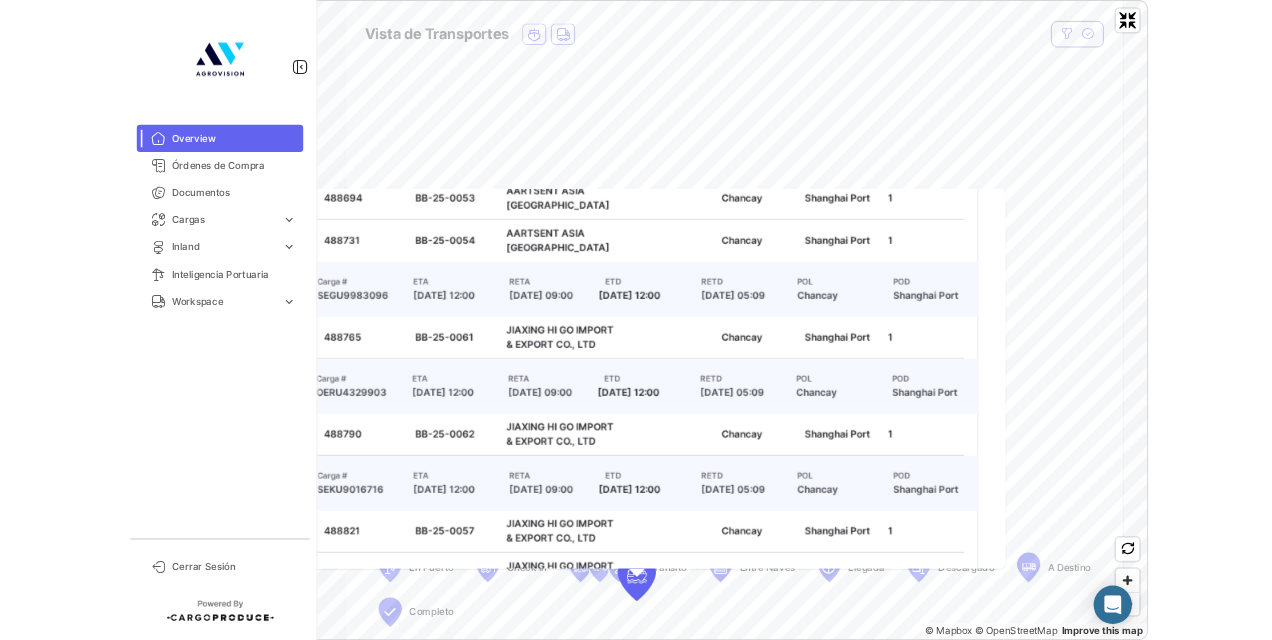 scroll, scrollTop: 0, scrollLeft: 0, axis: both 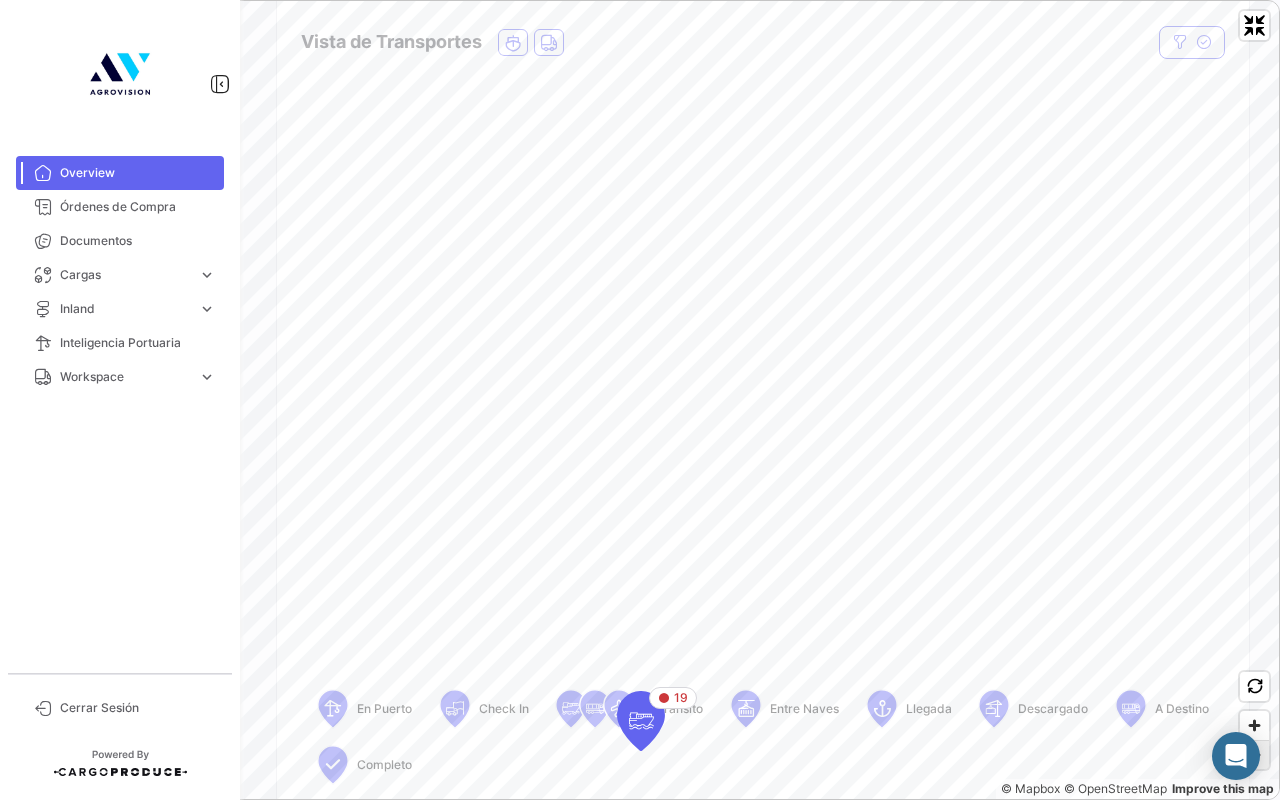 click 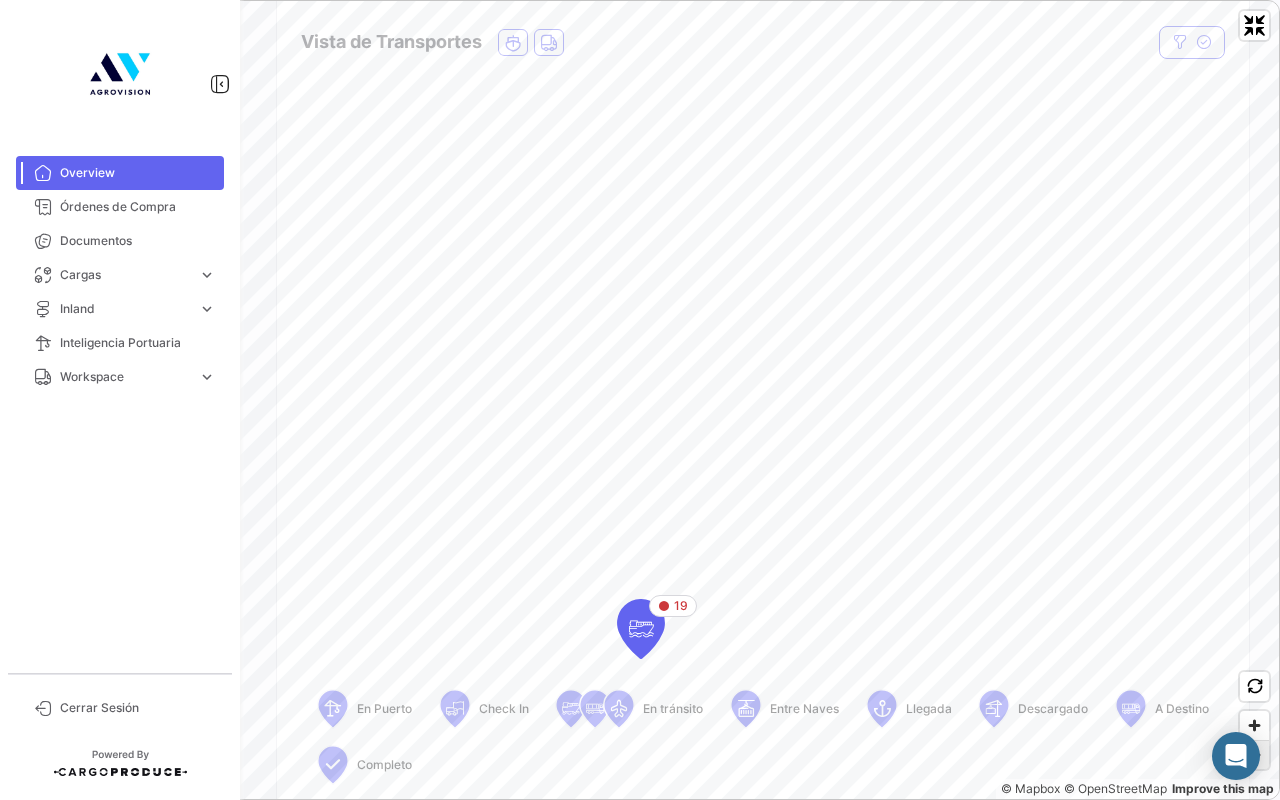click 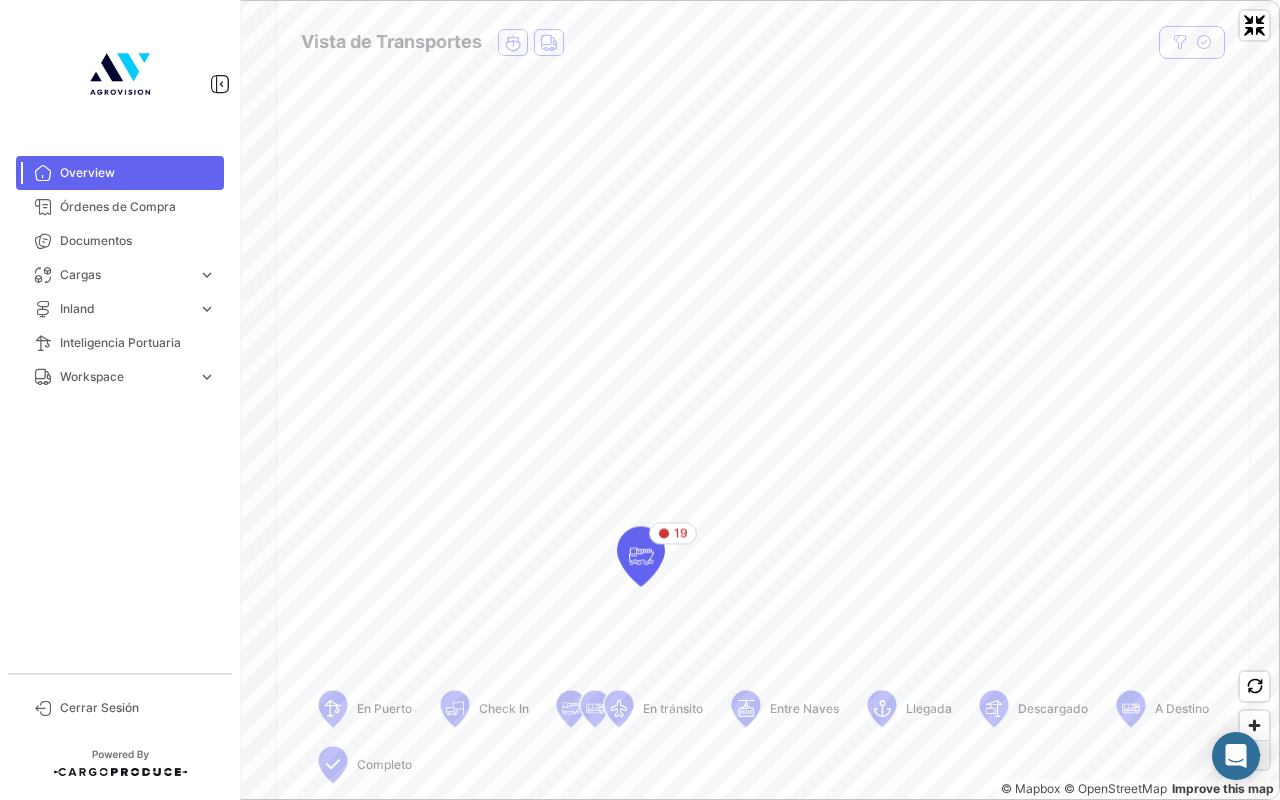click 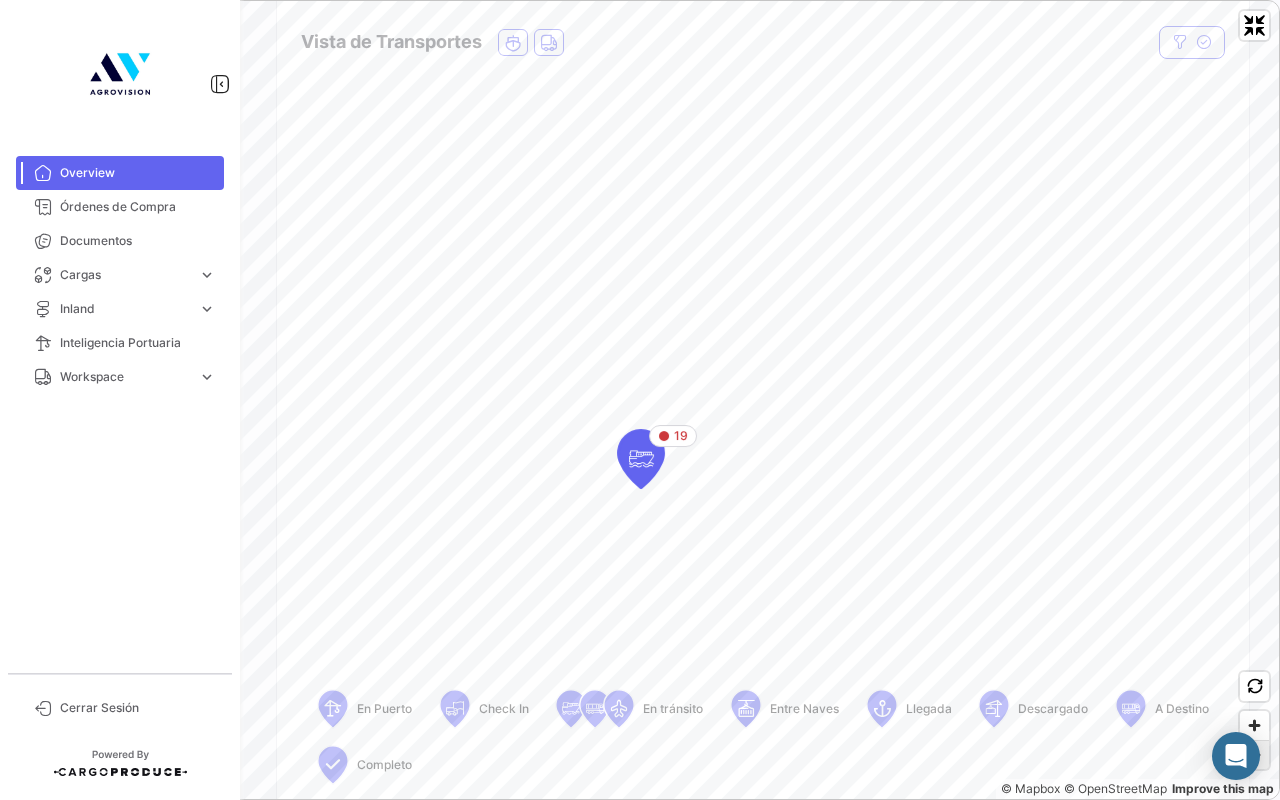 click 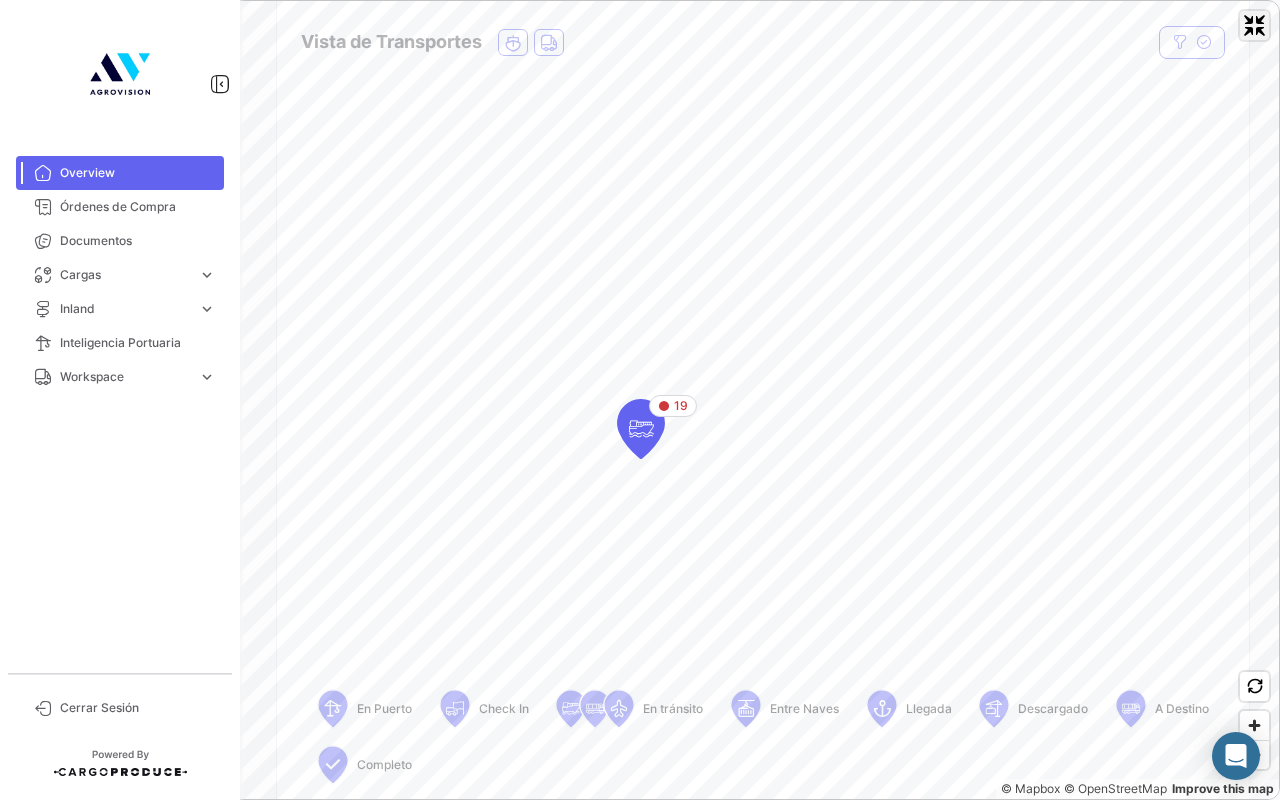click 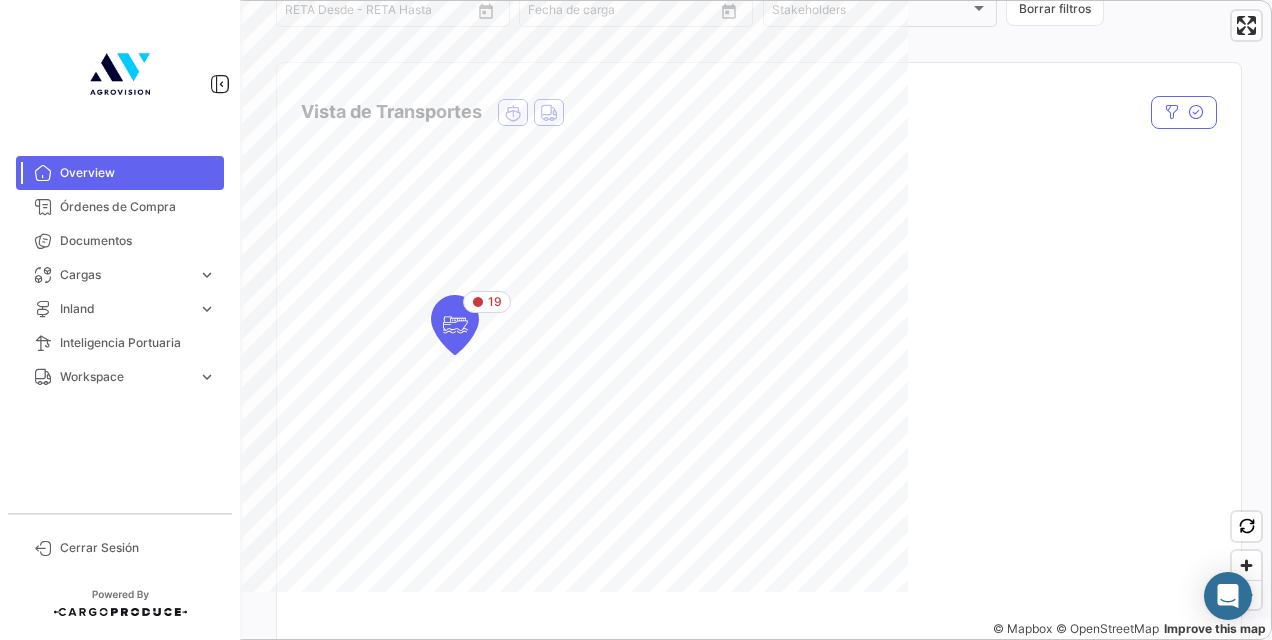scroll, scrollTop: 139, scrollLeft: 0, axis: vertical 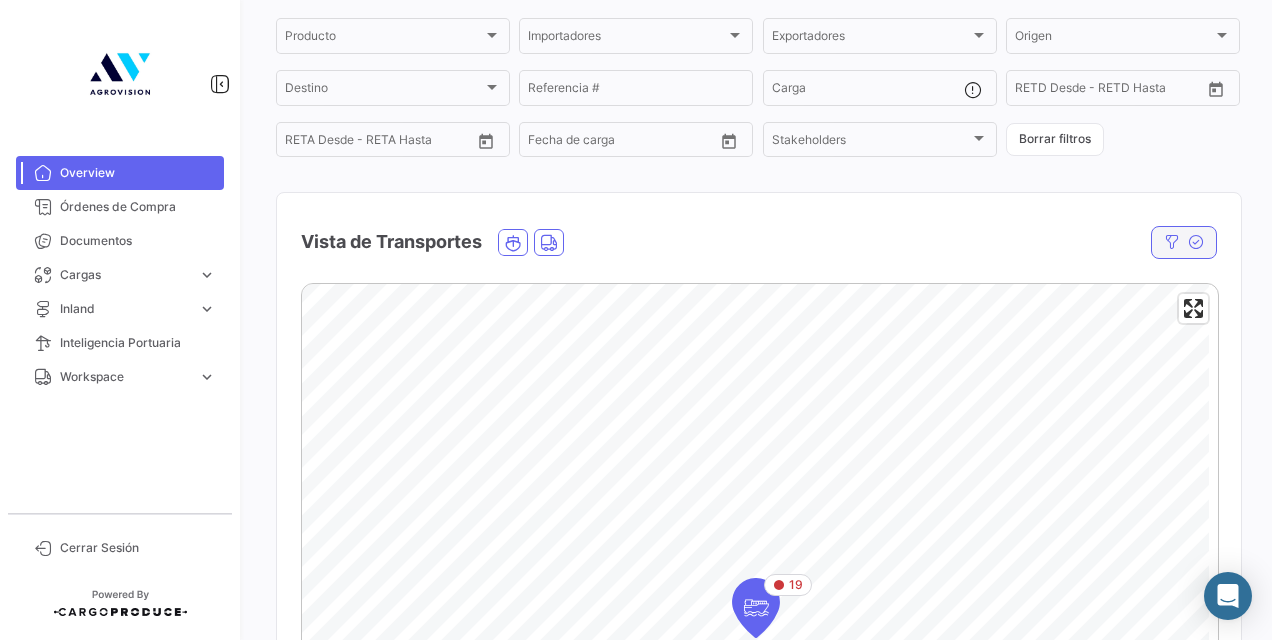 click 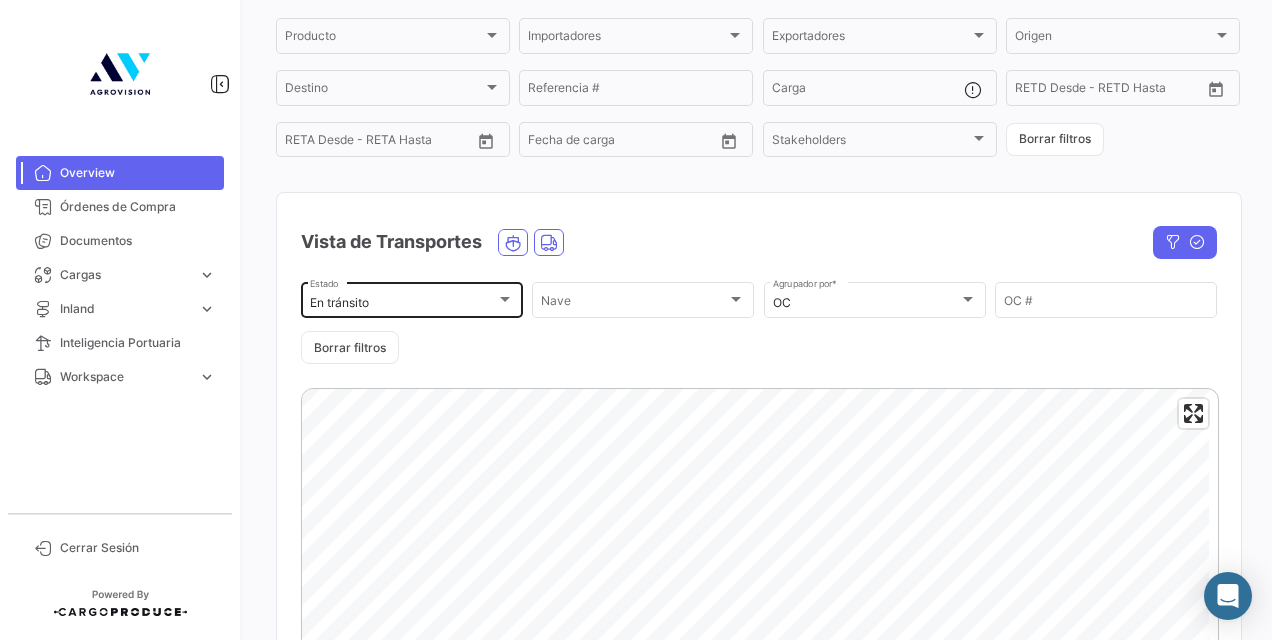 click on "En tránsito  Estado" 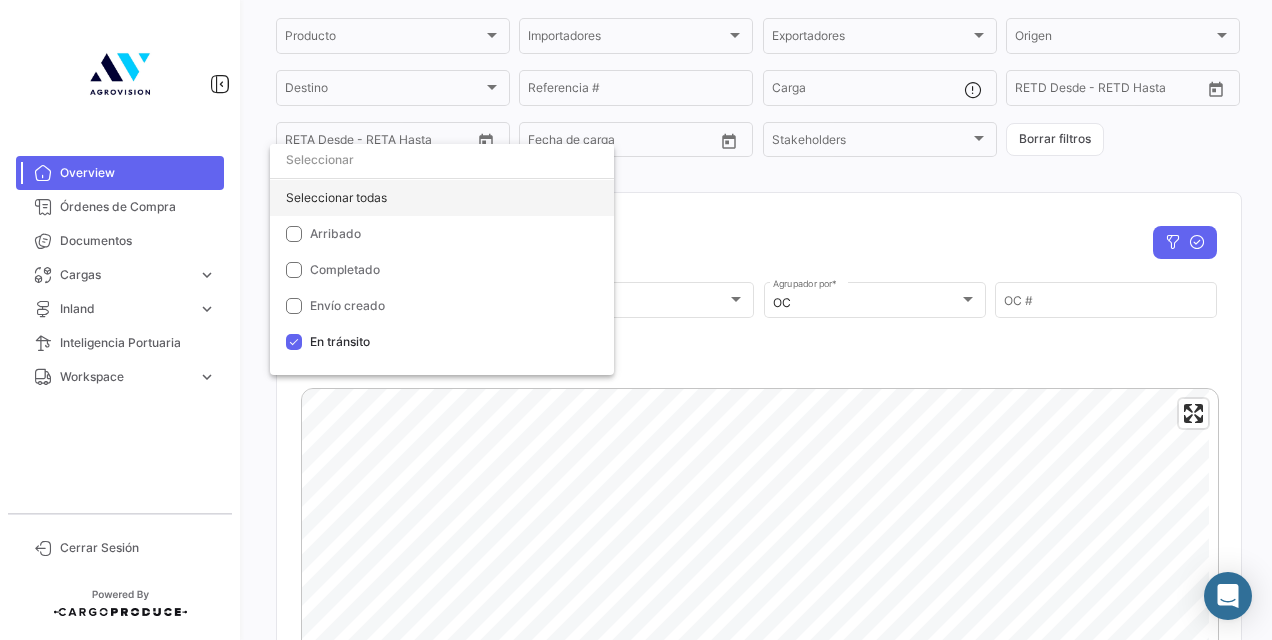 click on "Seleccionar todas" 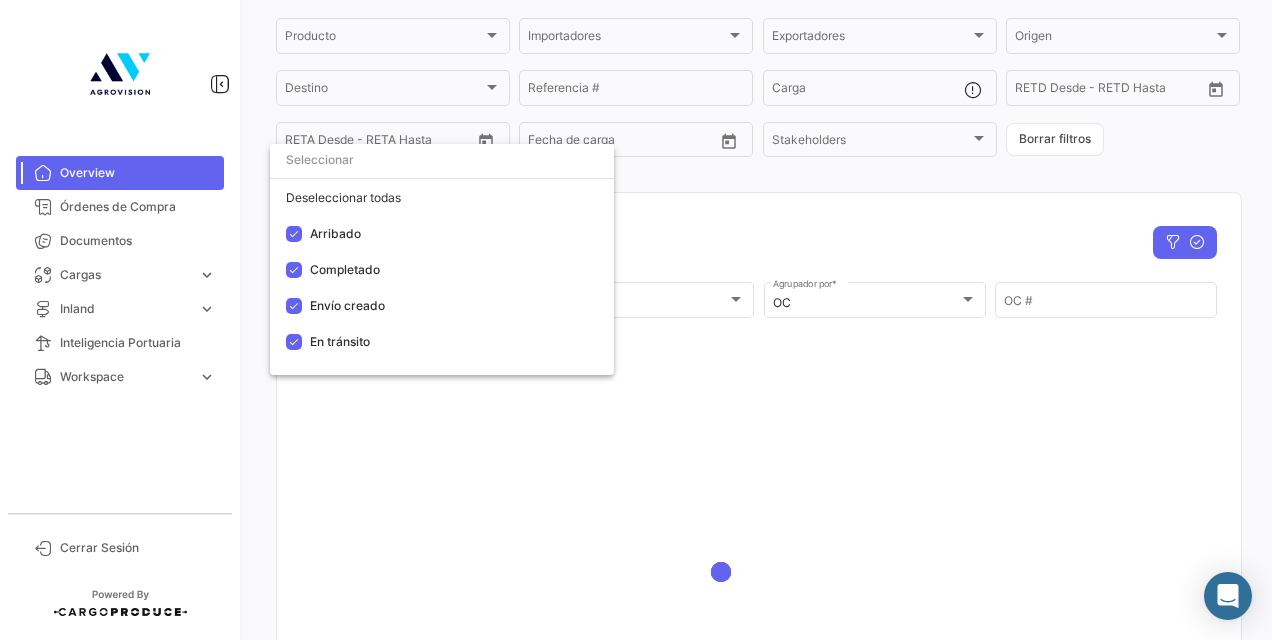 click at bounding box center (636, 320) 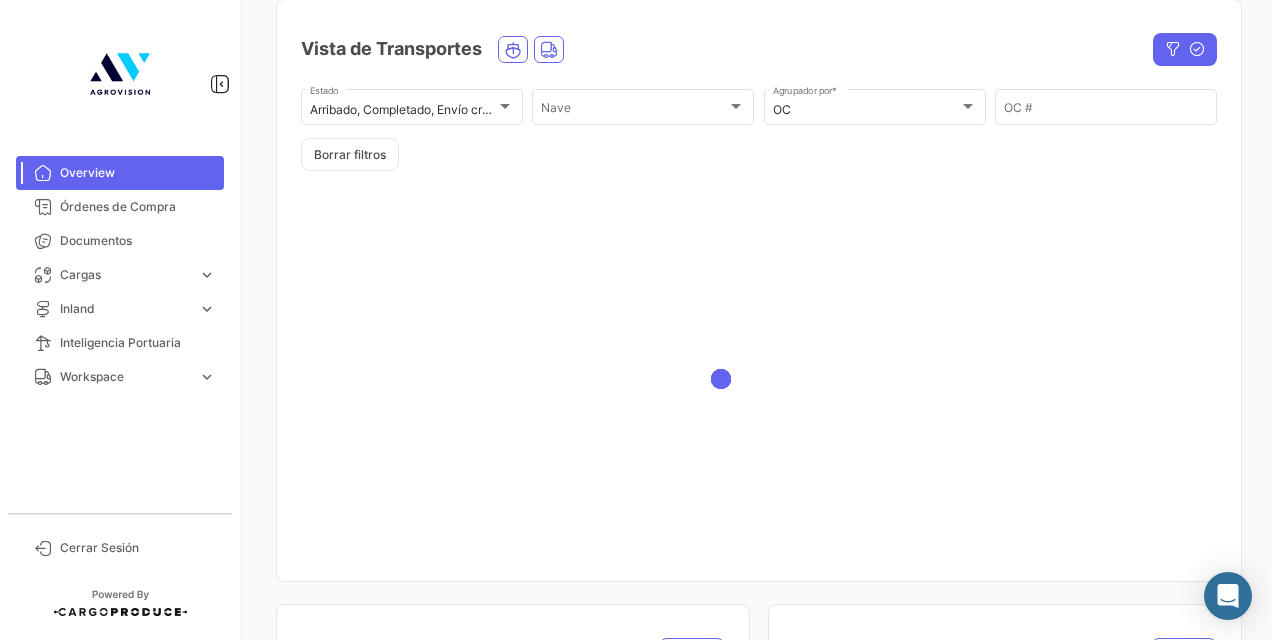 scroll, scrollTop: 339, scrollLeft: 0, axis: vertical 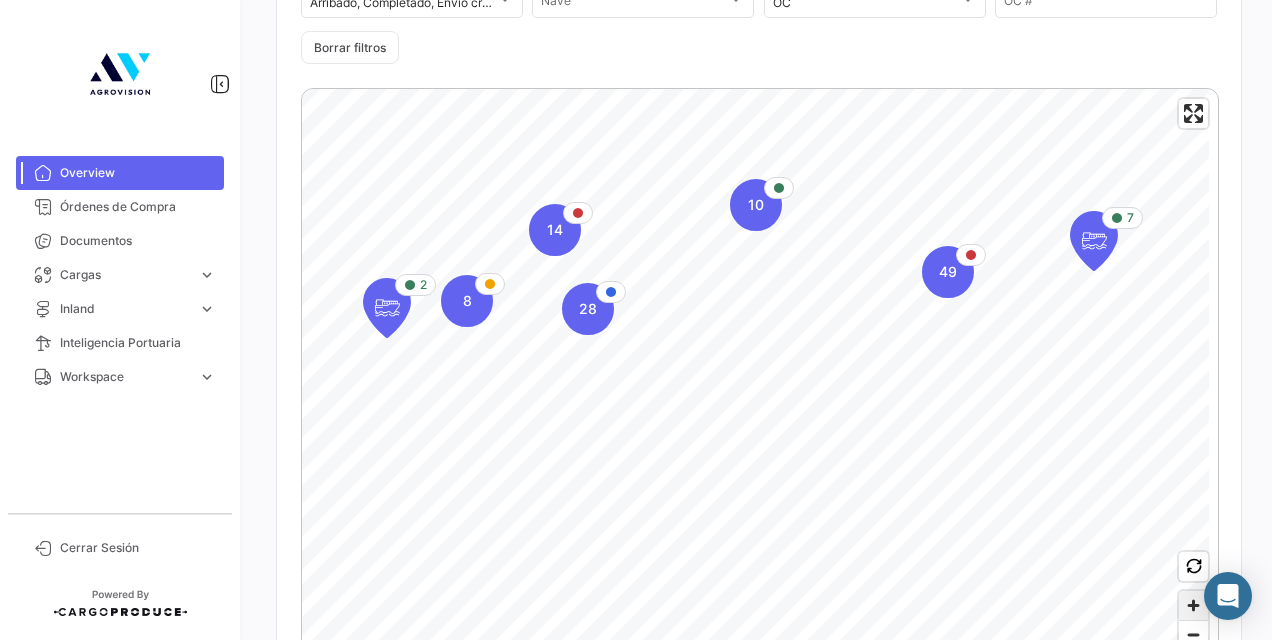 click 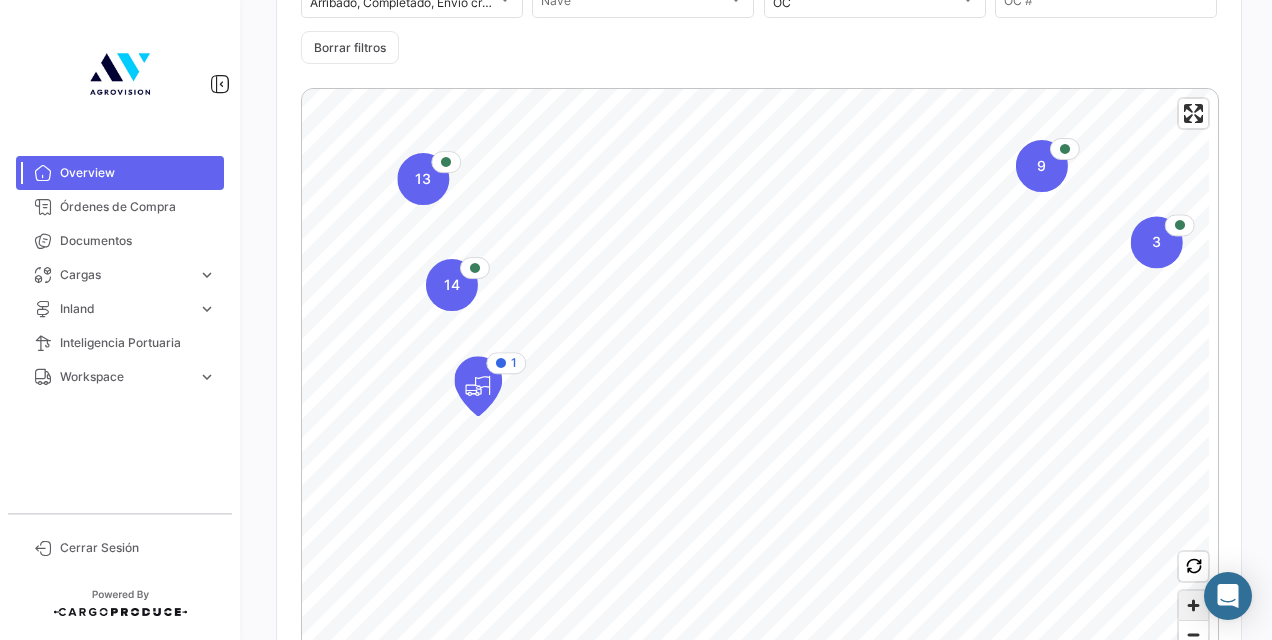 click 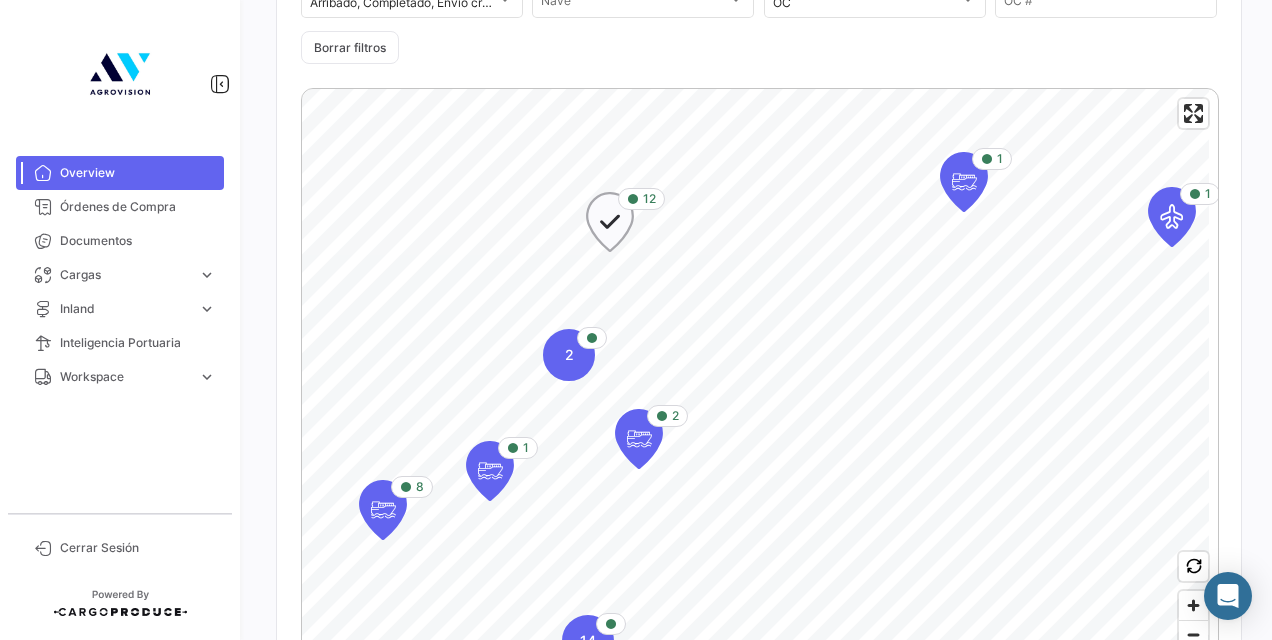 click 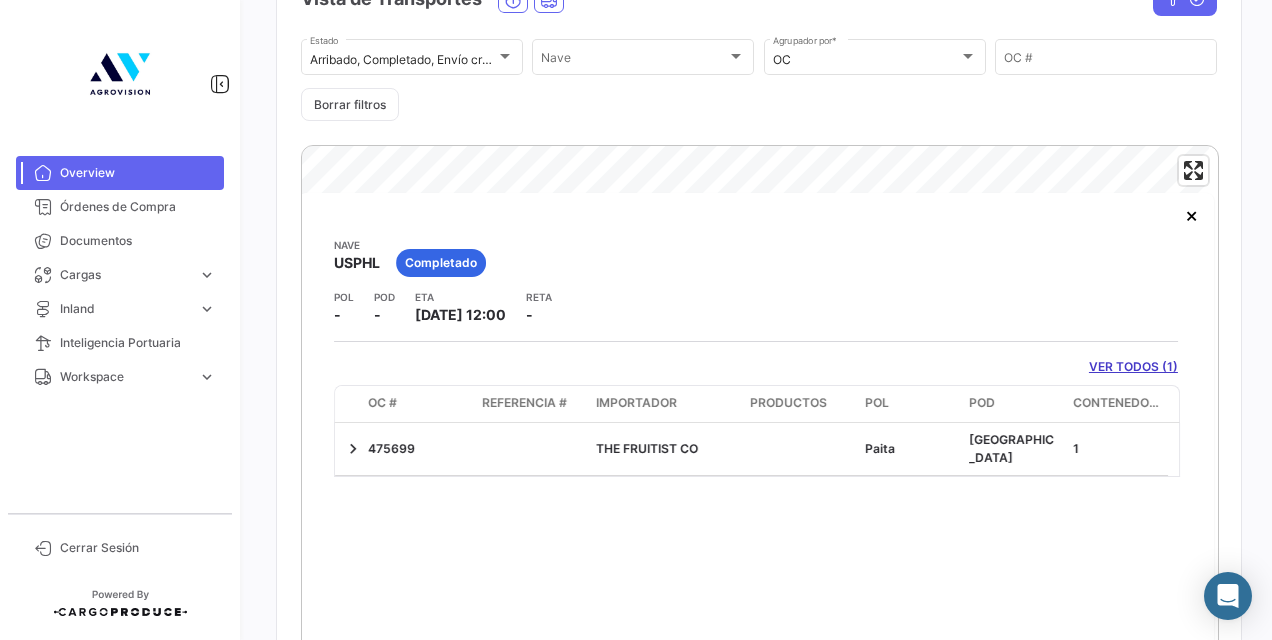 scroll, scrollTop: 400, scrollLeft: 0, axis: vertical 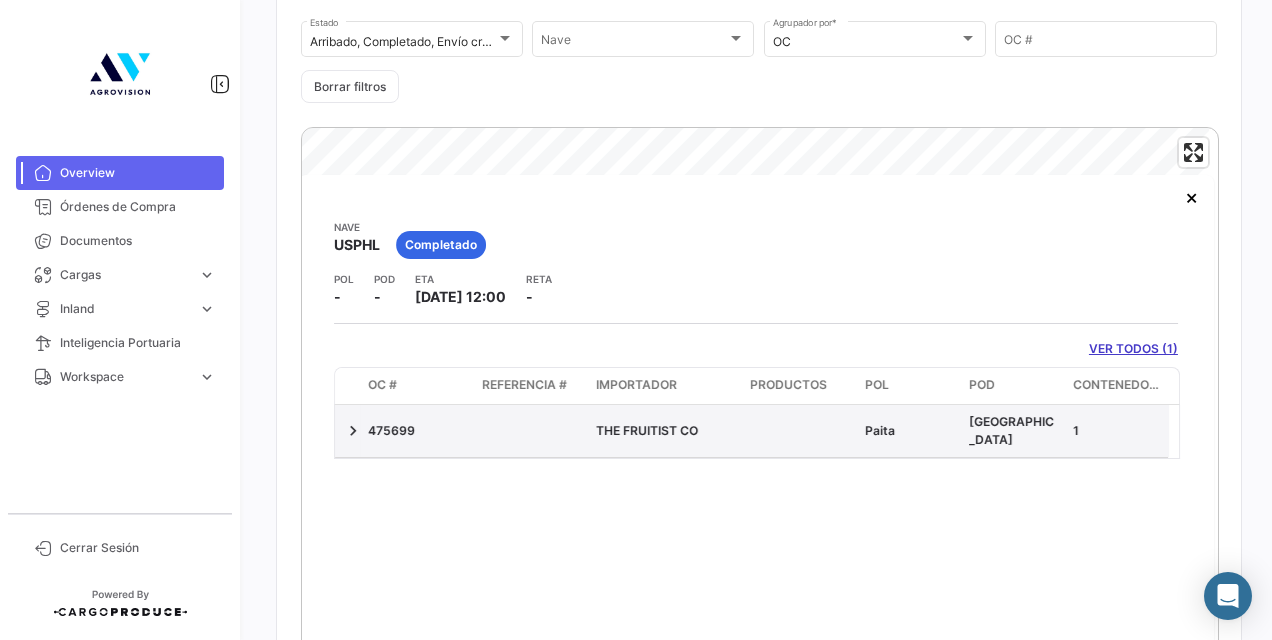 click 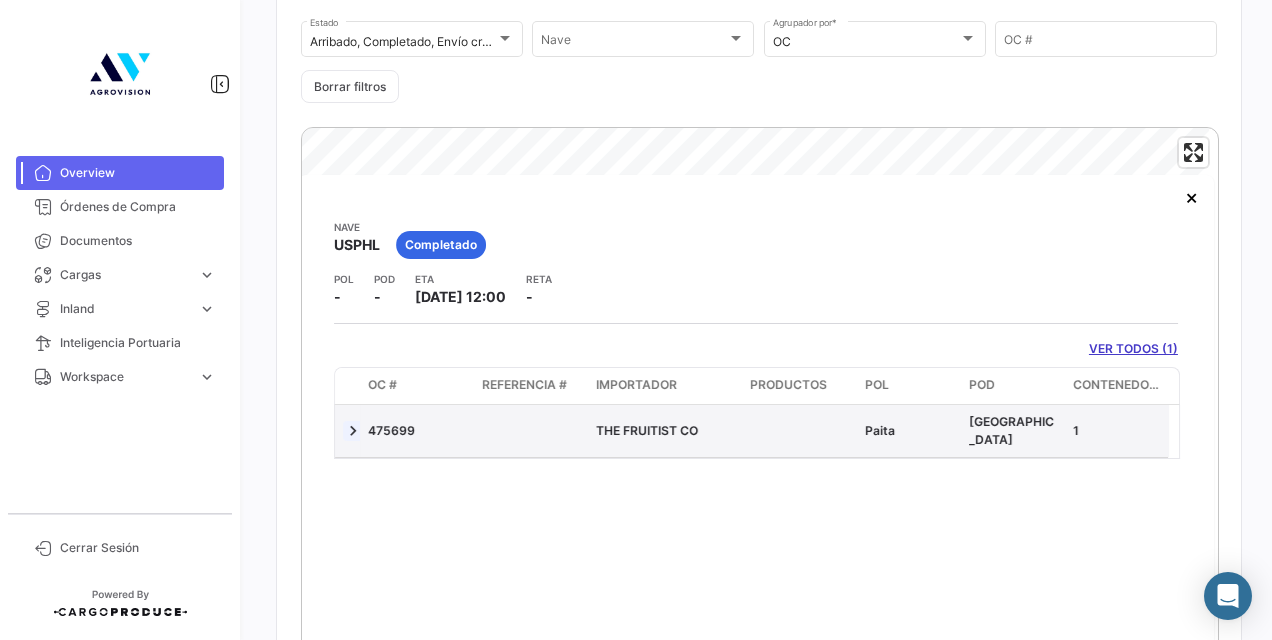 click 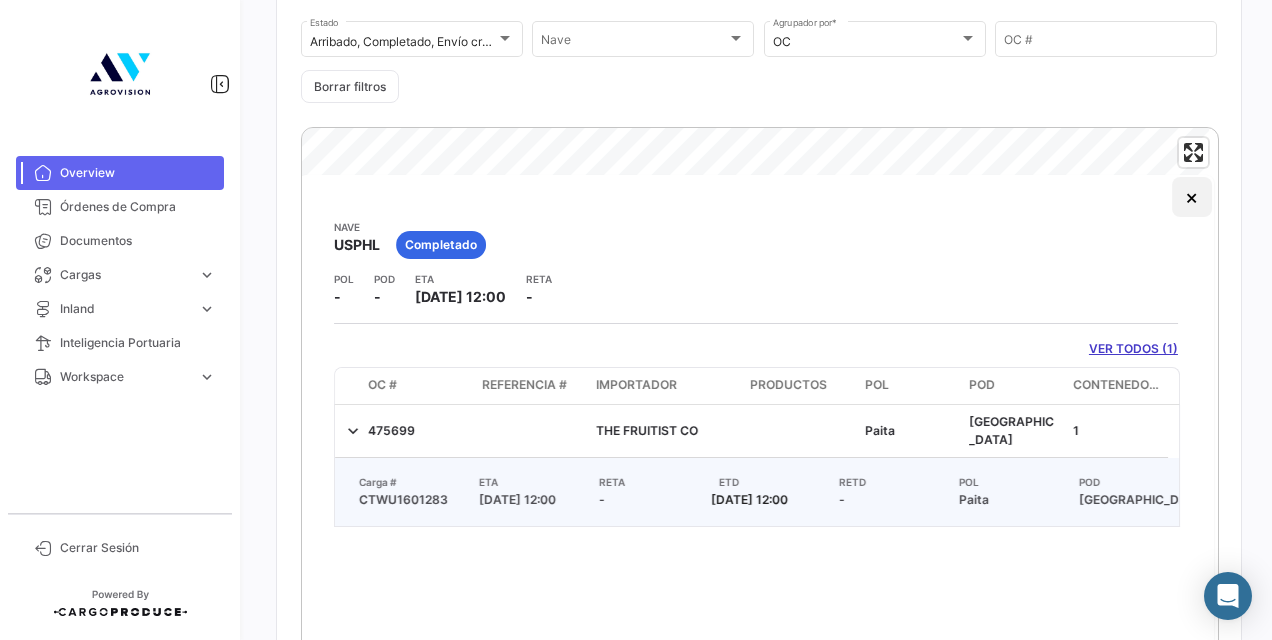 click on "×" 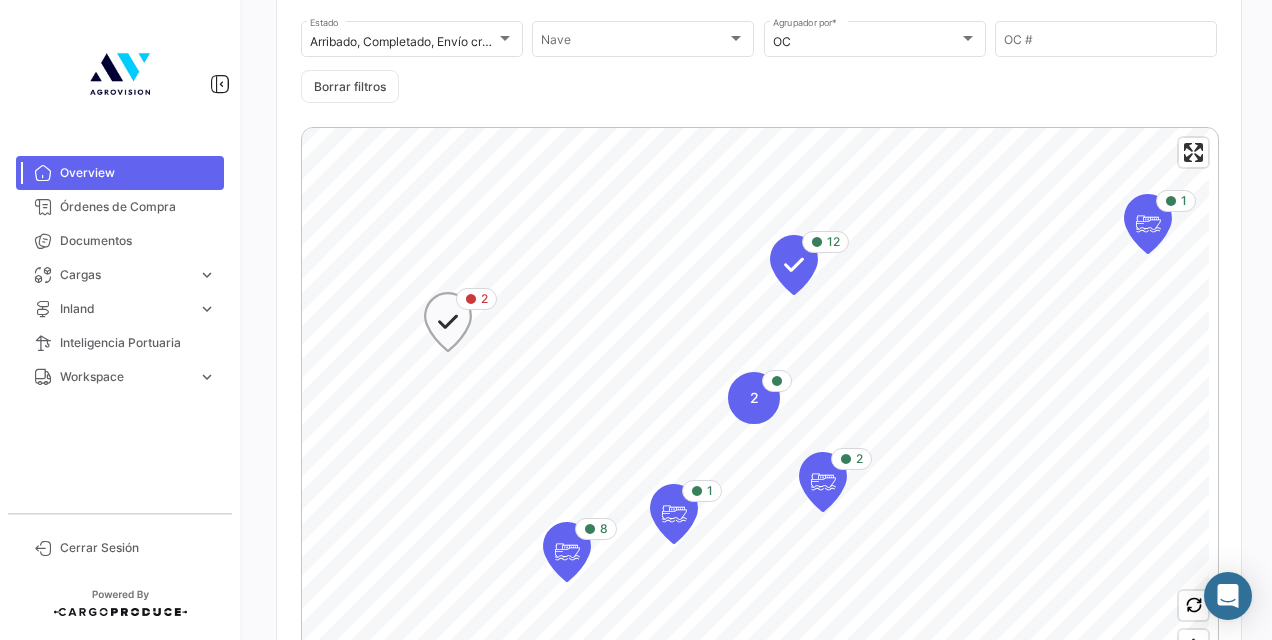 click 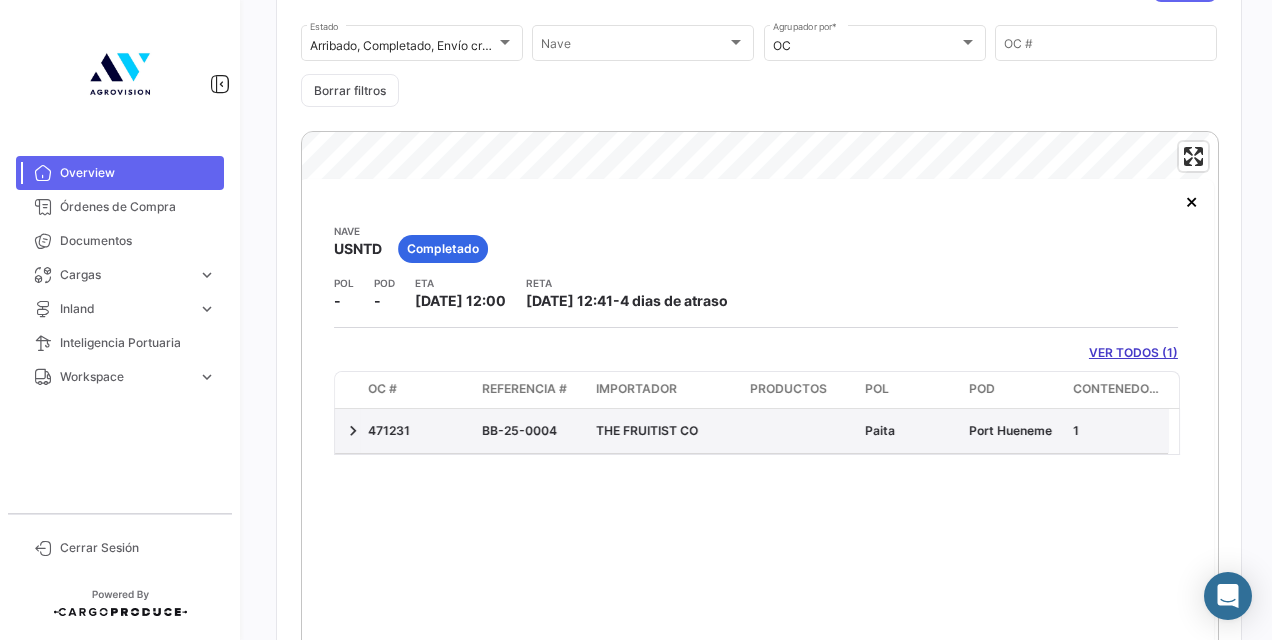 scroll, scrollTop: 400, scrollLeft: 0, axis: vertical 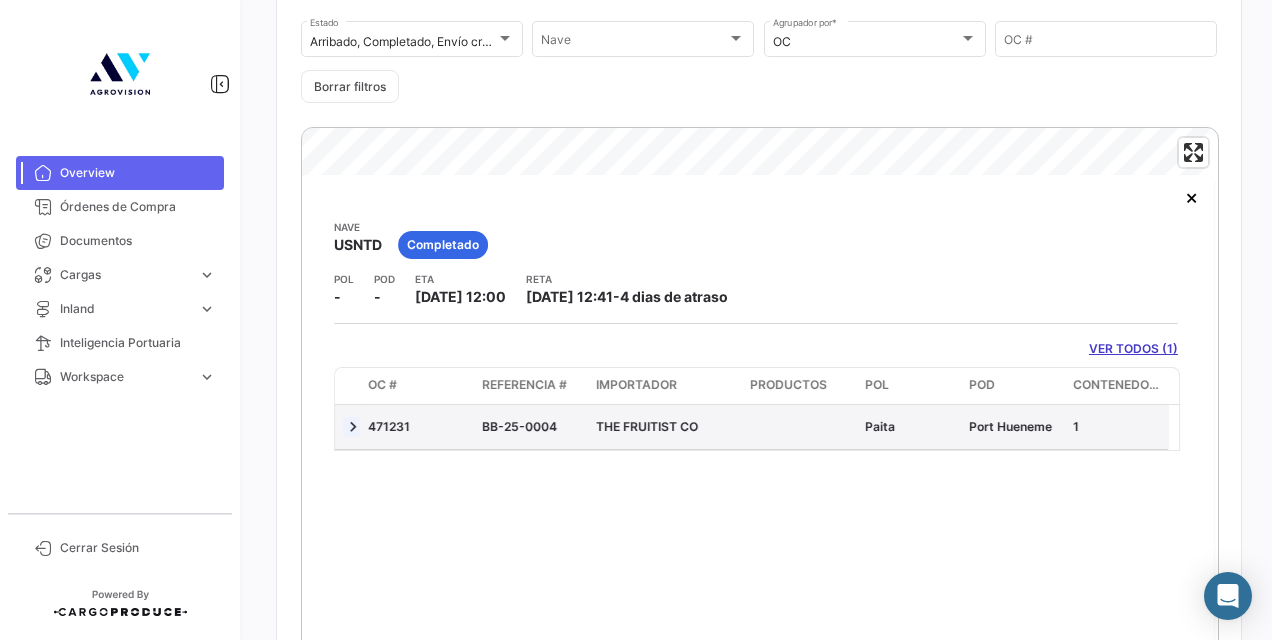click 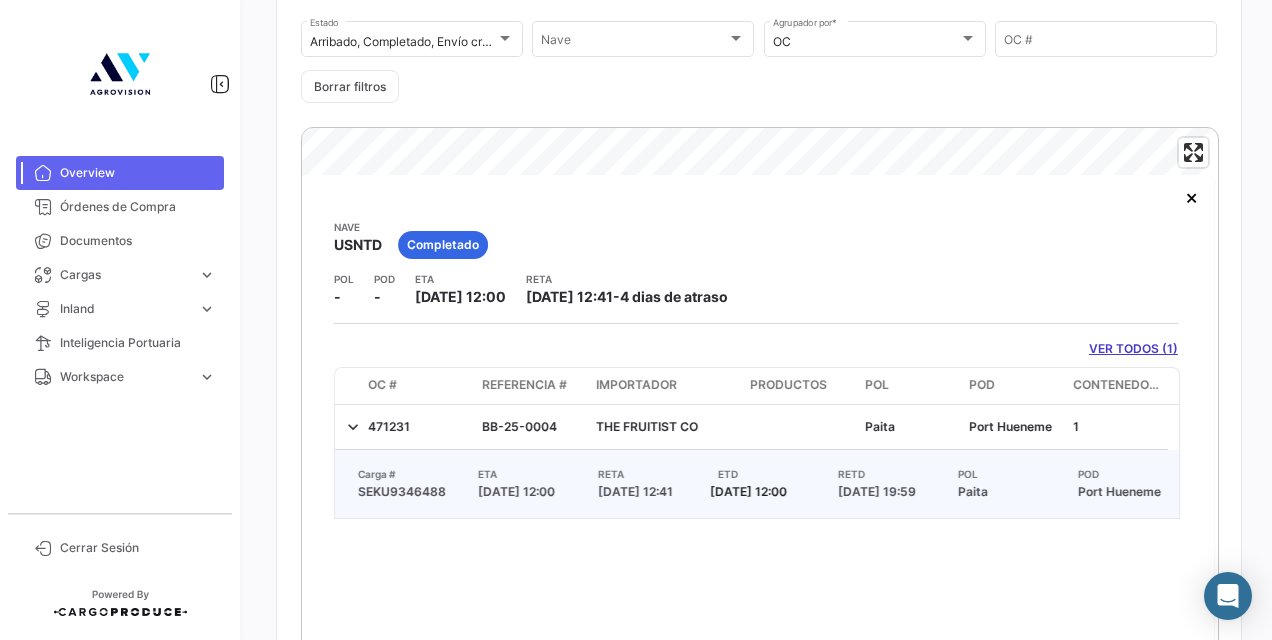 scroll, scrollTop: 0, scrollLeft: 0, axis: both 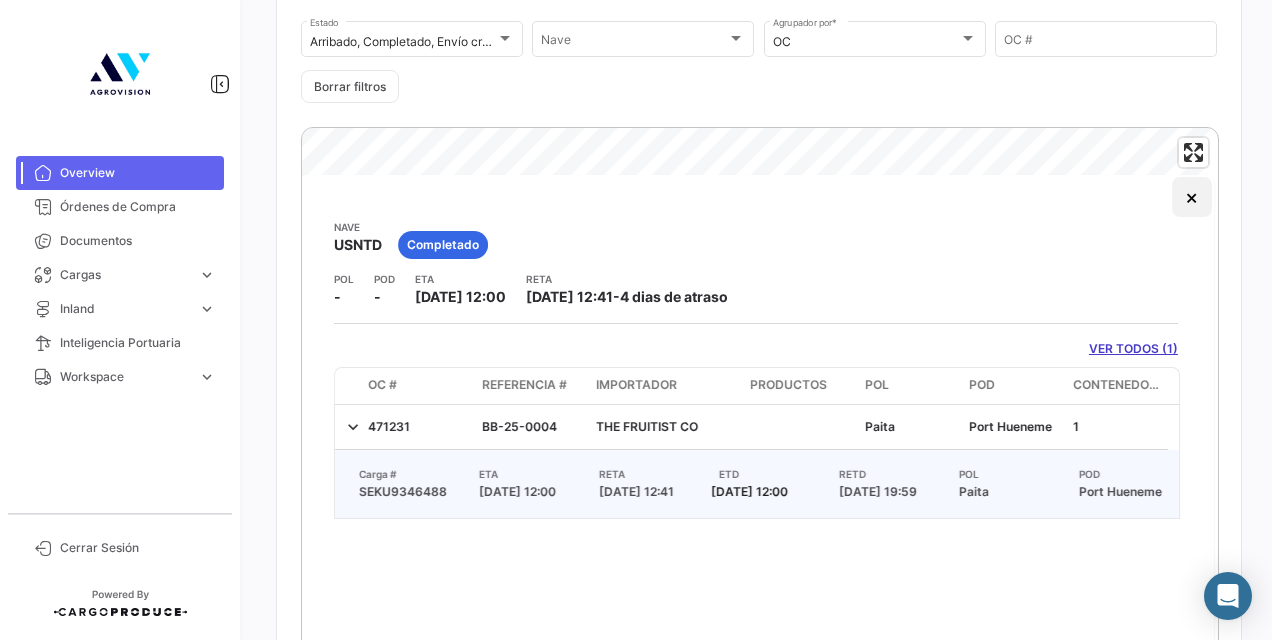 click on "×" 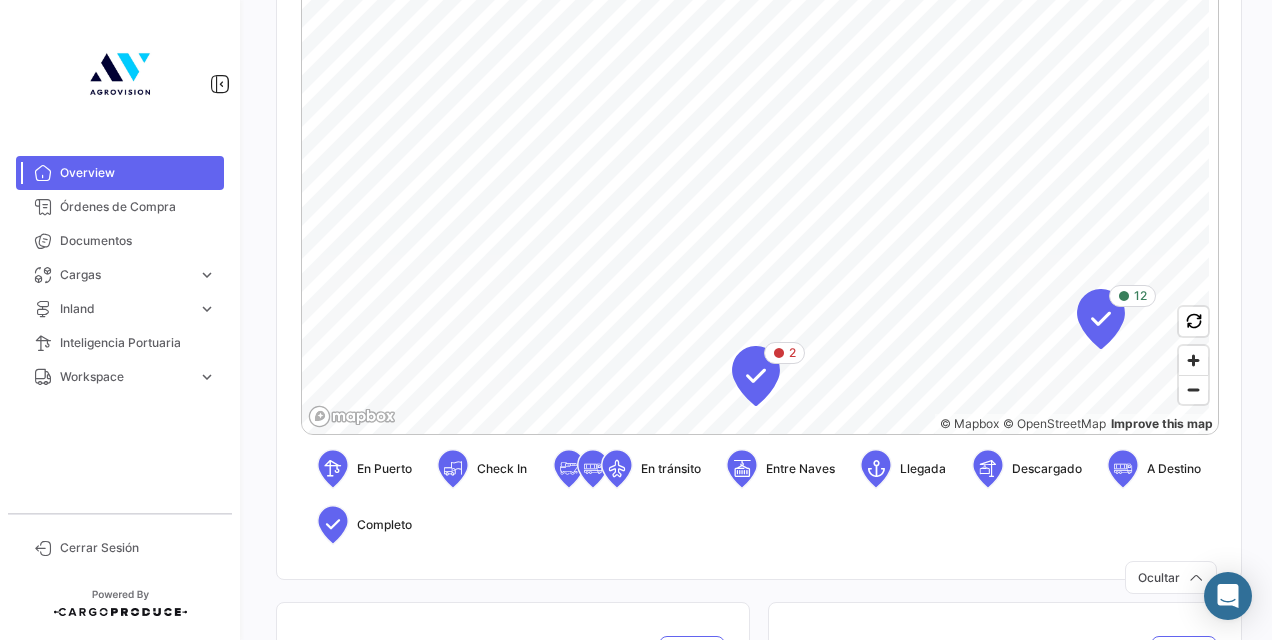 scroll, scrollTop: 700, scrollLeft: 0, axis: vertical 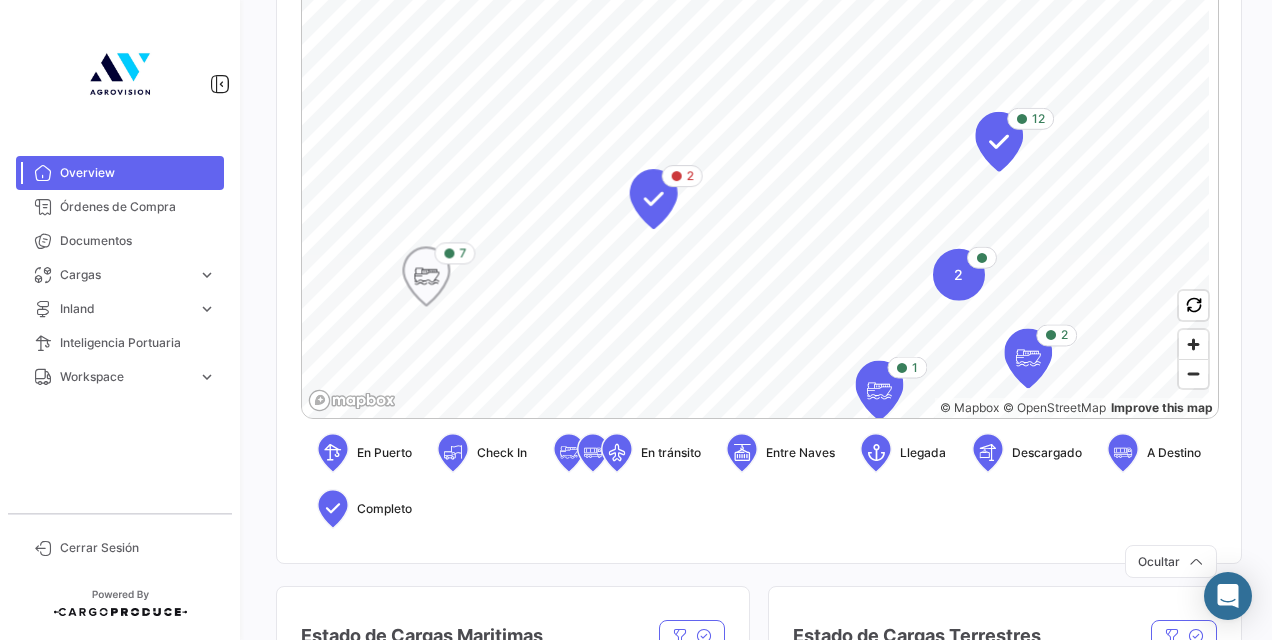 click on "2 7 1 2 12 2" 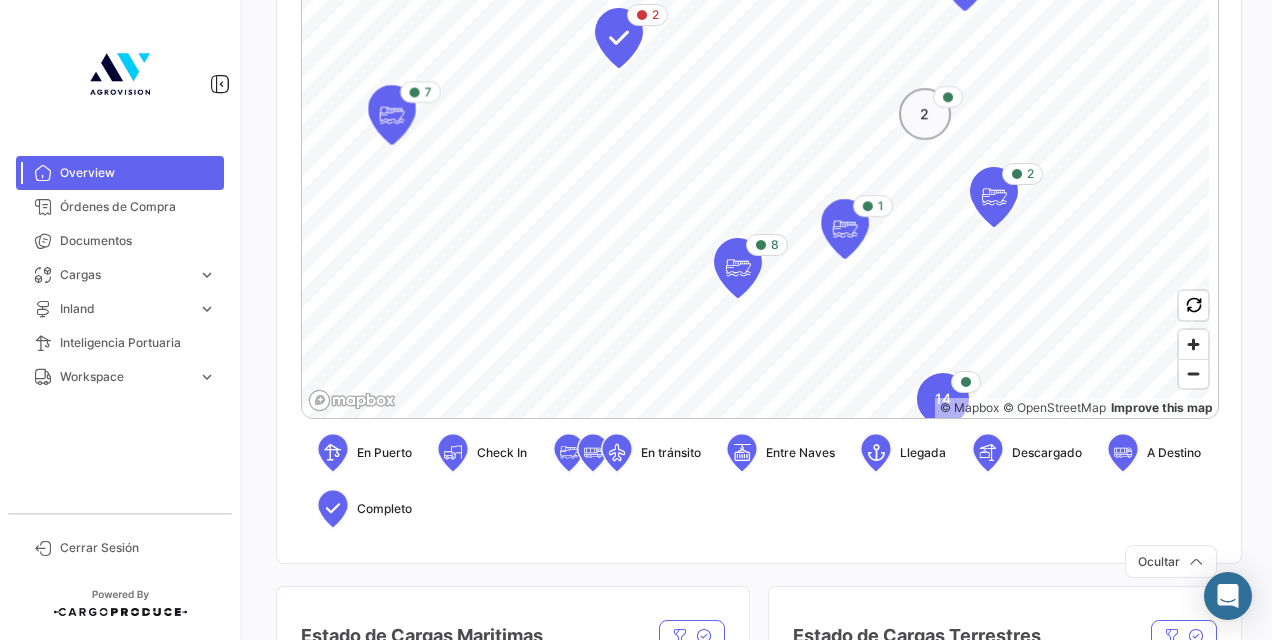 click on "2" 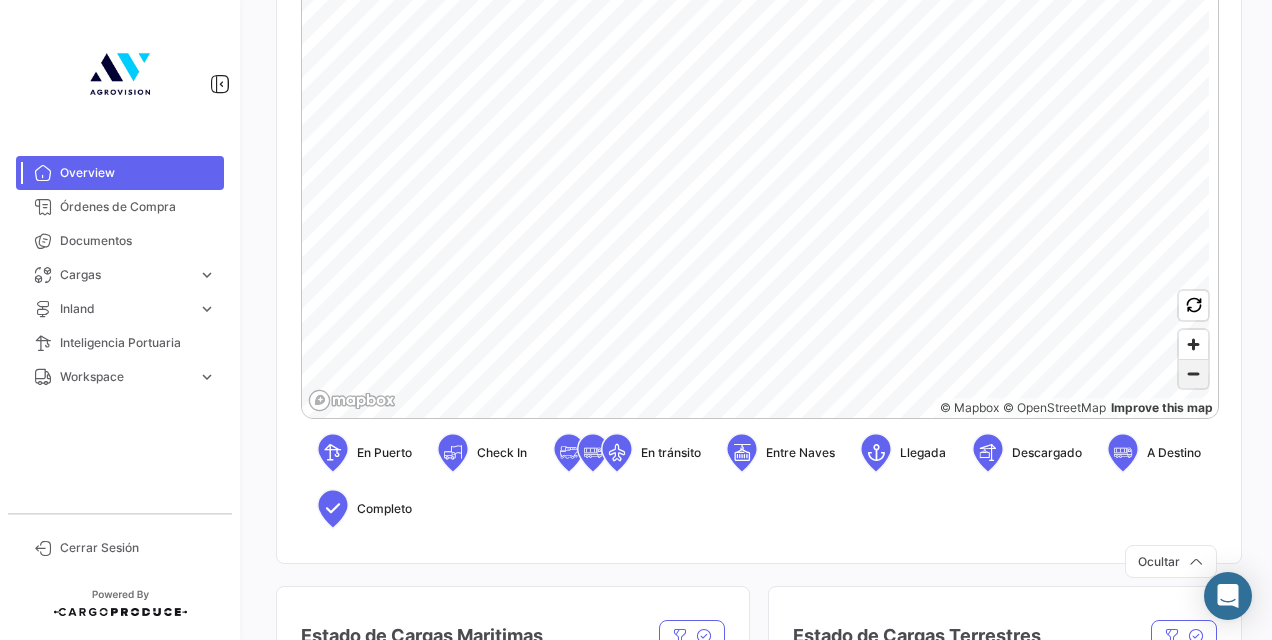 click 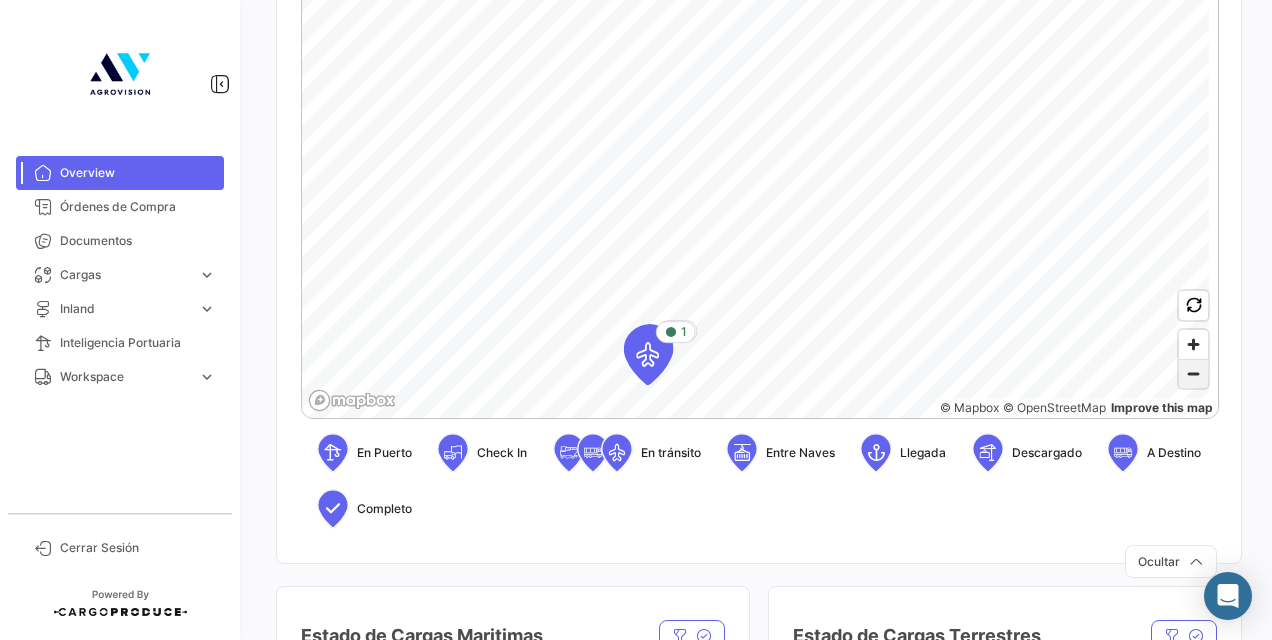 click 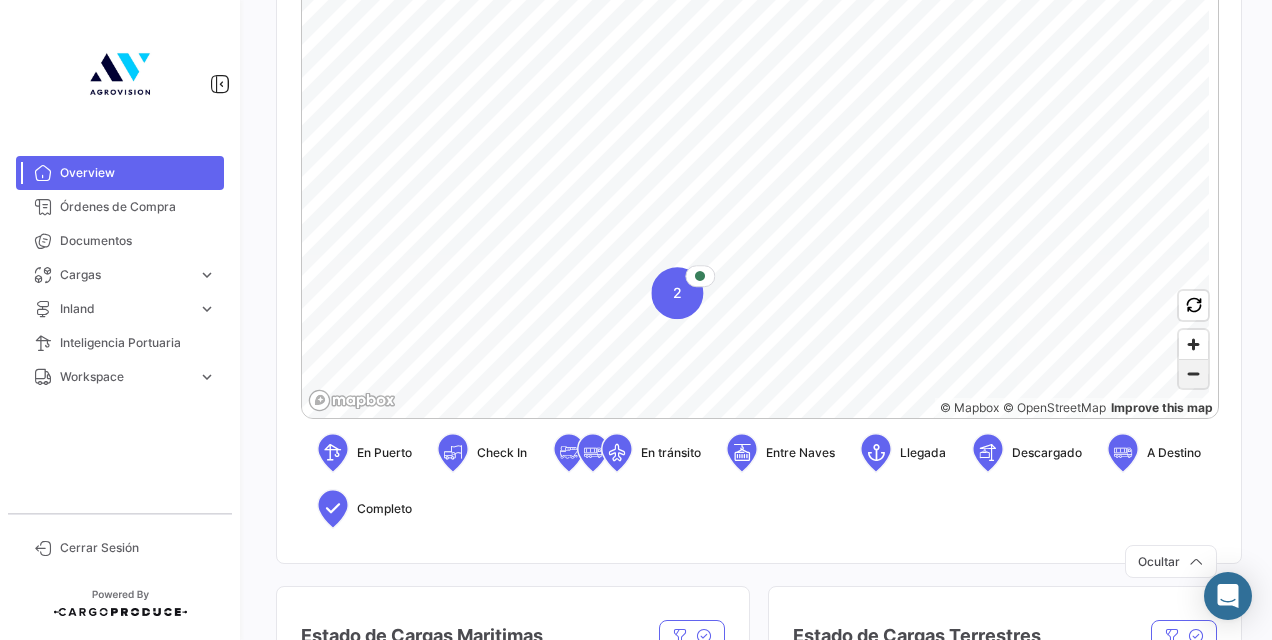 click 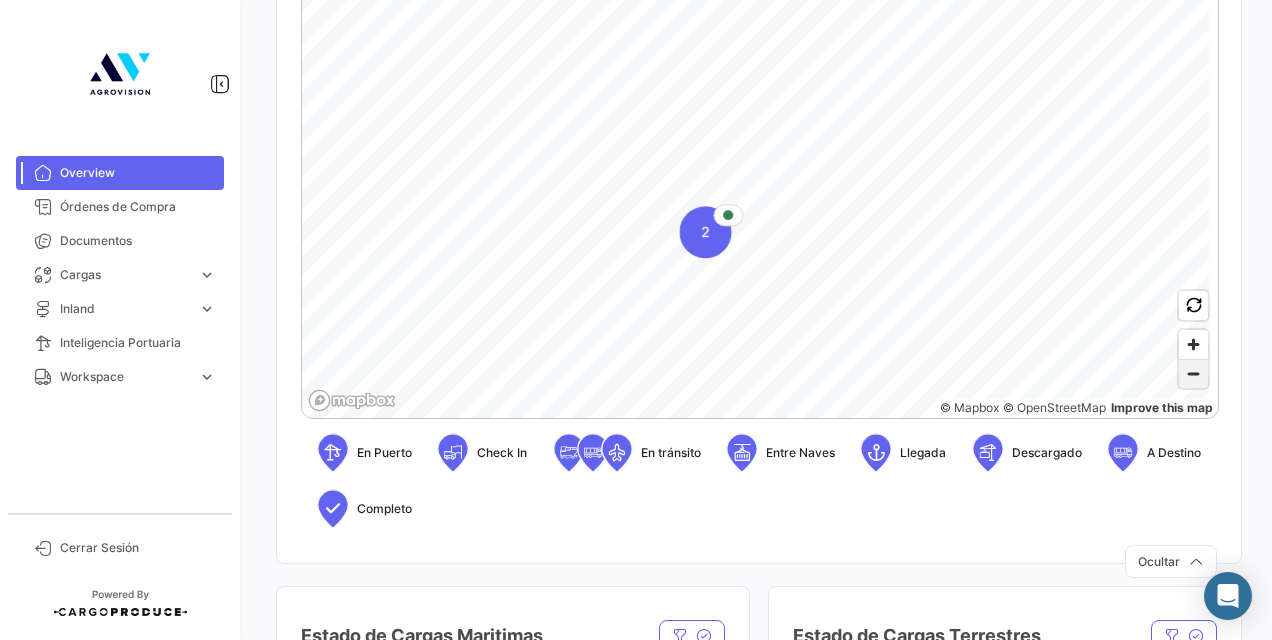 click 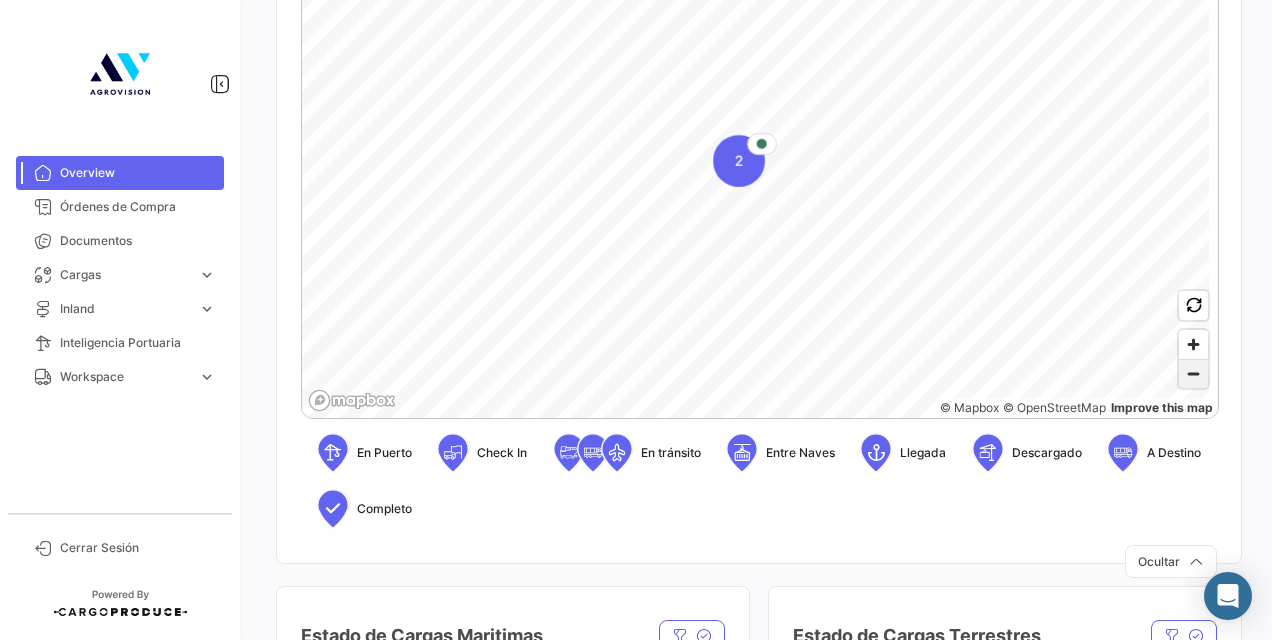 click 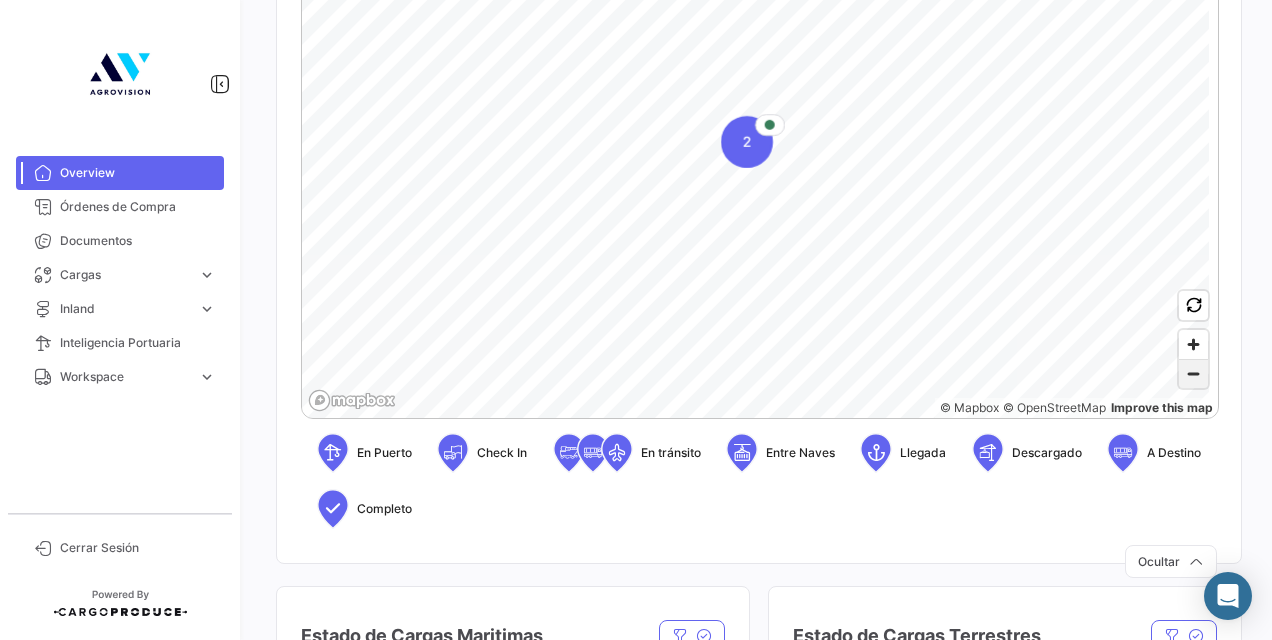 click 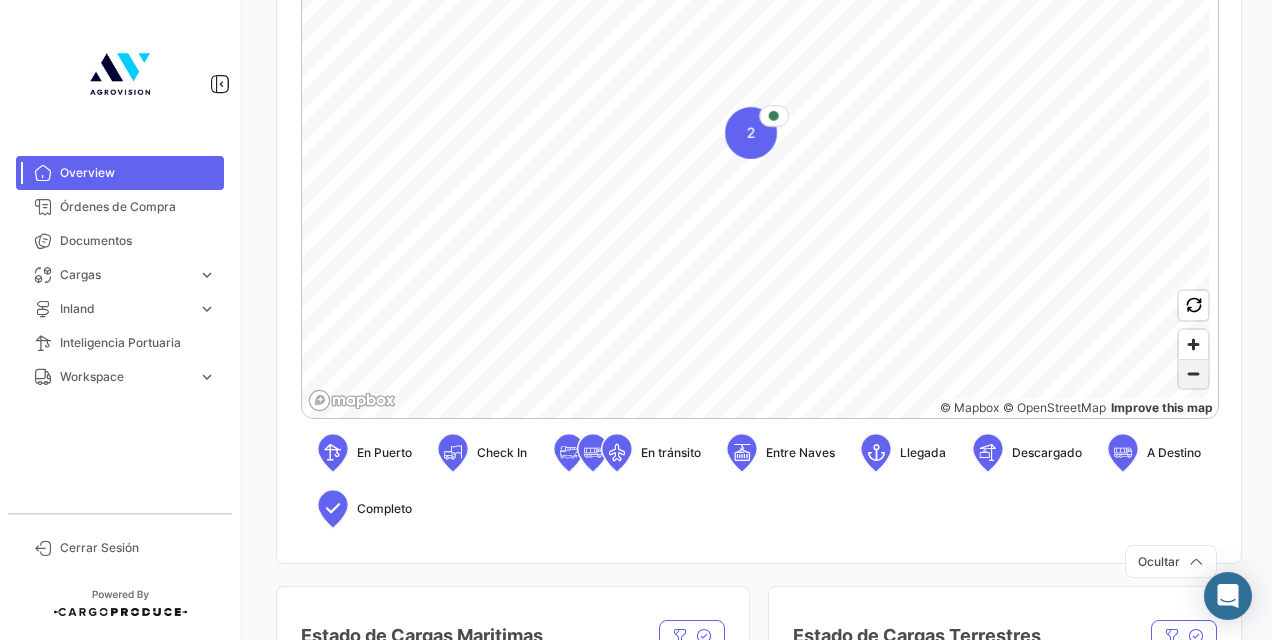 click 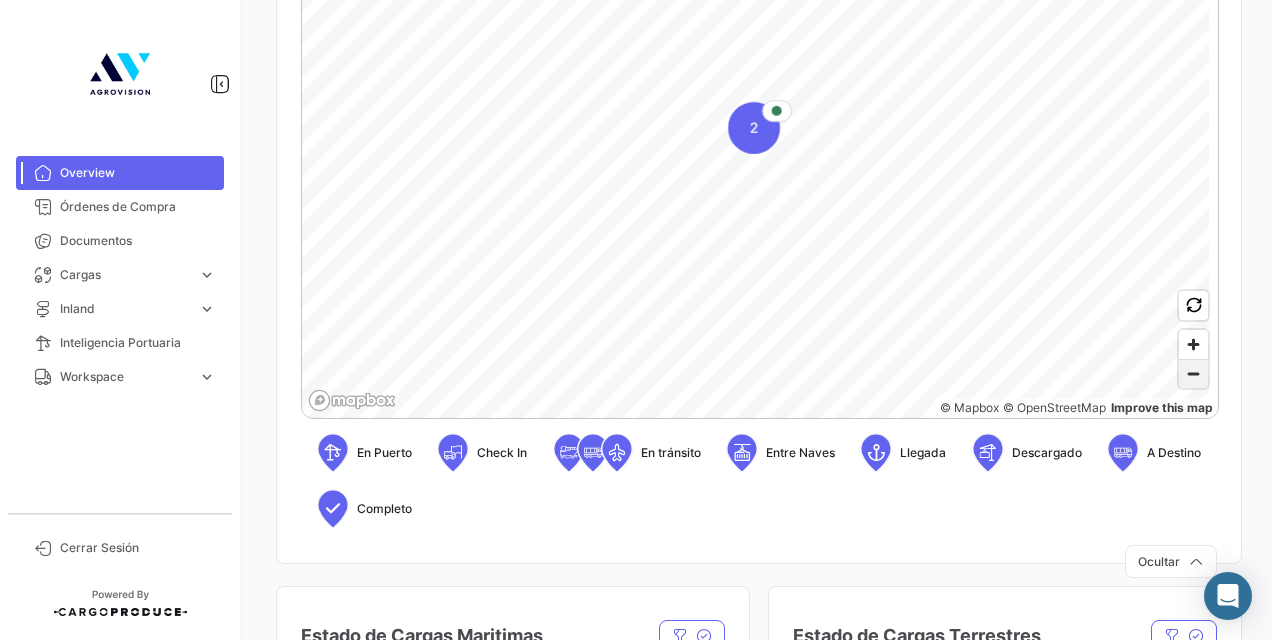 click 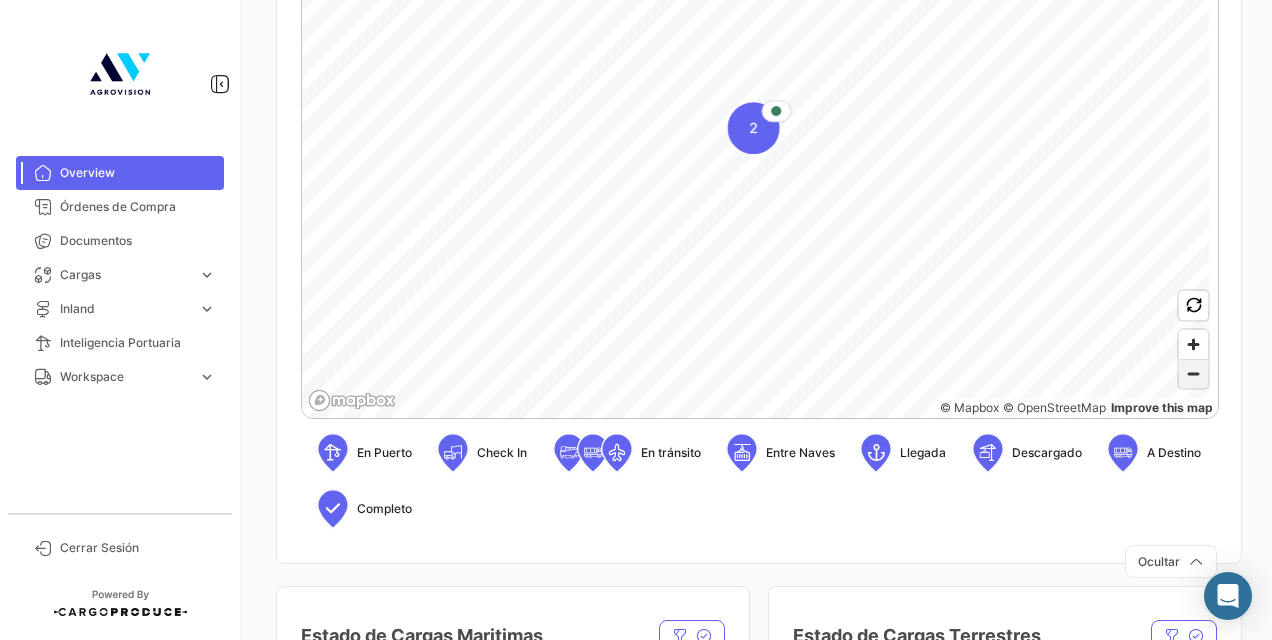 click 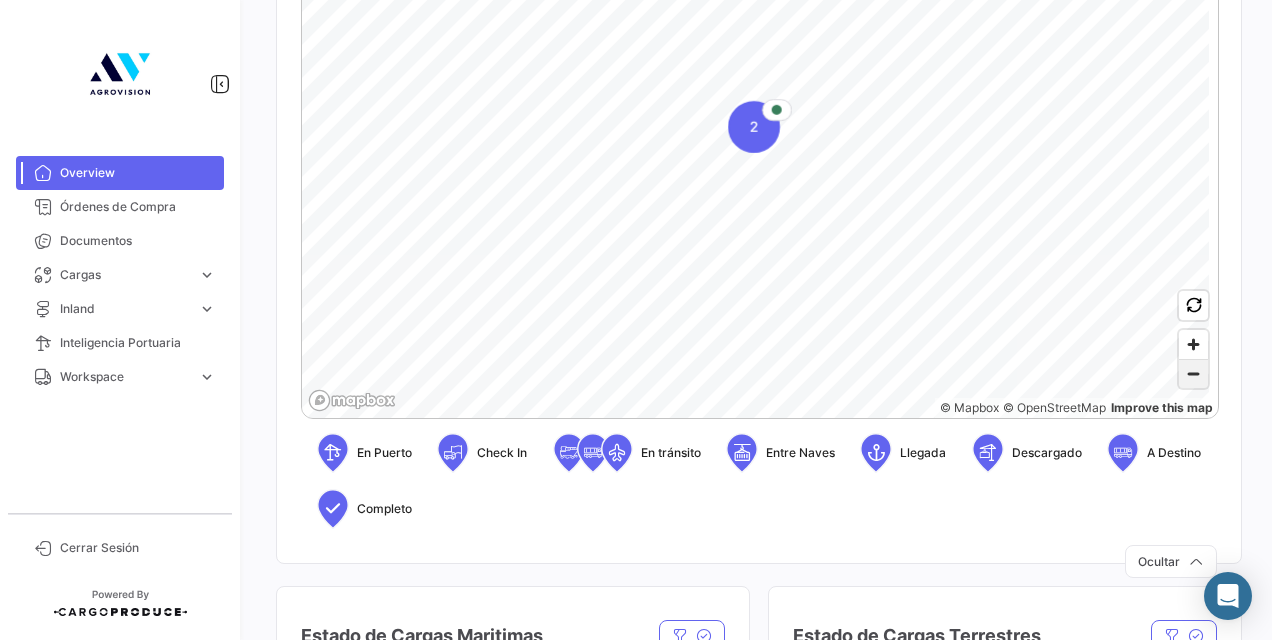 click 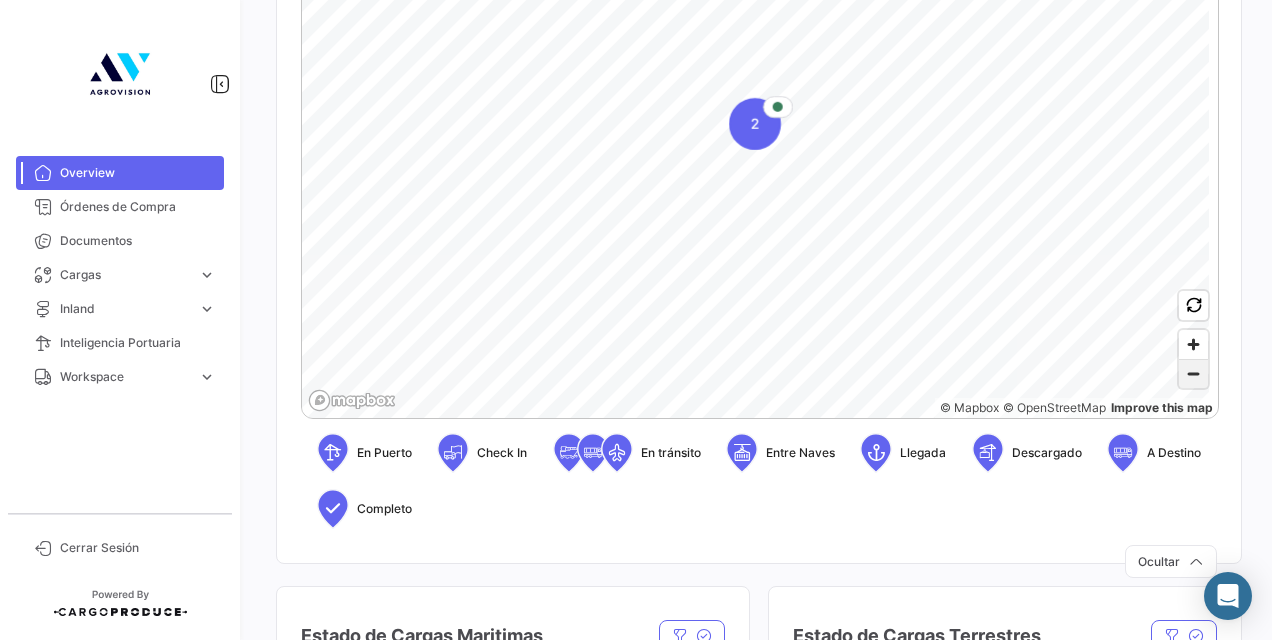 click 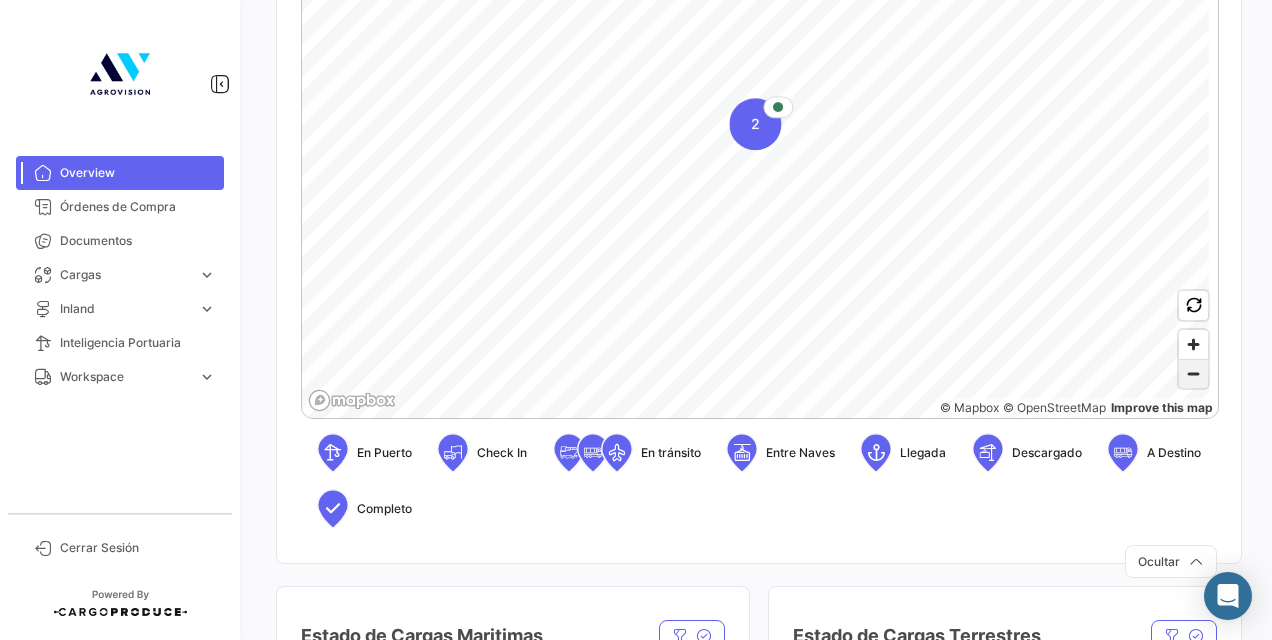 click 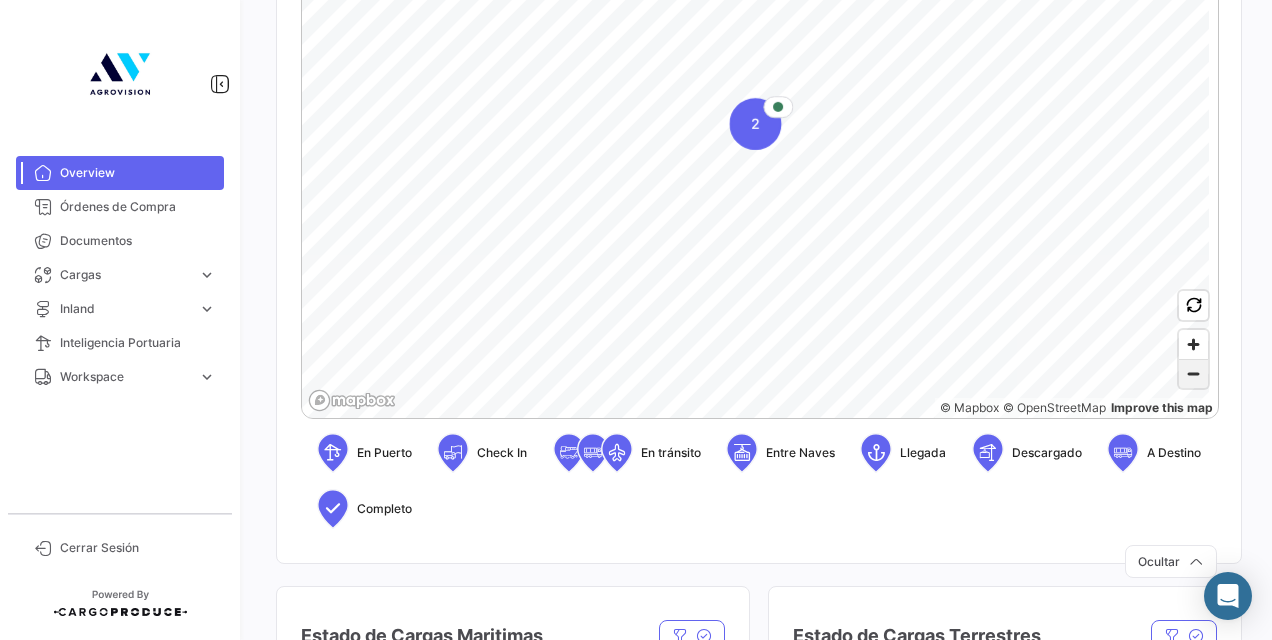 click 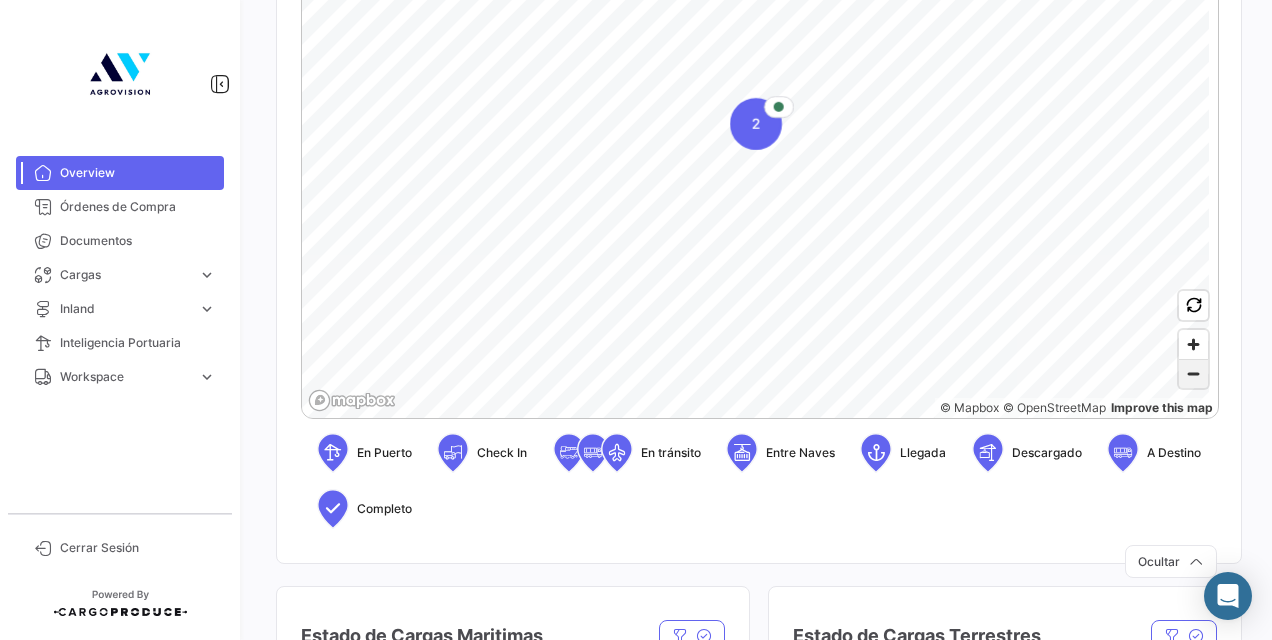 click 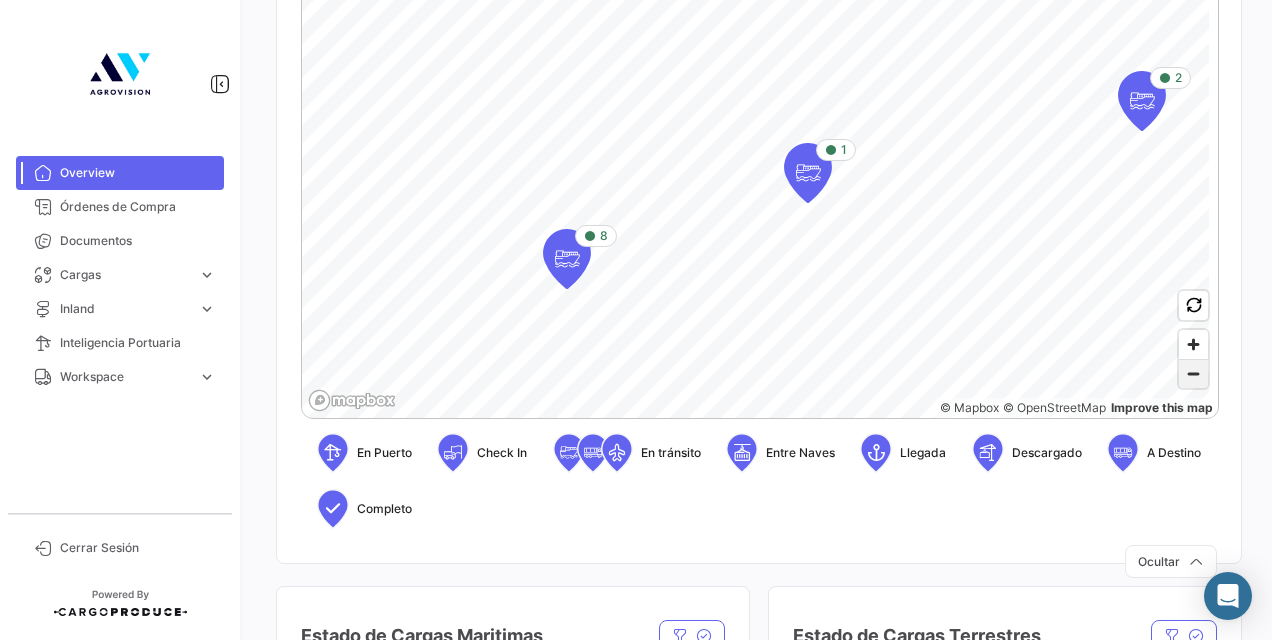 click 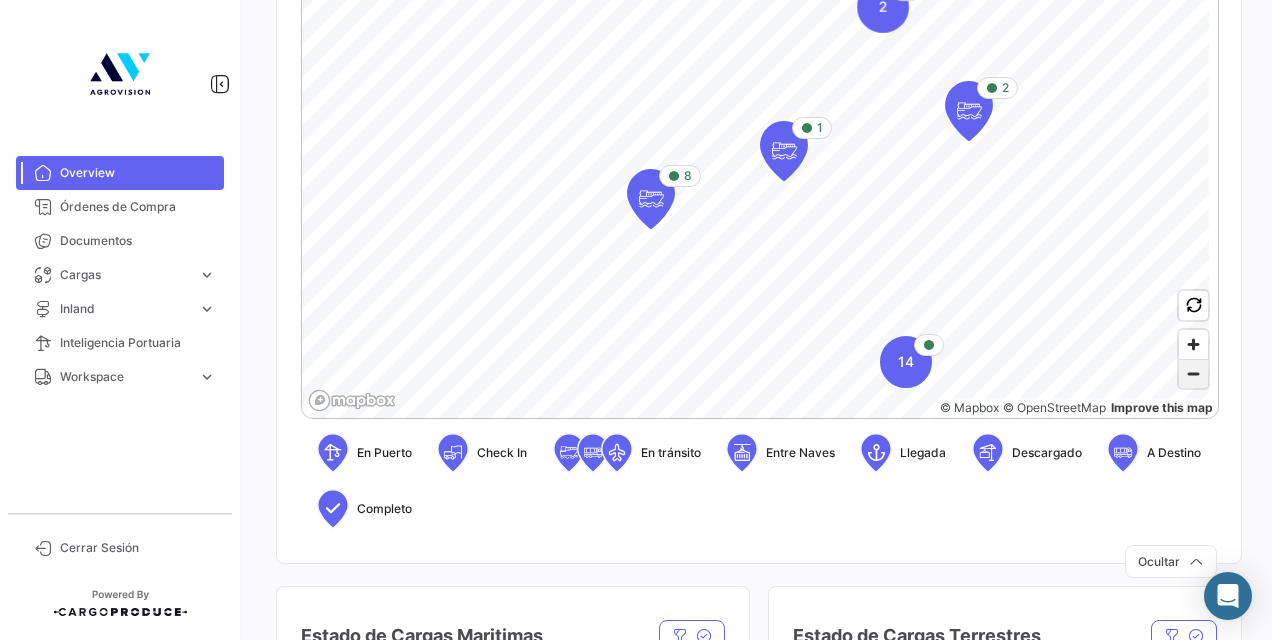 click 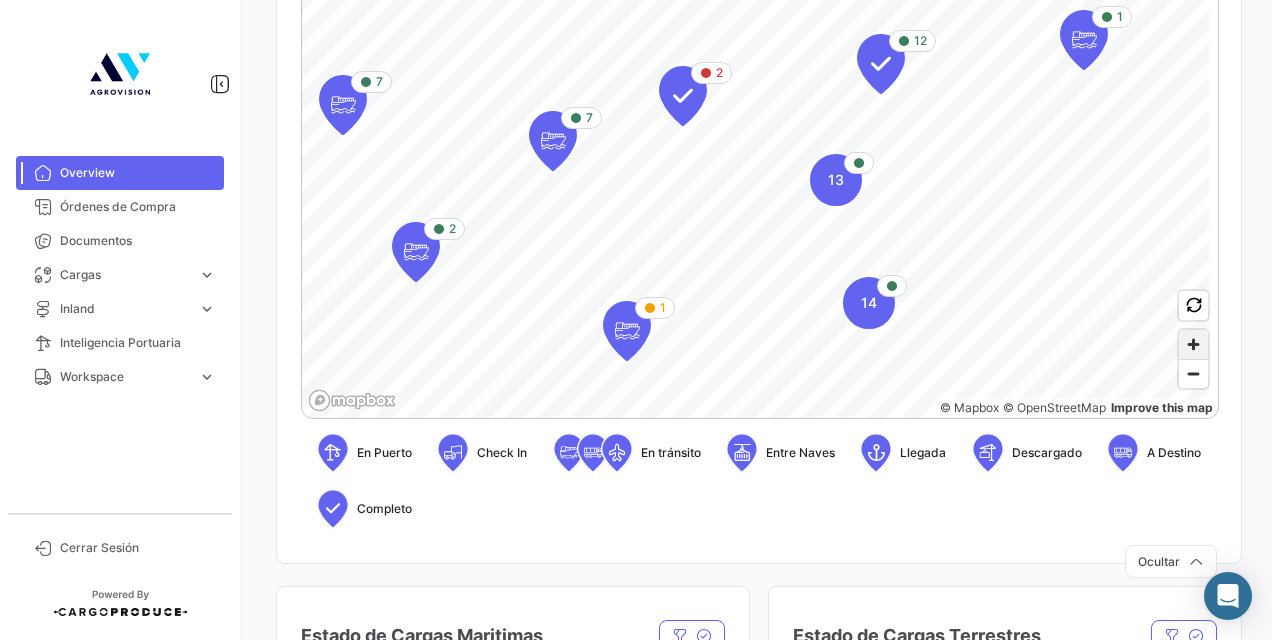 click 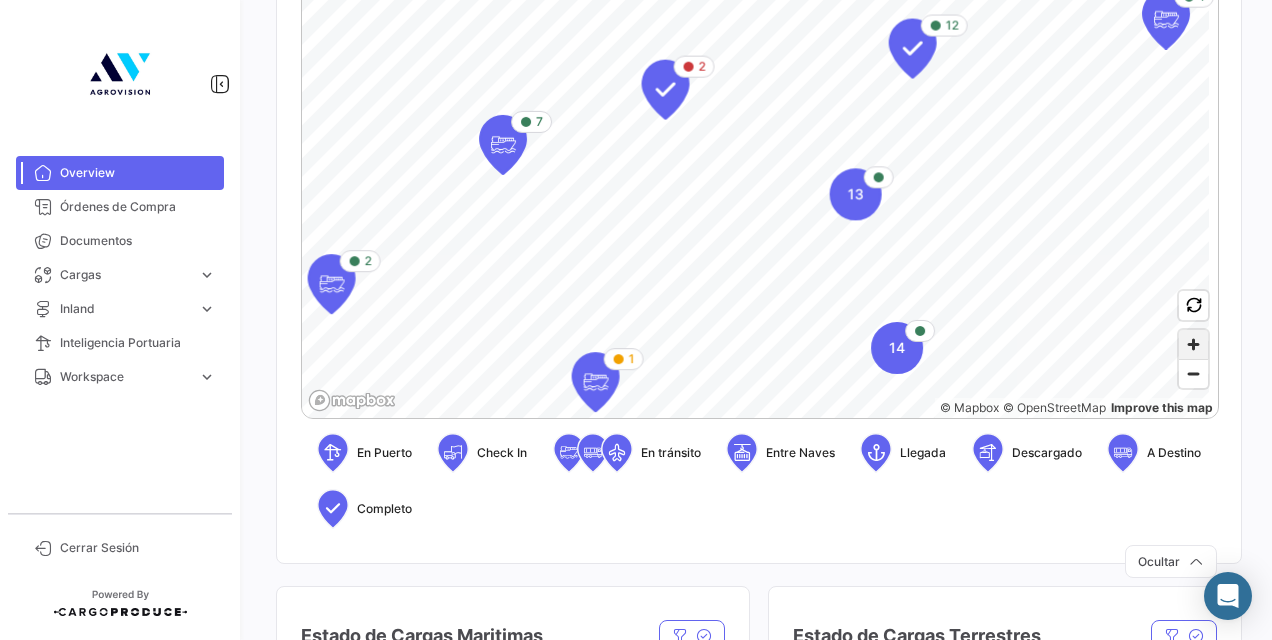 click 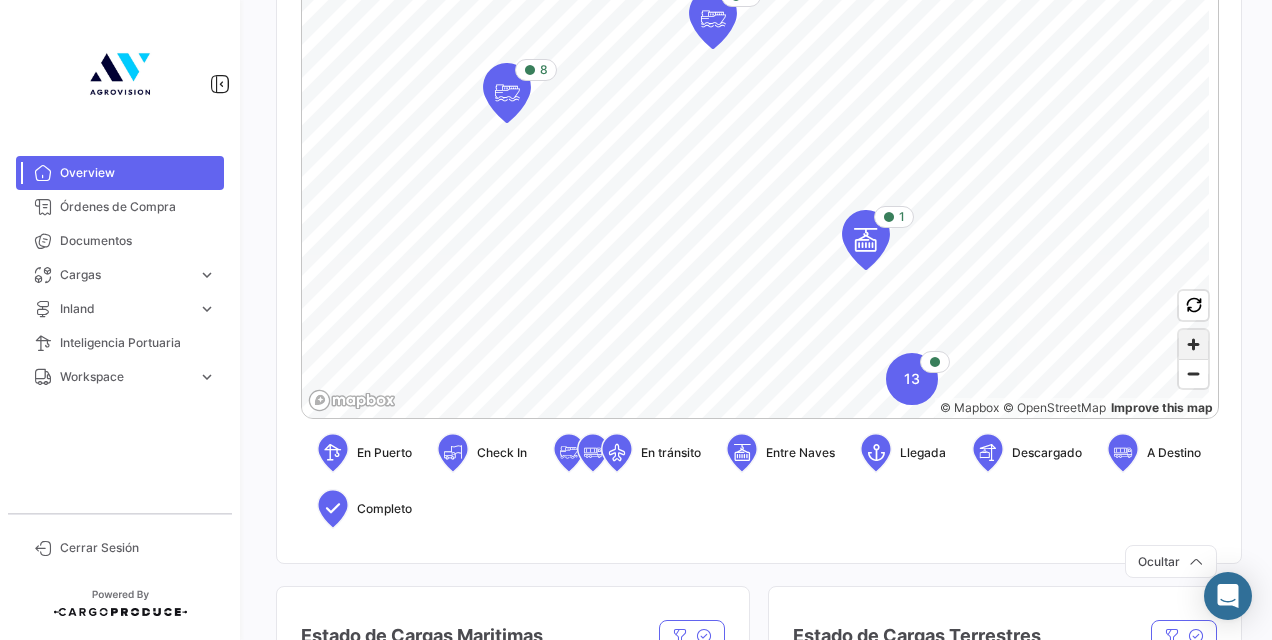 click 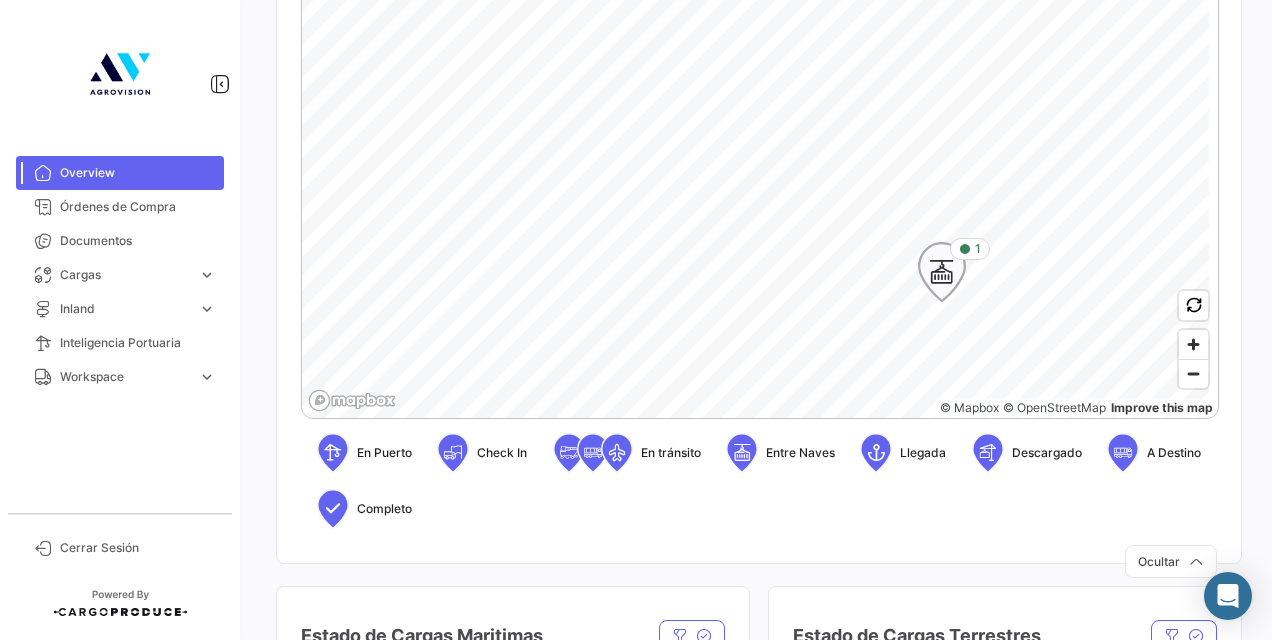 click on "1" 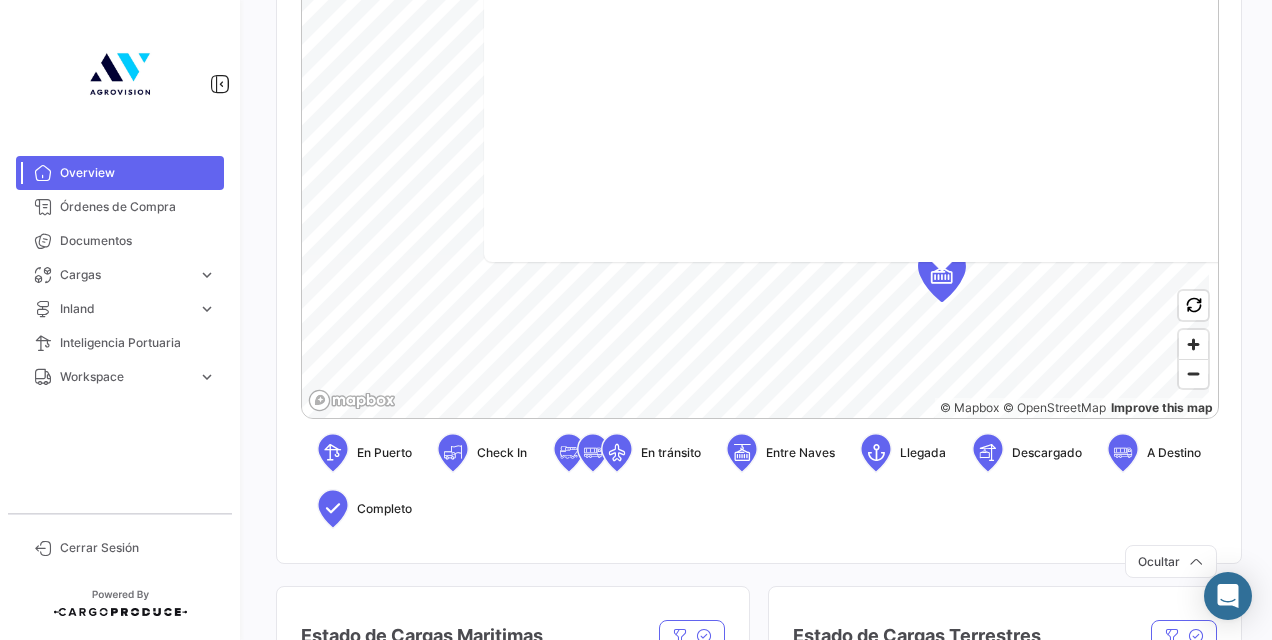 scroll, scrollTop: 0, scrollLeft: 0, axis: both 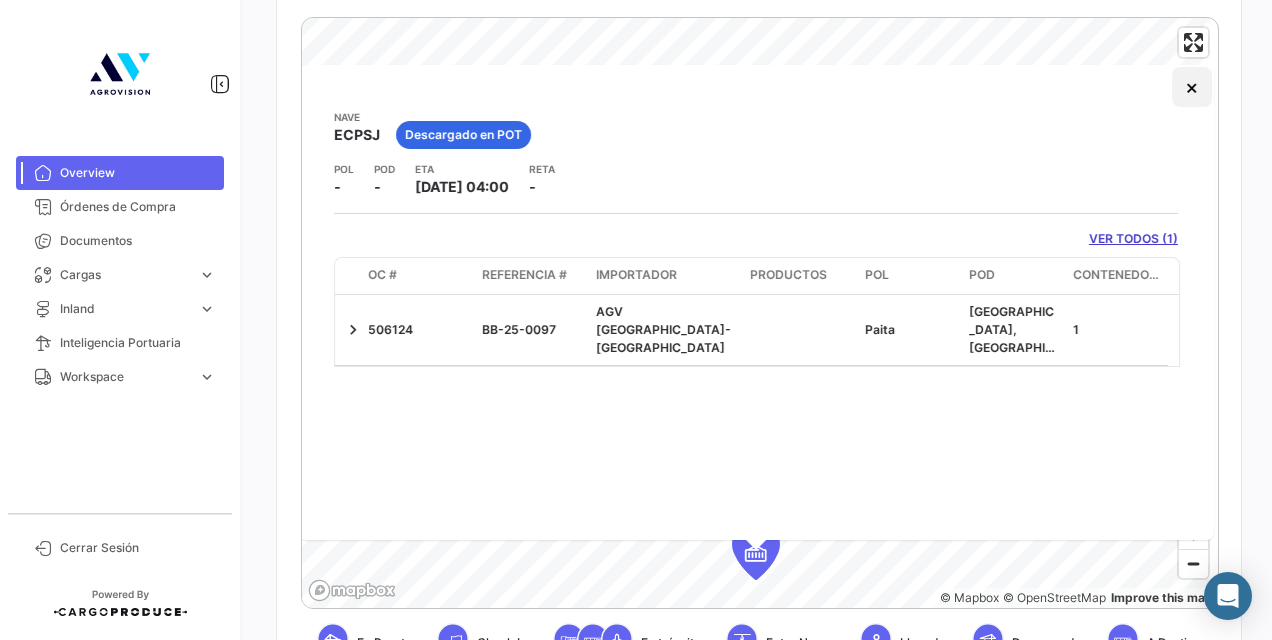 click on "×" 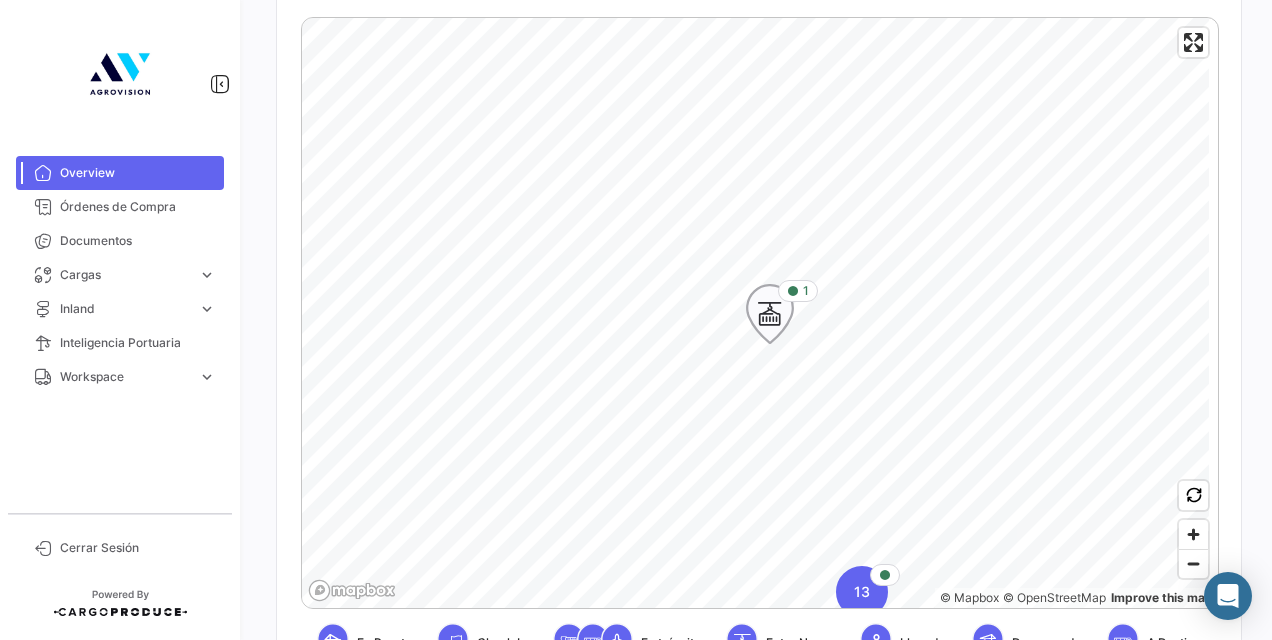 click 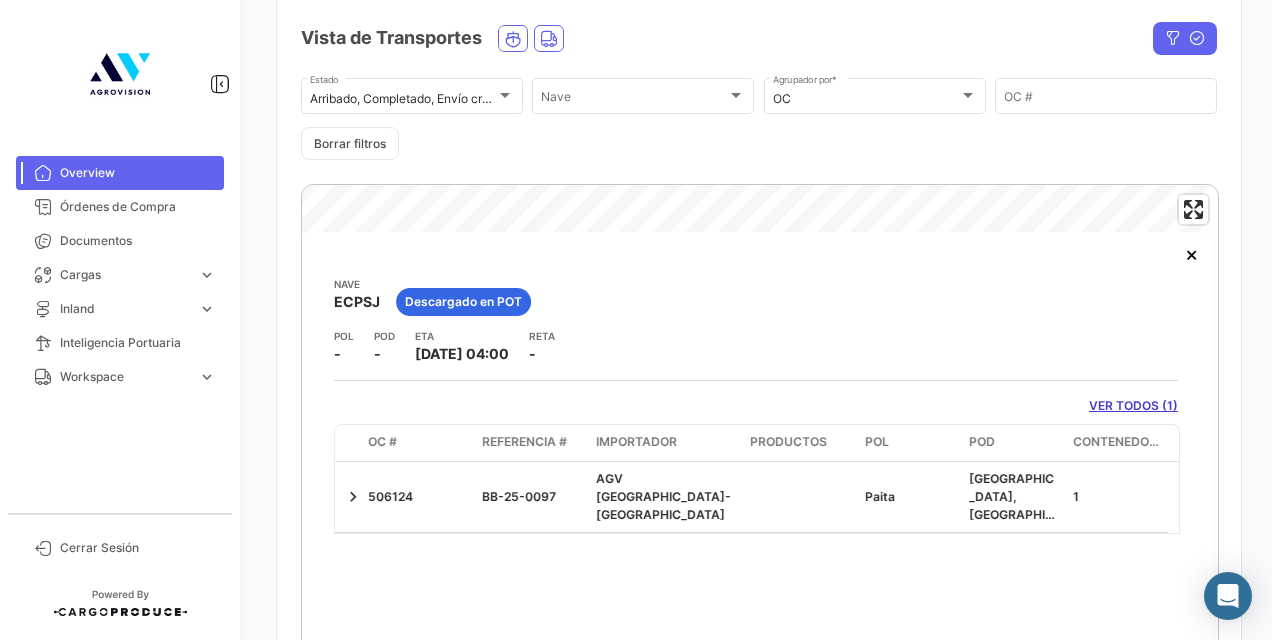 scroll, scrollTop: 443, scrollLeft: 0, axis: vertical 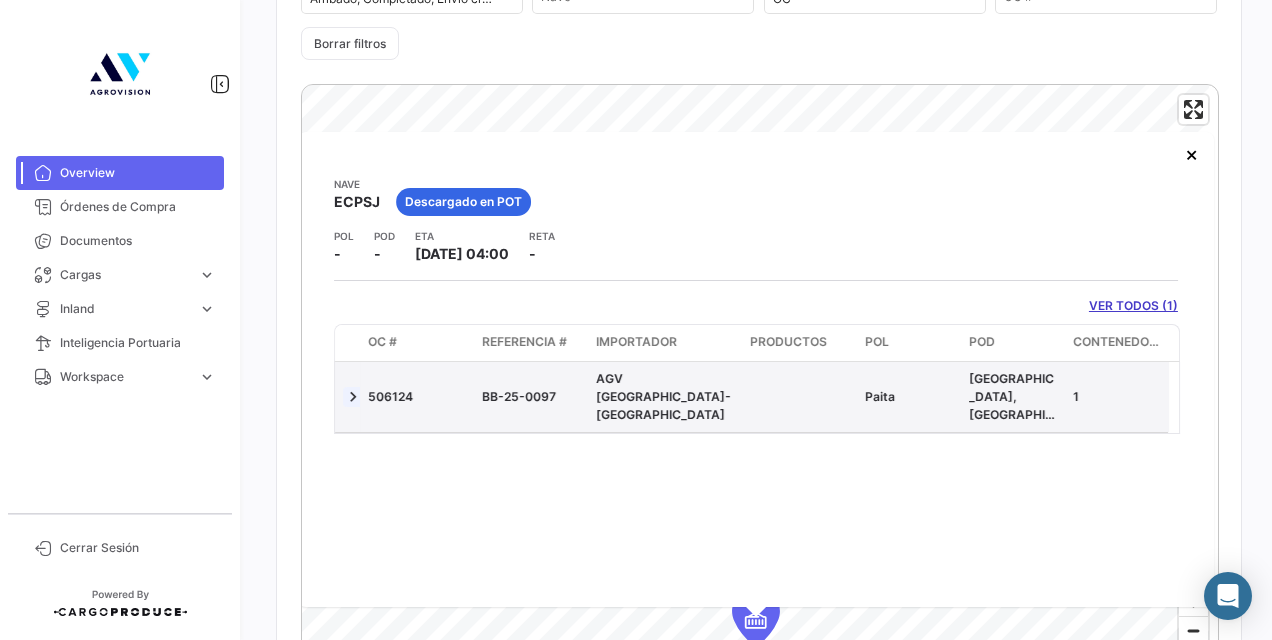 click 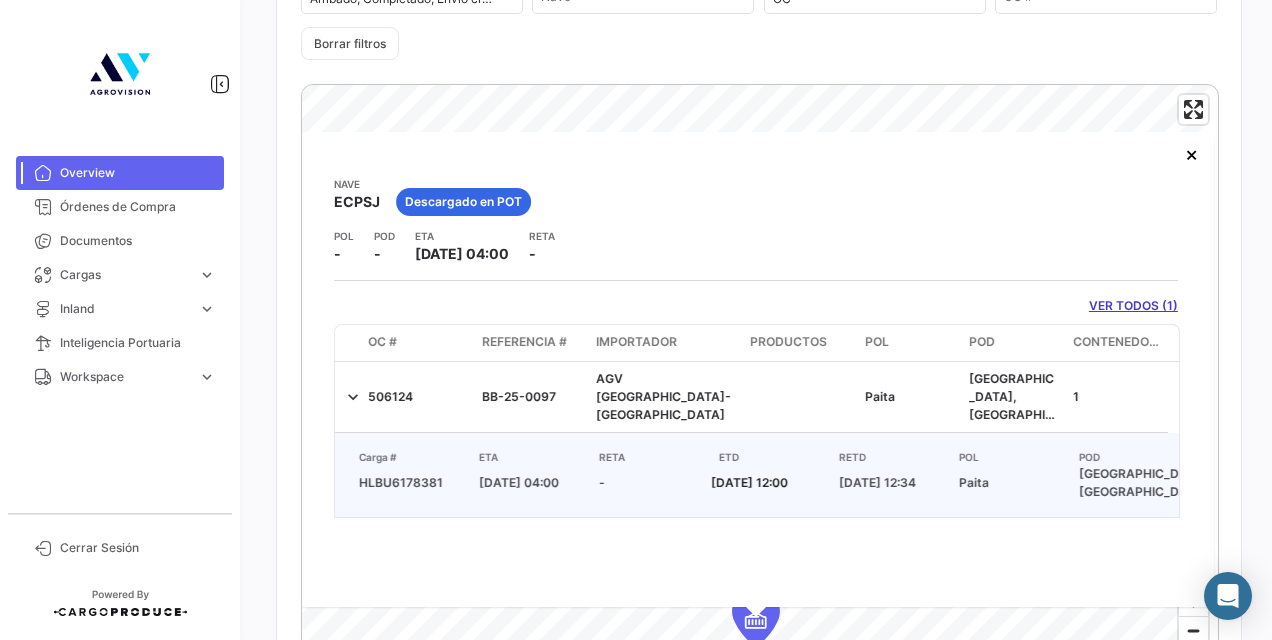 click on "VER TODOS (1)" 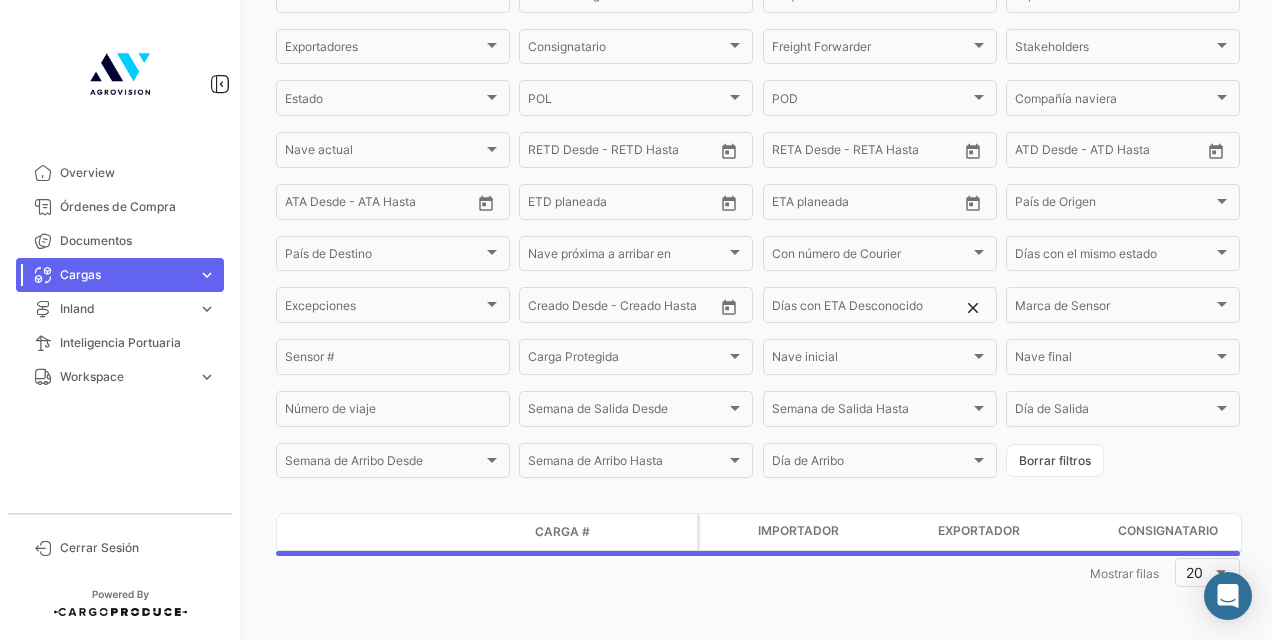 scroll, scrollTop: 0, scrollLeft: 0, axis: both 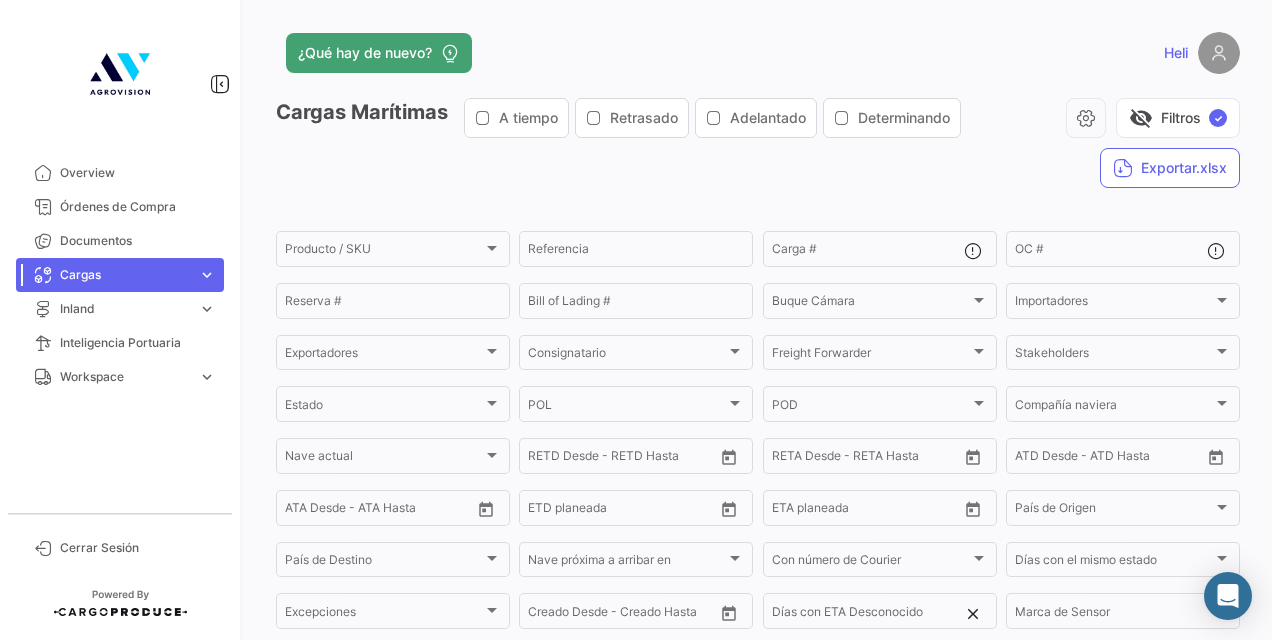 click on "Importadores" at bounding box center [1114, 304] 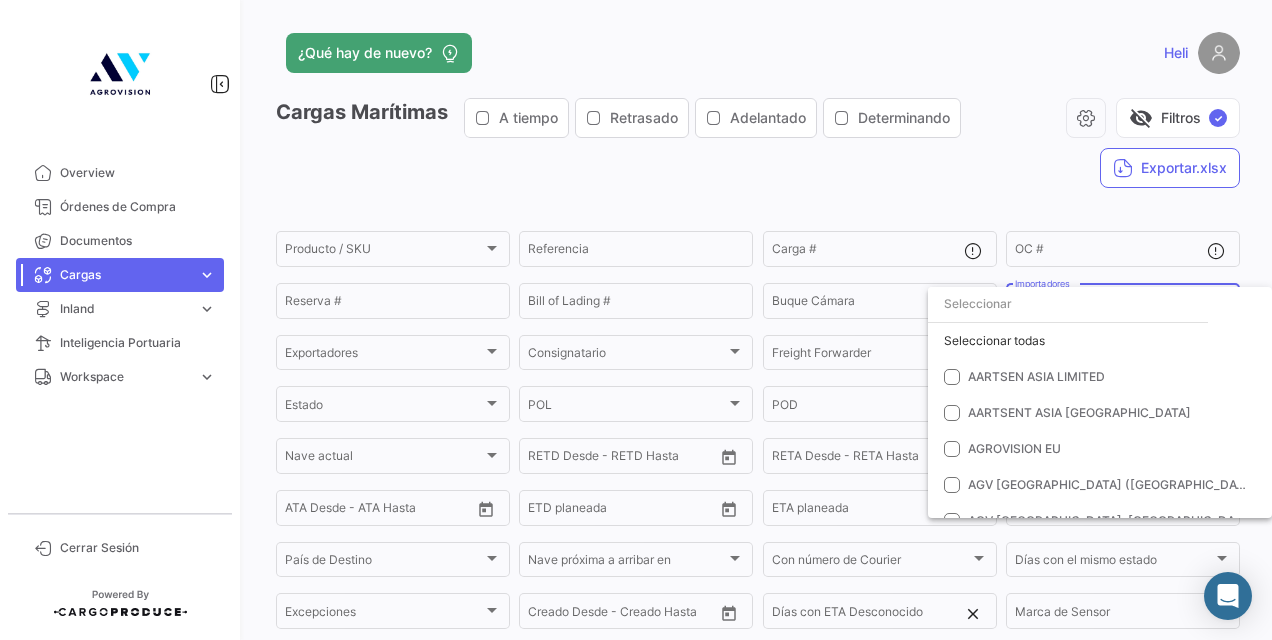 click at bounding box center (636, 320) 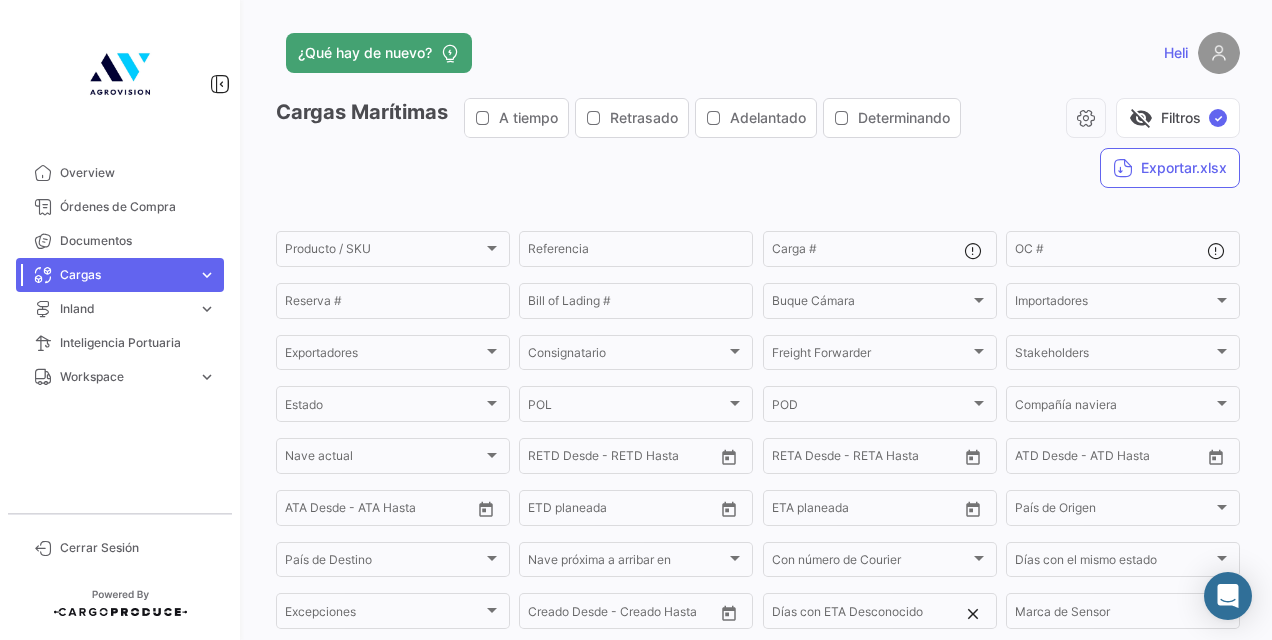 scroll, scrollTop: 381, scrollLeft: 0, axis: vertical 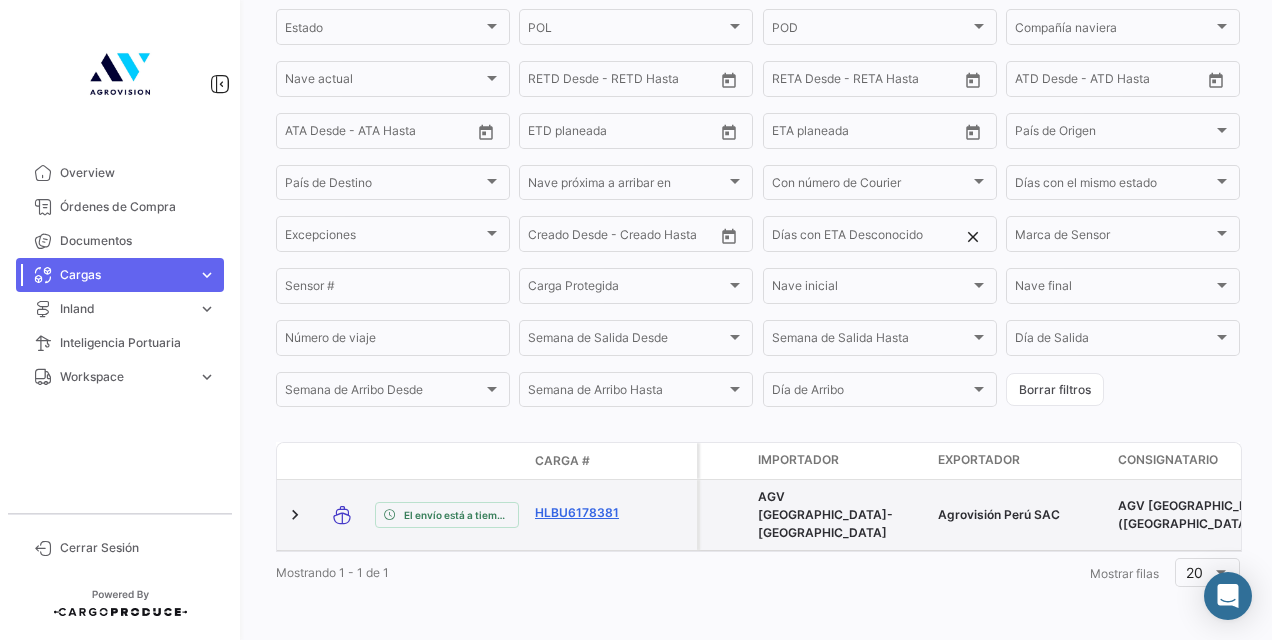 click on "HLBU6178381" 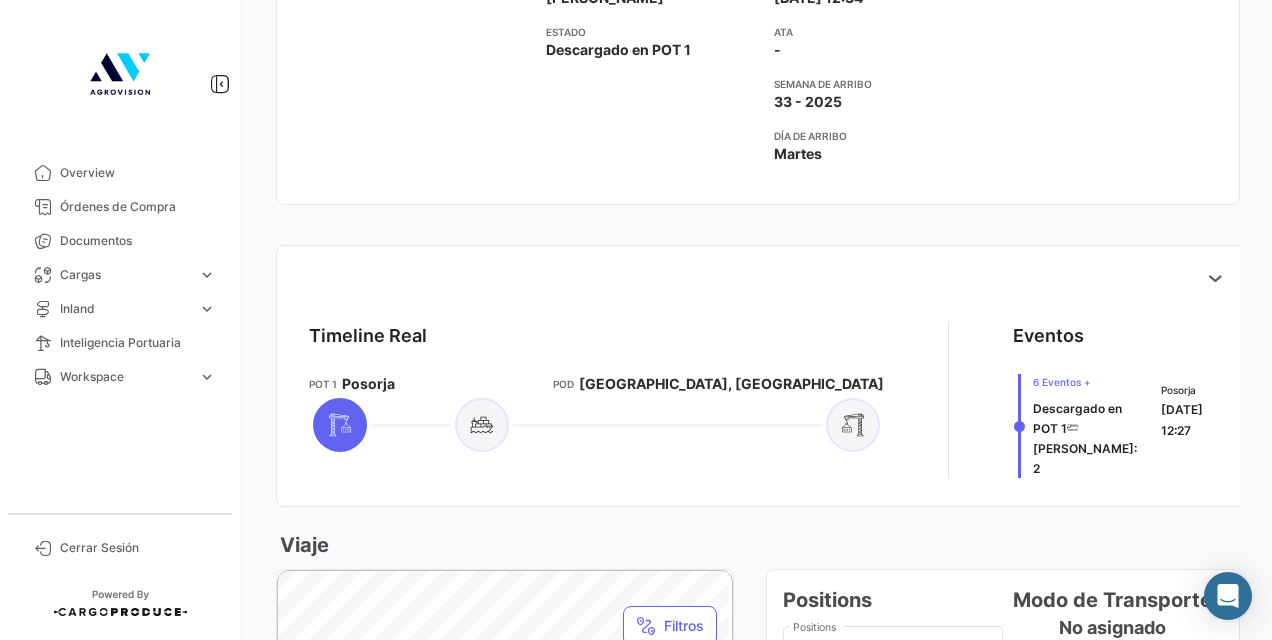 scroll, scrollTop: 700, scrollLeft: 0, axis: vertical 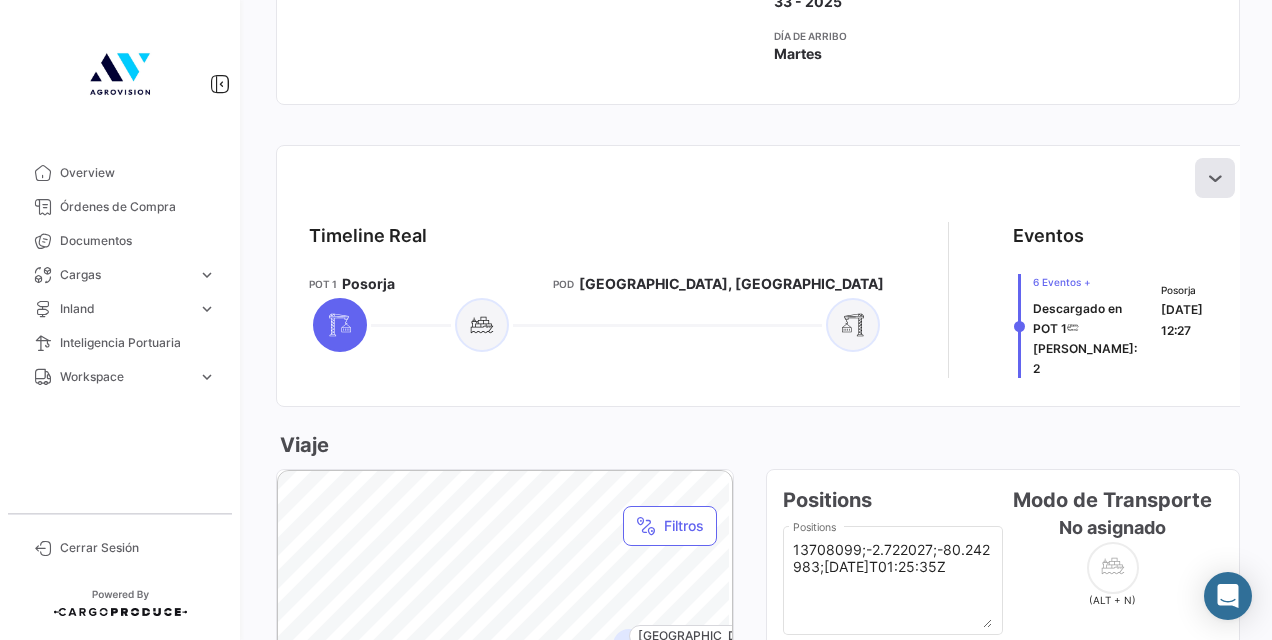 click at bounding box center (1215, 178) 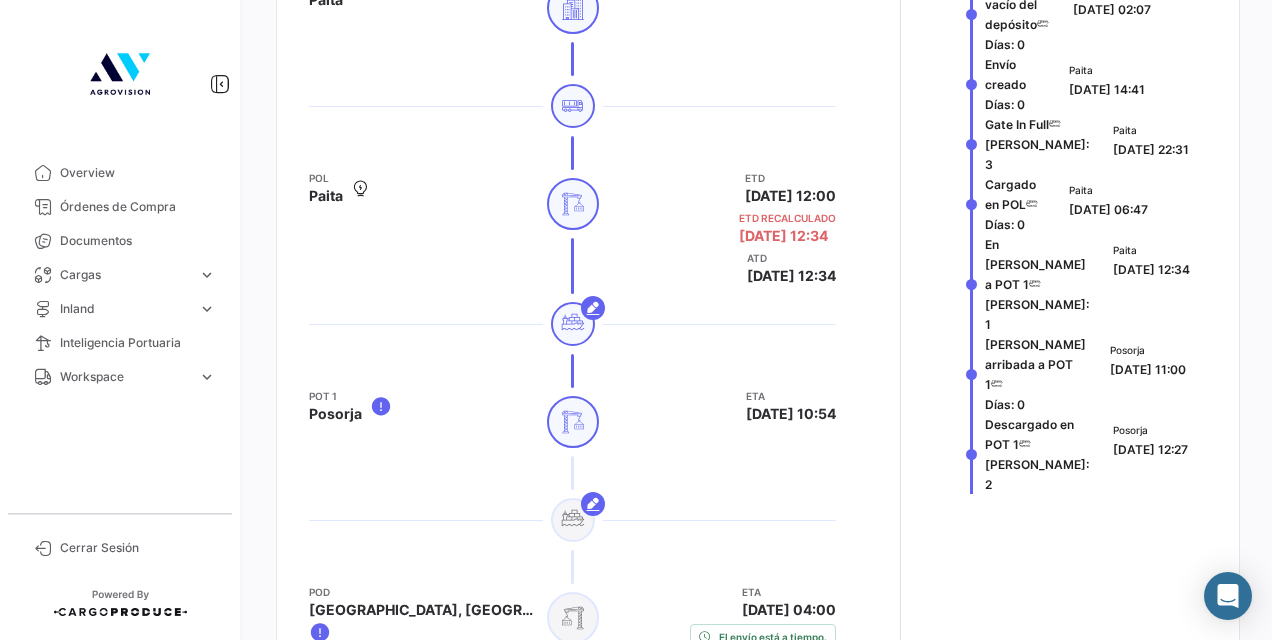 scroll, scrollTop: 1100, scrollLeft: 0, axis: vertical 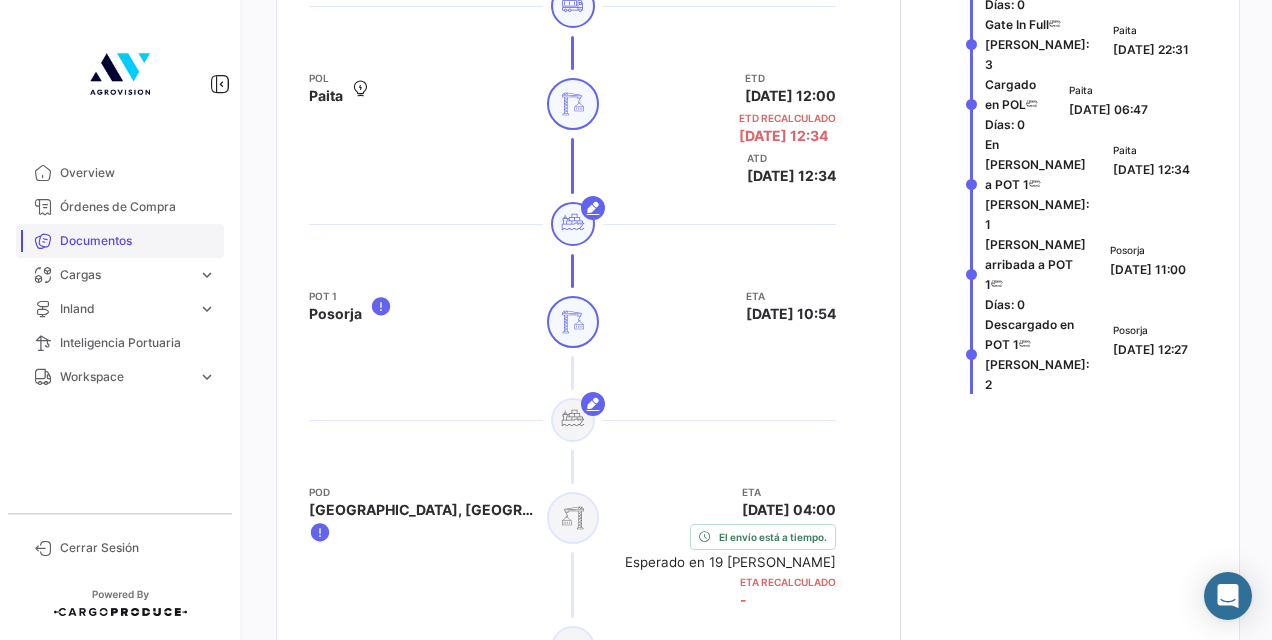 click on "Documentos" at bounding box center (138, 241) 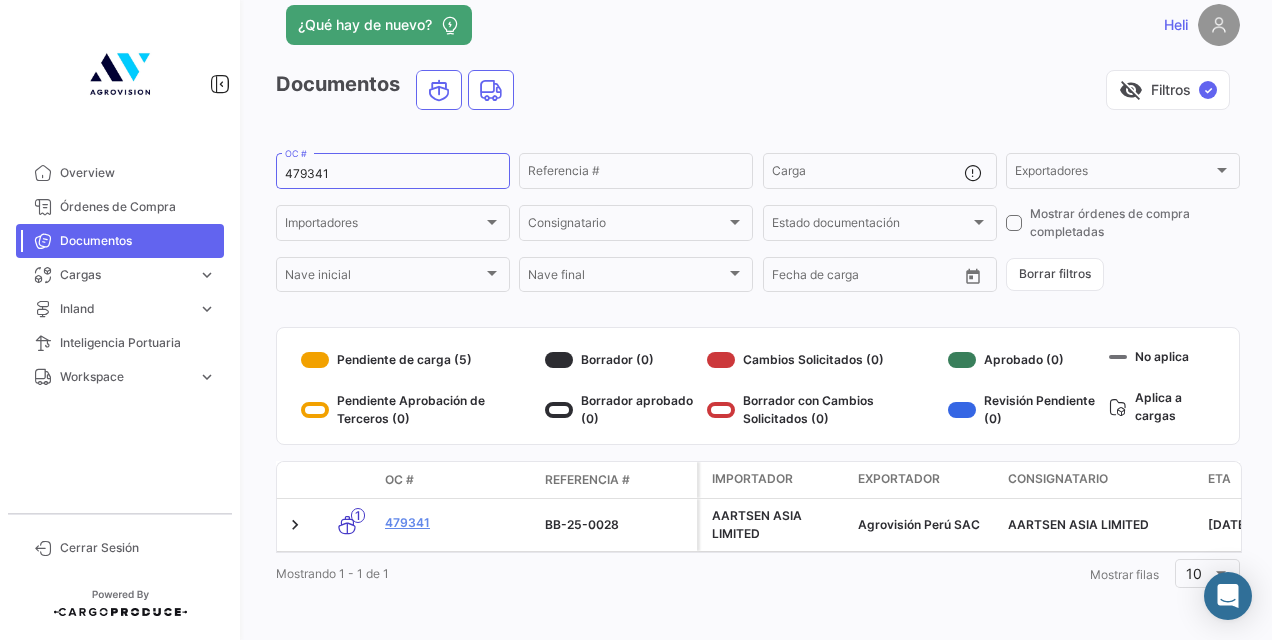 scroll, scrollTop: 44, scrollLeft: 0, axis: vertical 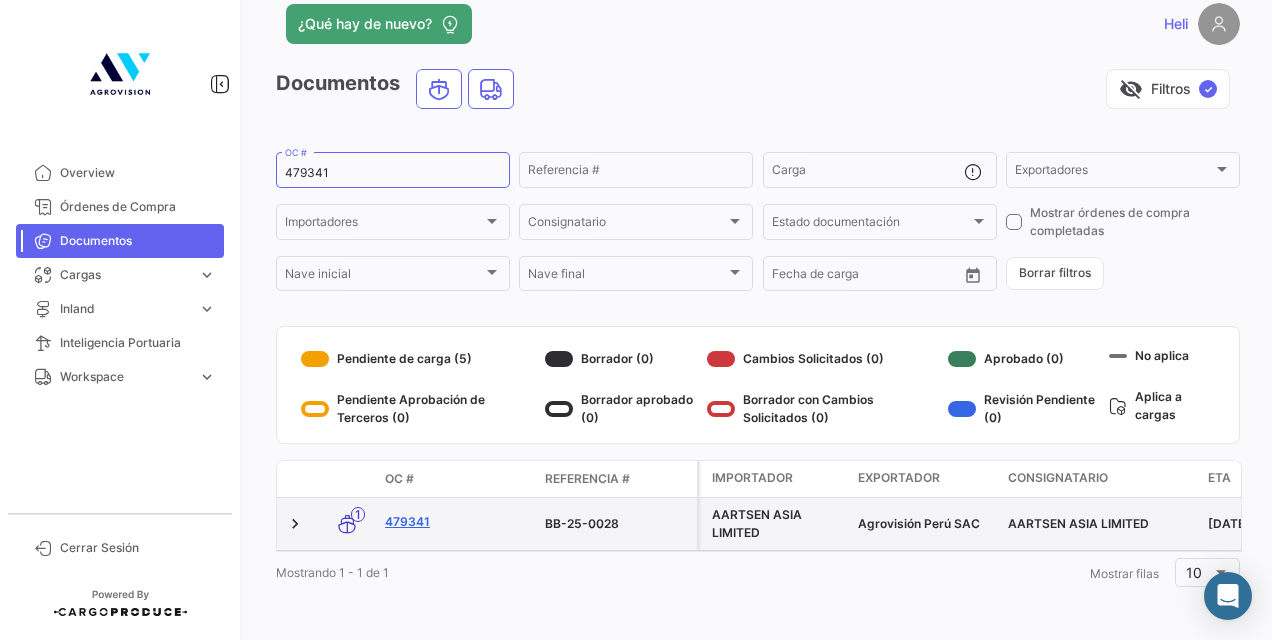 click on "479341" 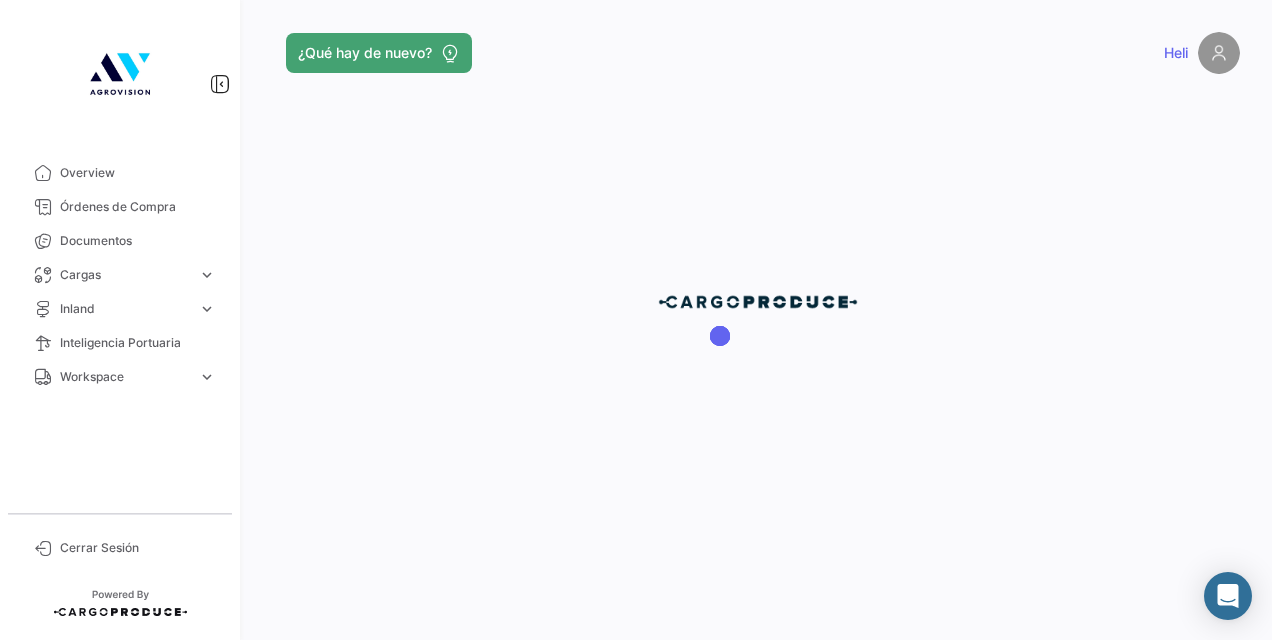 scroll, scrollTop: 0, scrollLeft: 0, axis: both 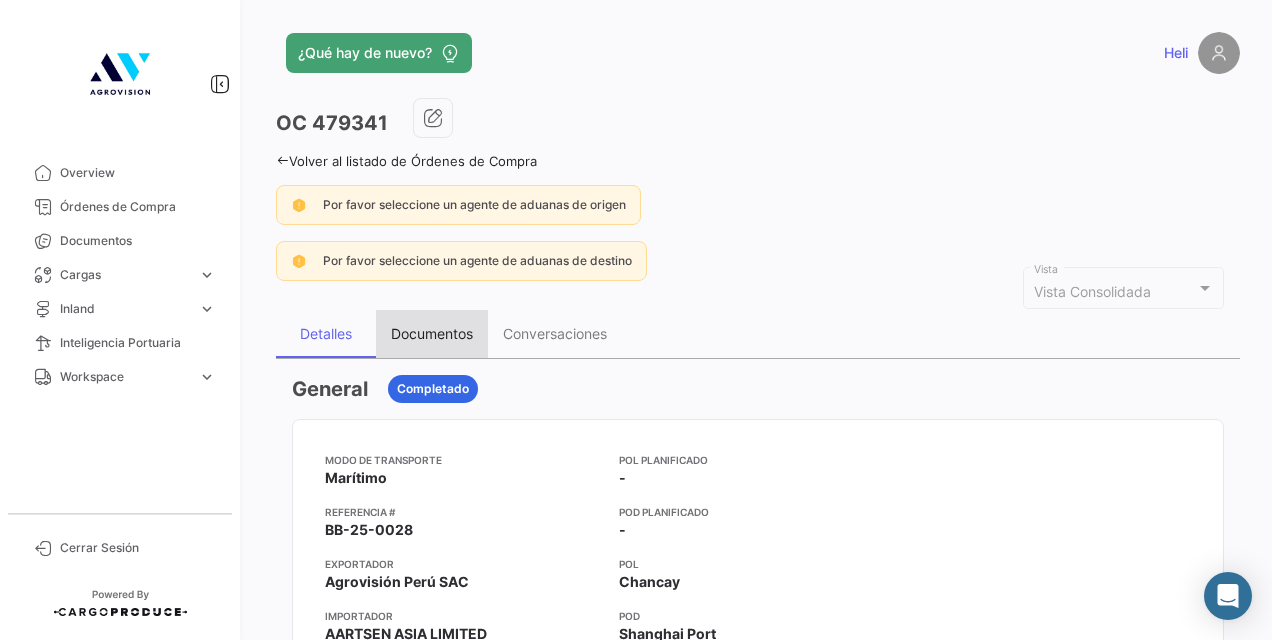 click on "Documentos" at bounding box center [432, 334] 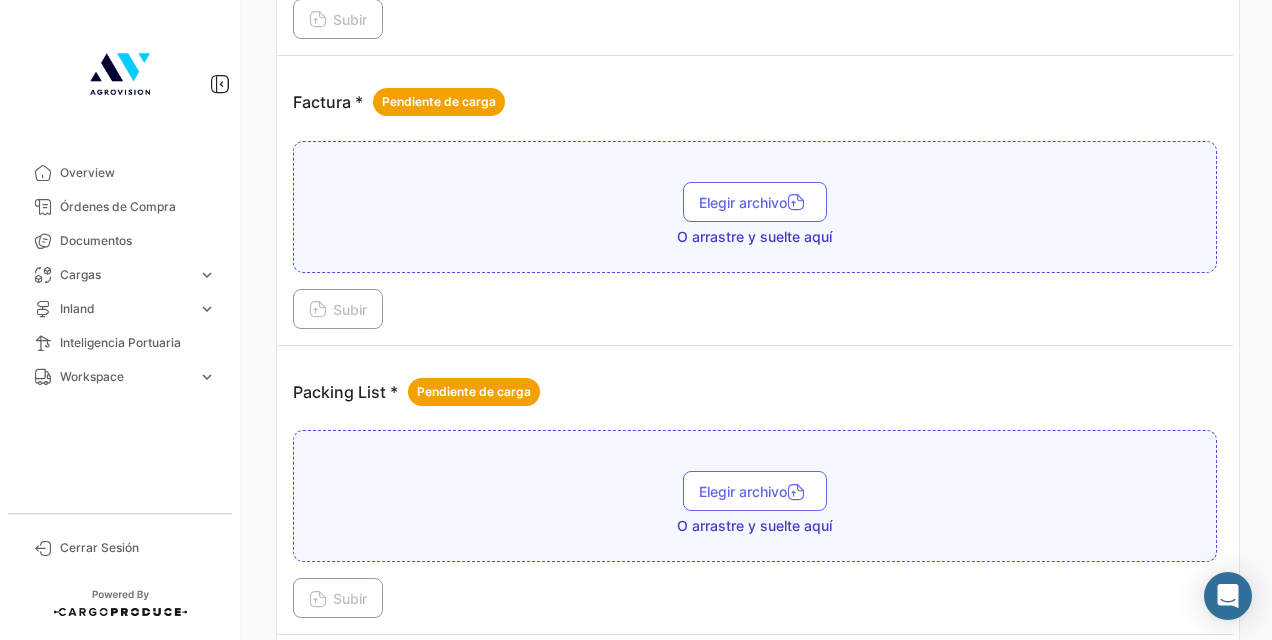 scroll, scrollTop: 802, scrollLeft: 0, axis: vertical 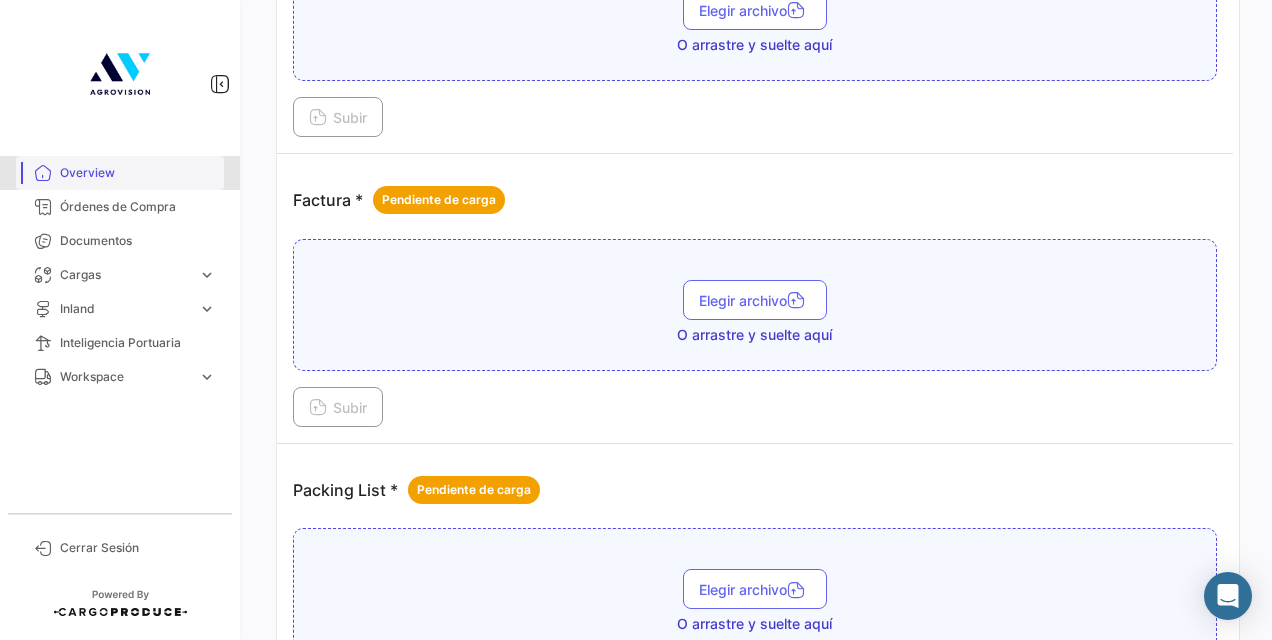 click on "Overview" at bounding box center (138, 173) 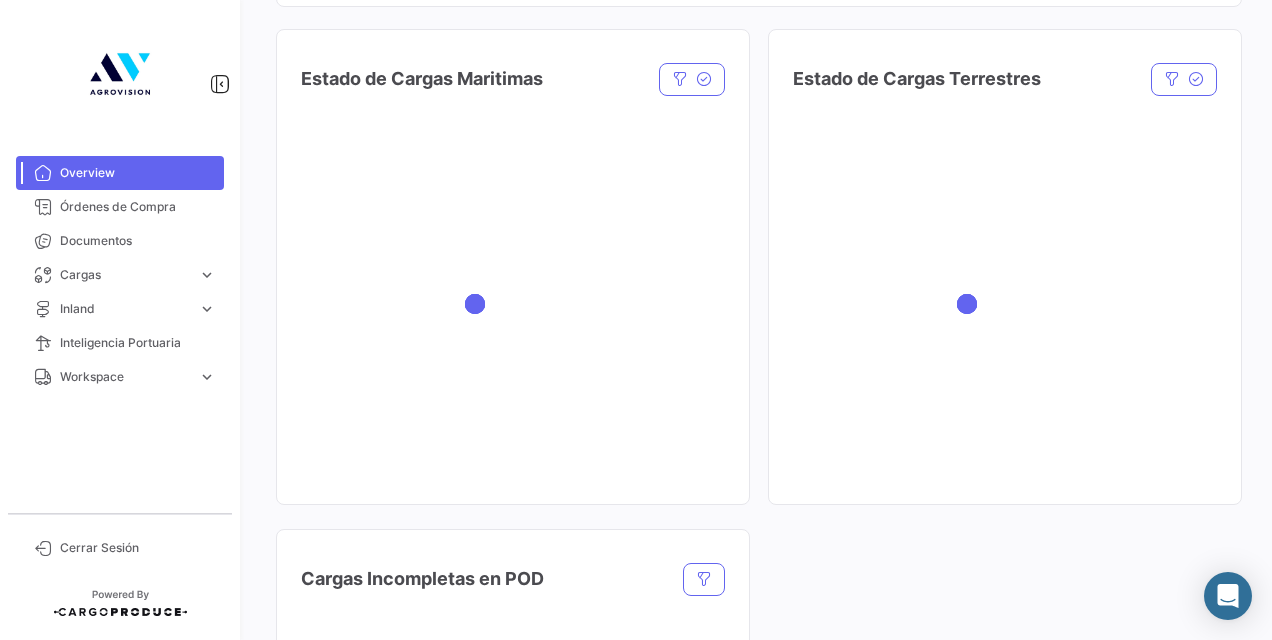 scroll, scrollTop: 0, scrollLeft: 0, axis: both 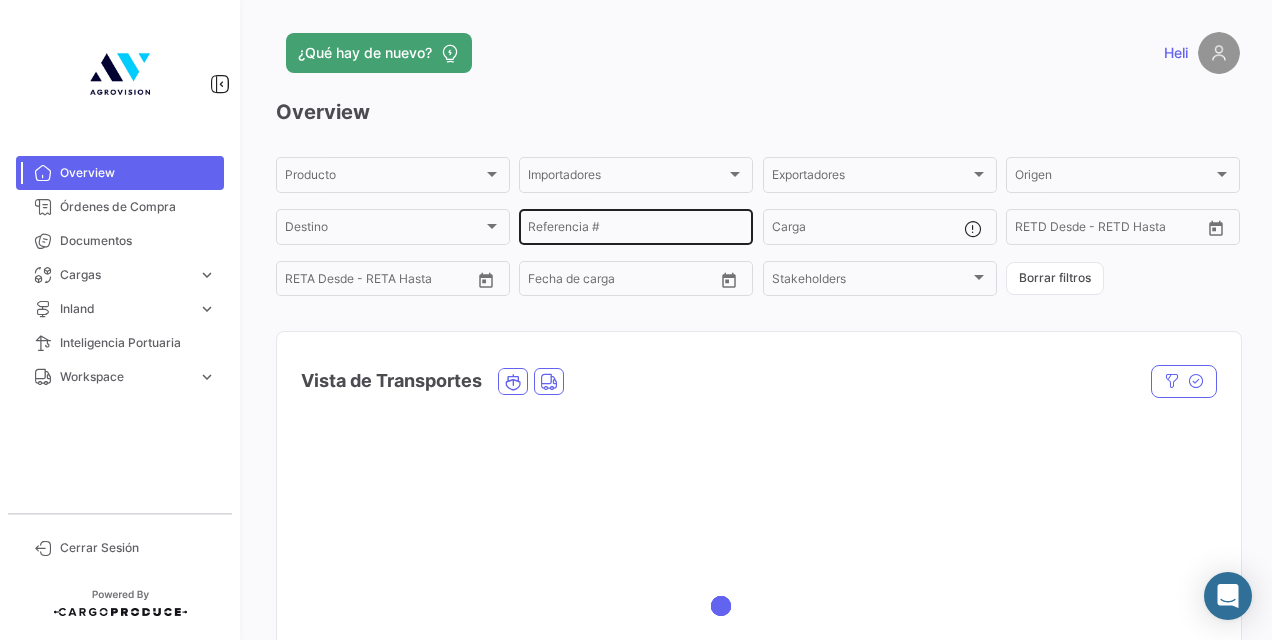 click on "Referencia #" at bounding box center [636, 230] 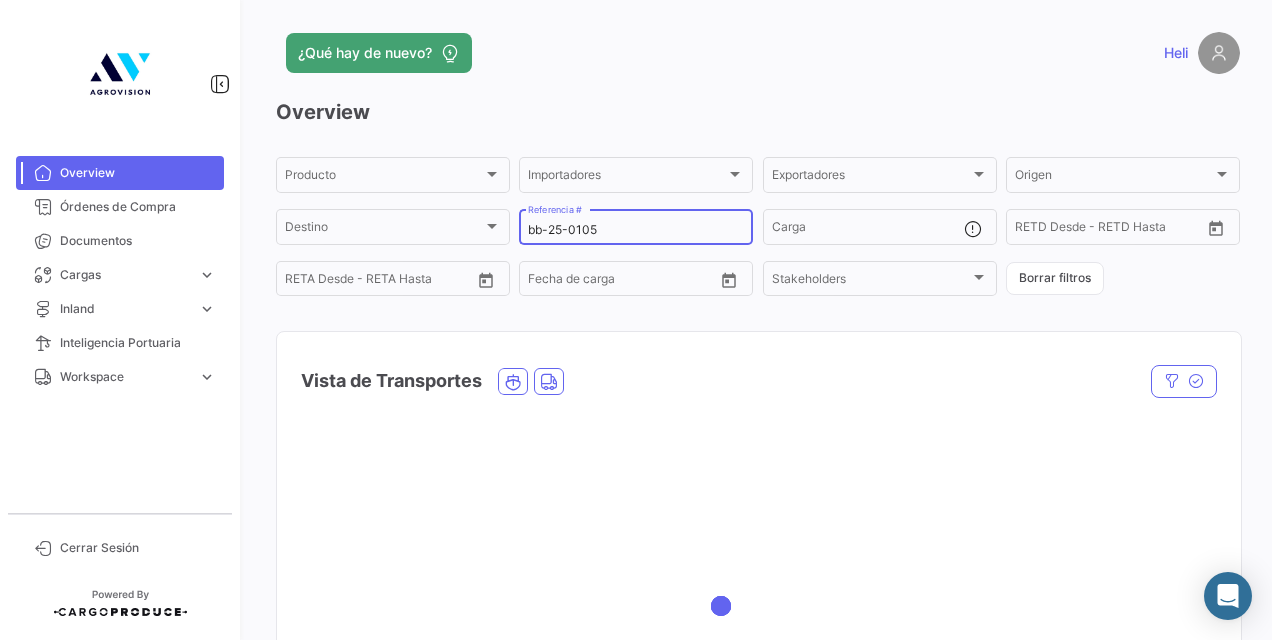 type on "bb-25-0105" 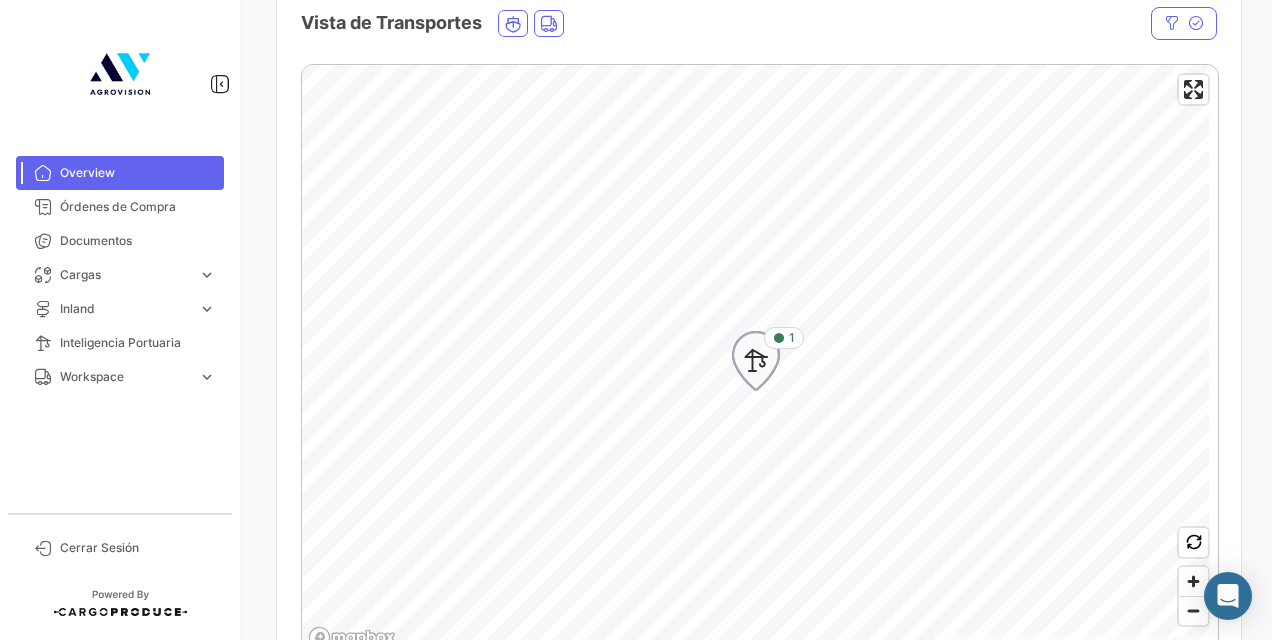 scroll, scrollTop: 400, scrollLeft: 0, axis: vertical 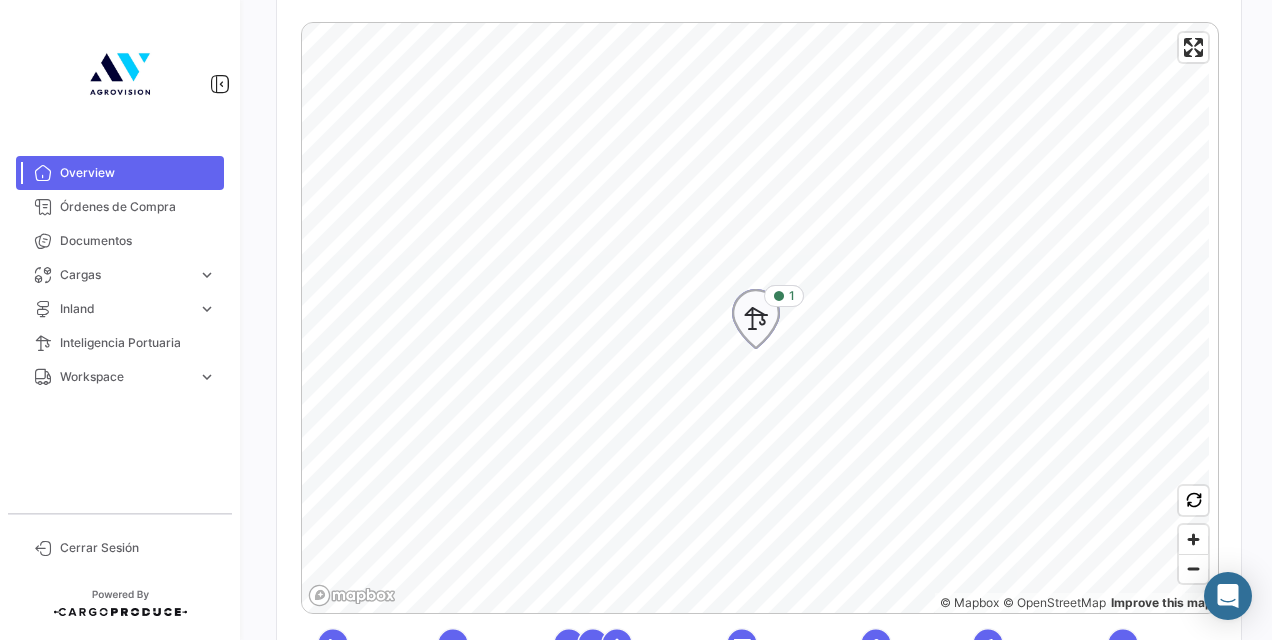 click 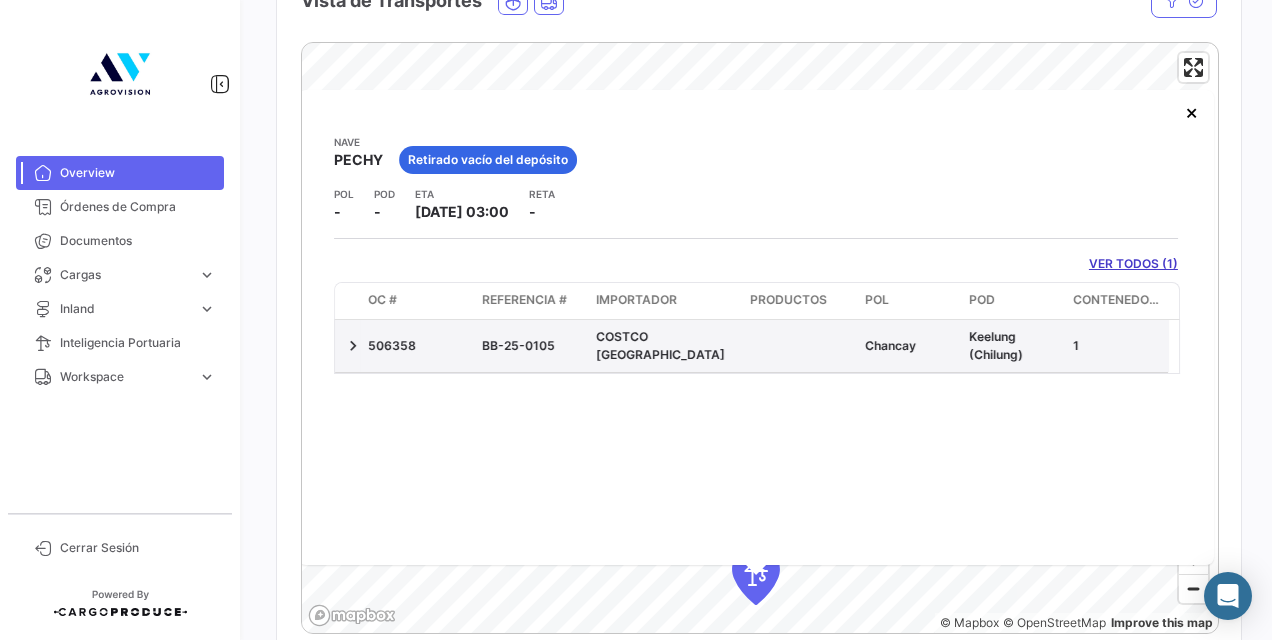 scroll, scrollTop: 400, scrollLeft: 0, axis: vertical 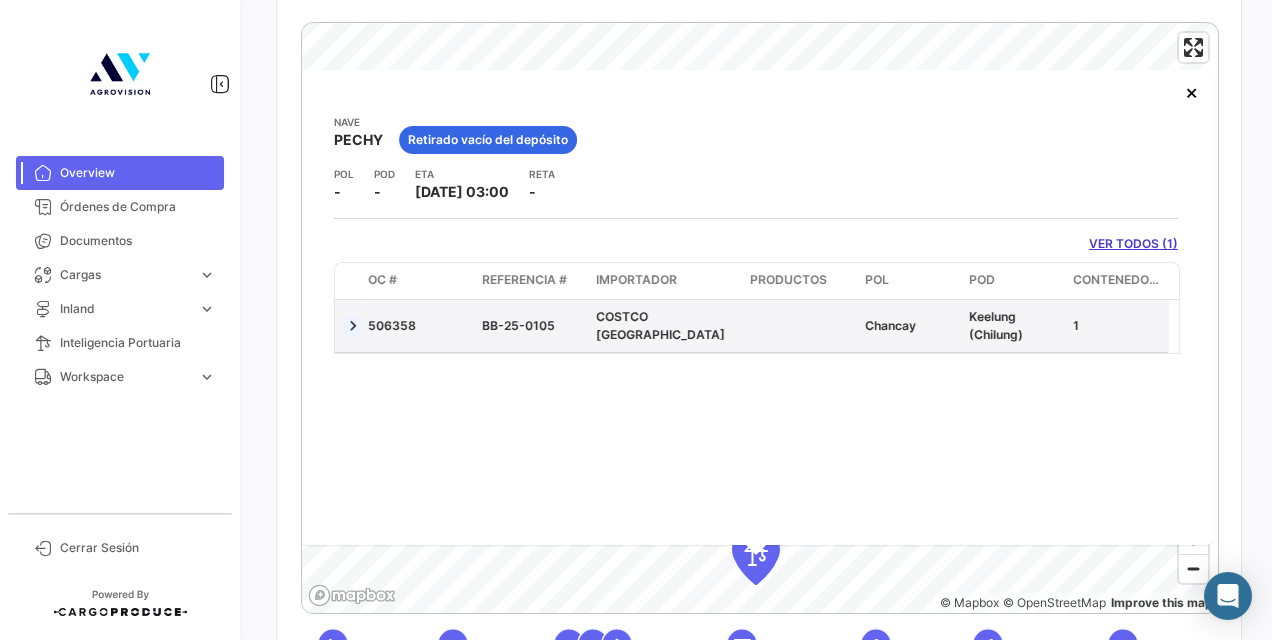 click 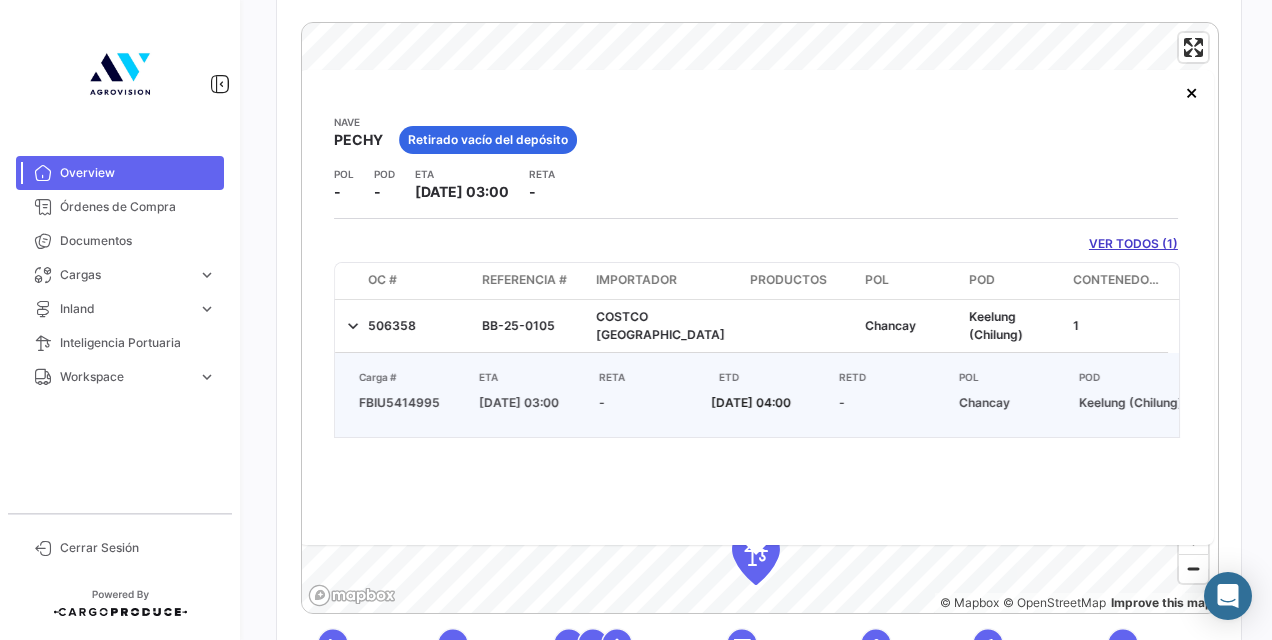 click on "VER TODOS (1)" 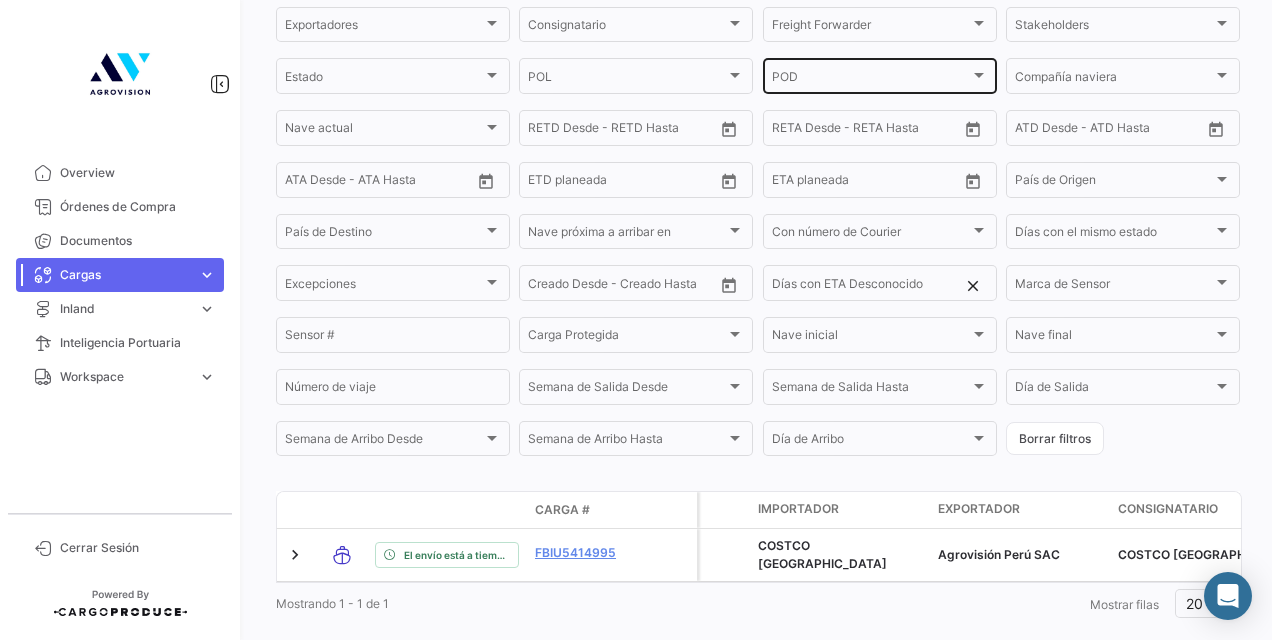 scroll, scrollTop: 381, scrollLeft: 0, axis: vertical 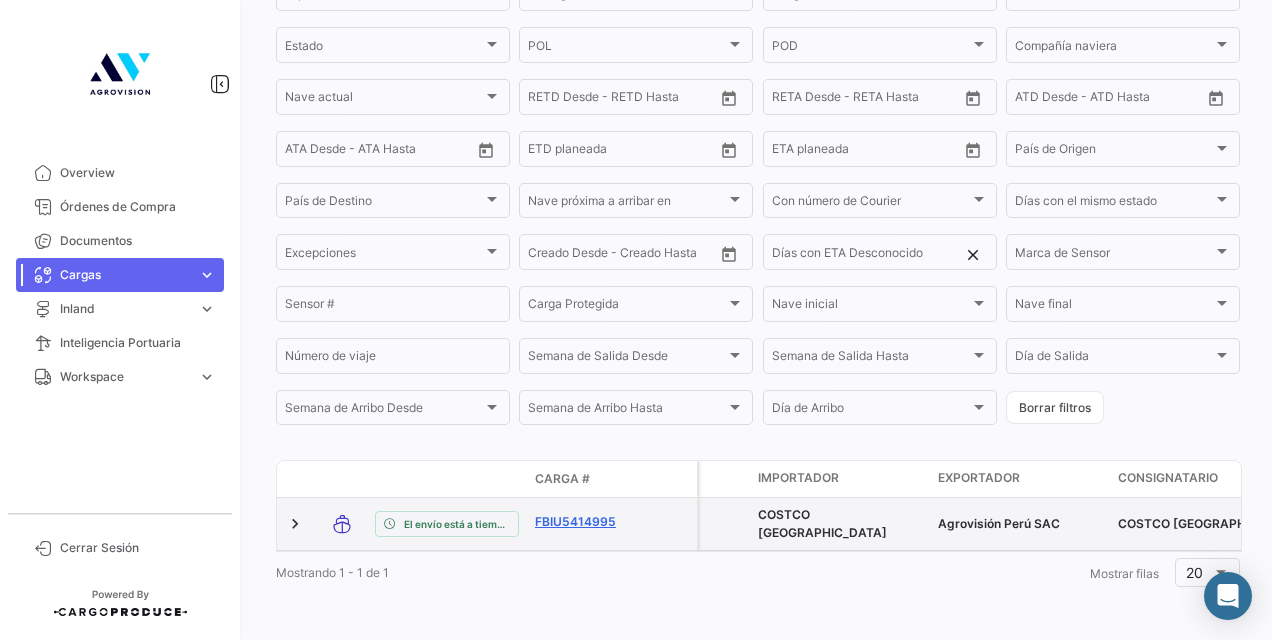 click on "FBIU5414995" 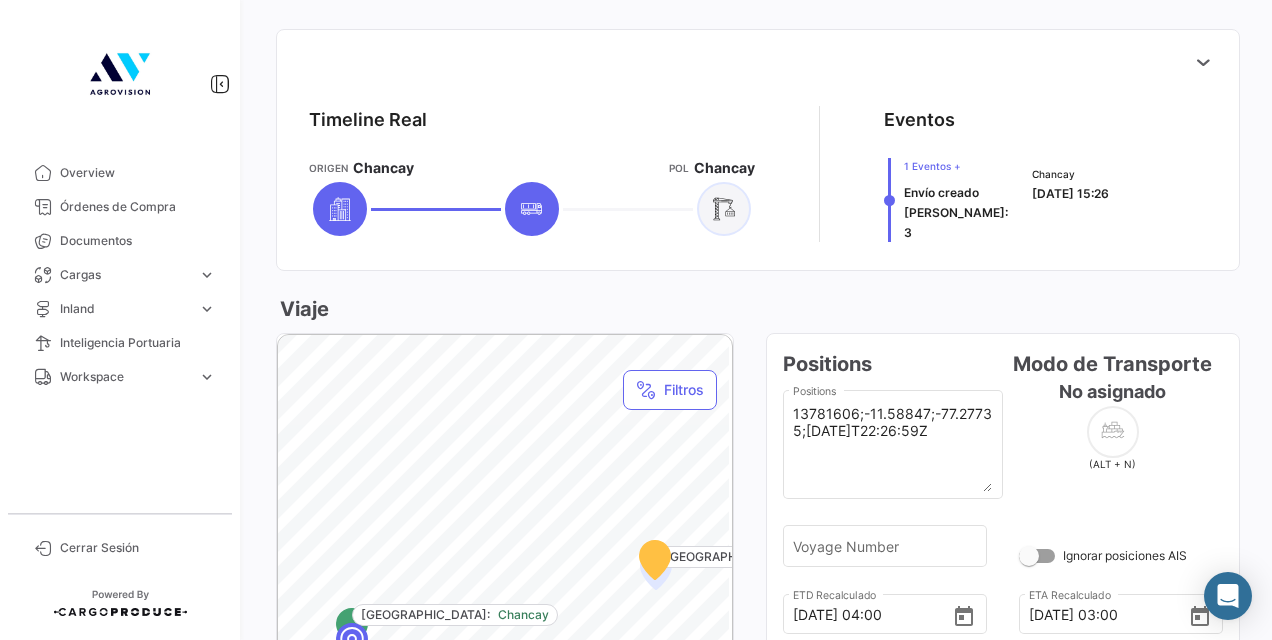 scroll, scrollTop: 700, scrollLeft: 0, axis: vertical 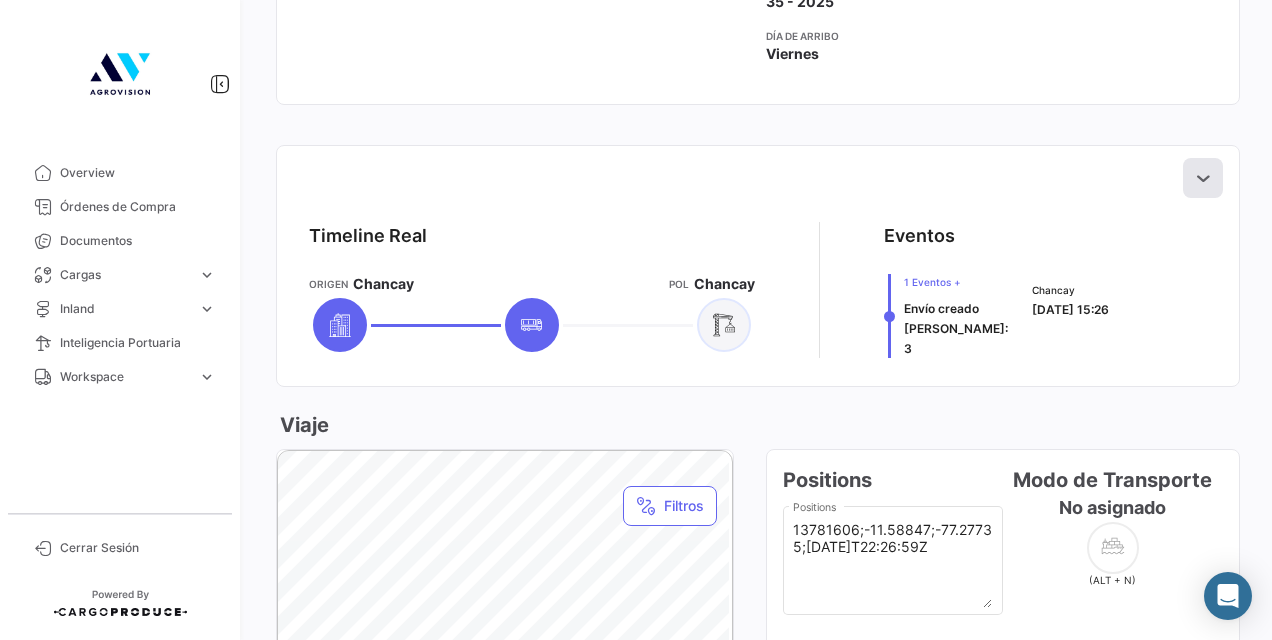 click at bounding box center [1203, 178] 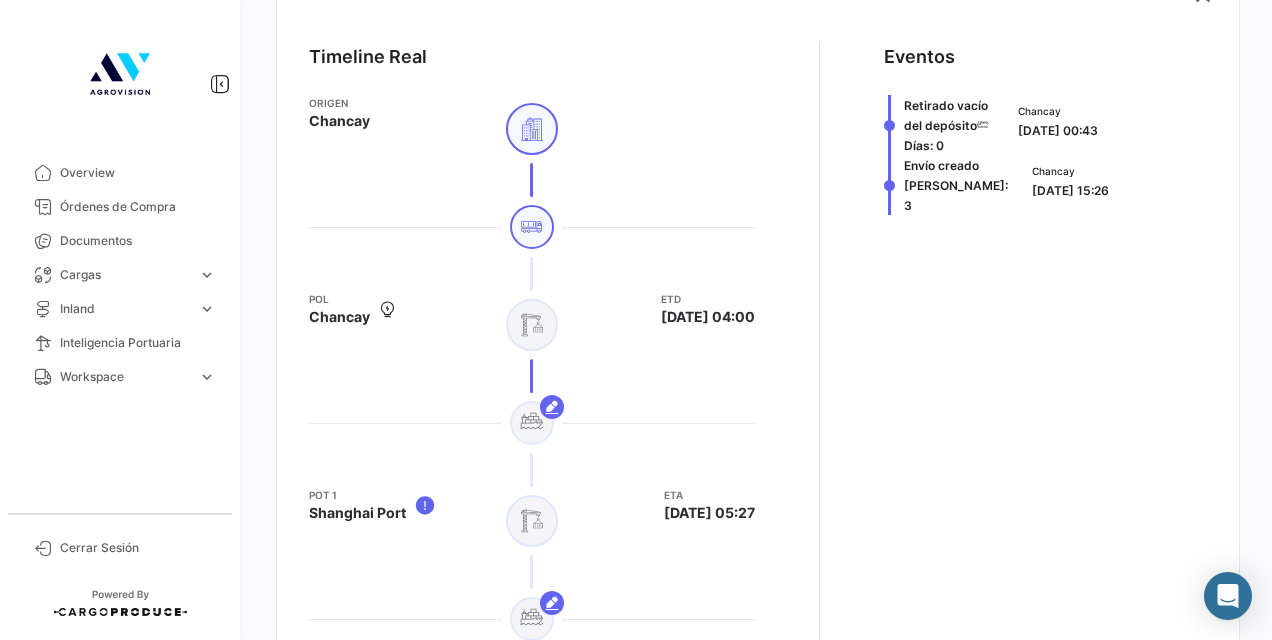 scroll, scrollTop: 910, scrollLeft: 0, axis: vertical 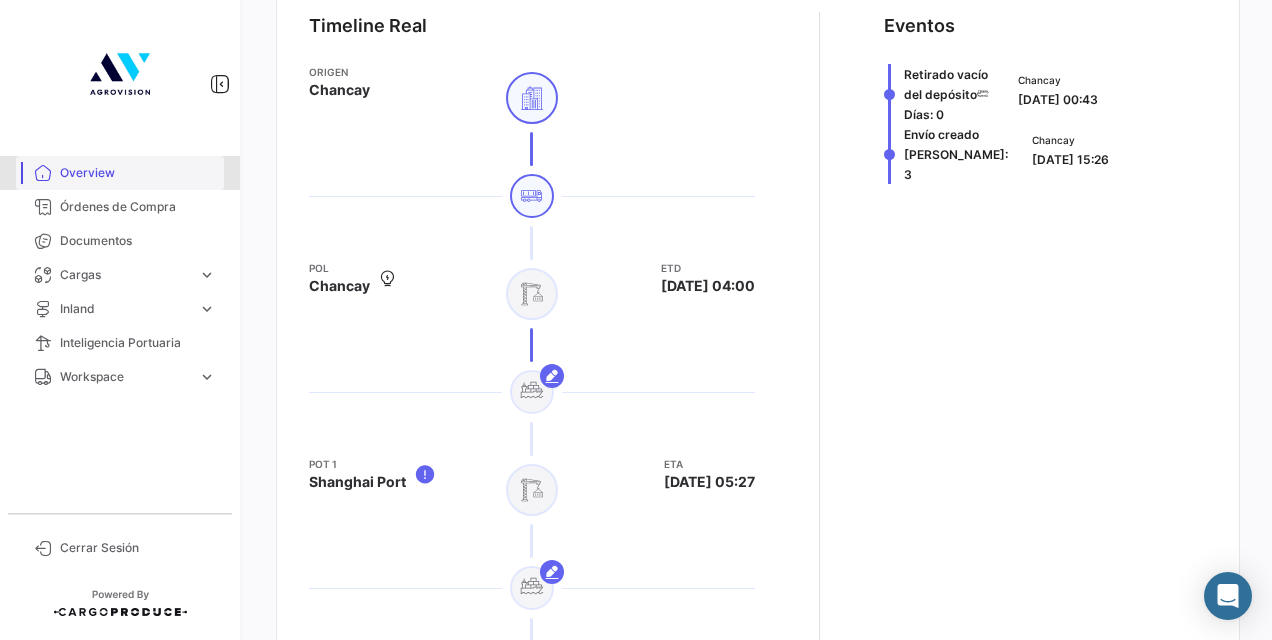 click on "Overview" at bounding box center (120, 173) 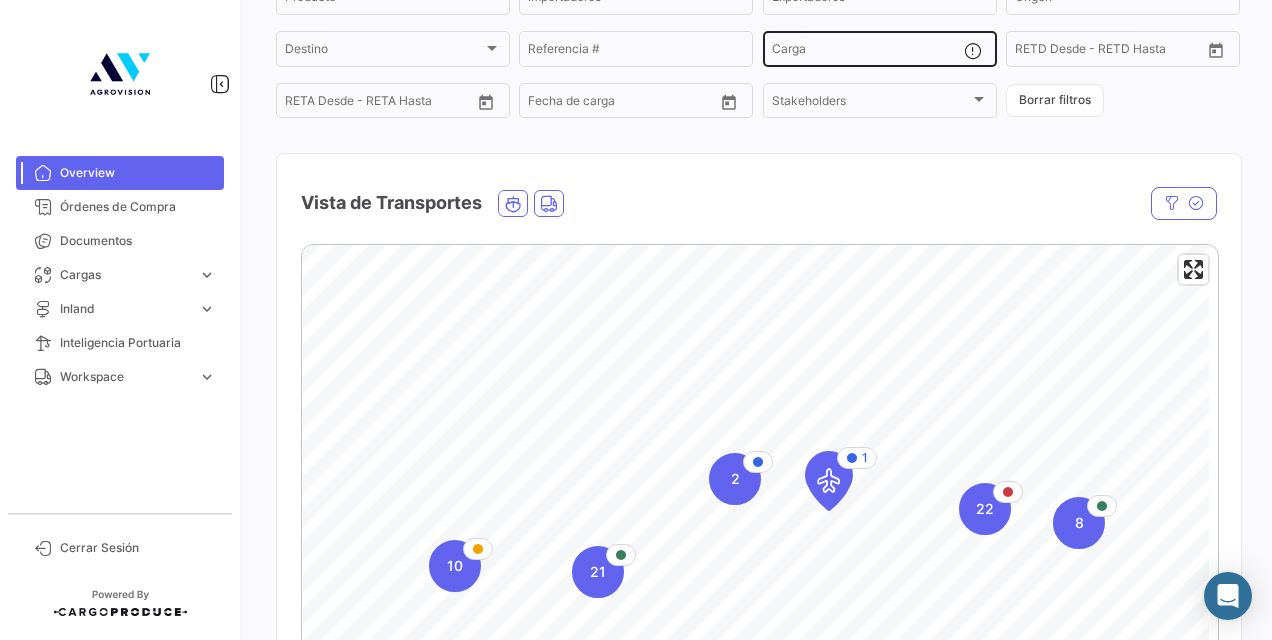 scroll, scrollTop: 0, scrollLeft: 0, axis: both 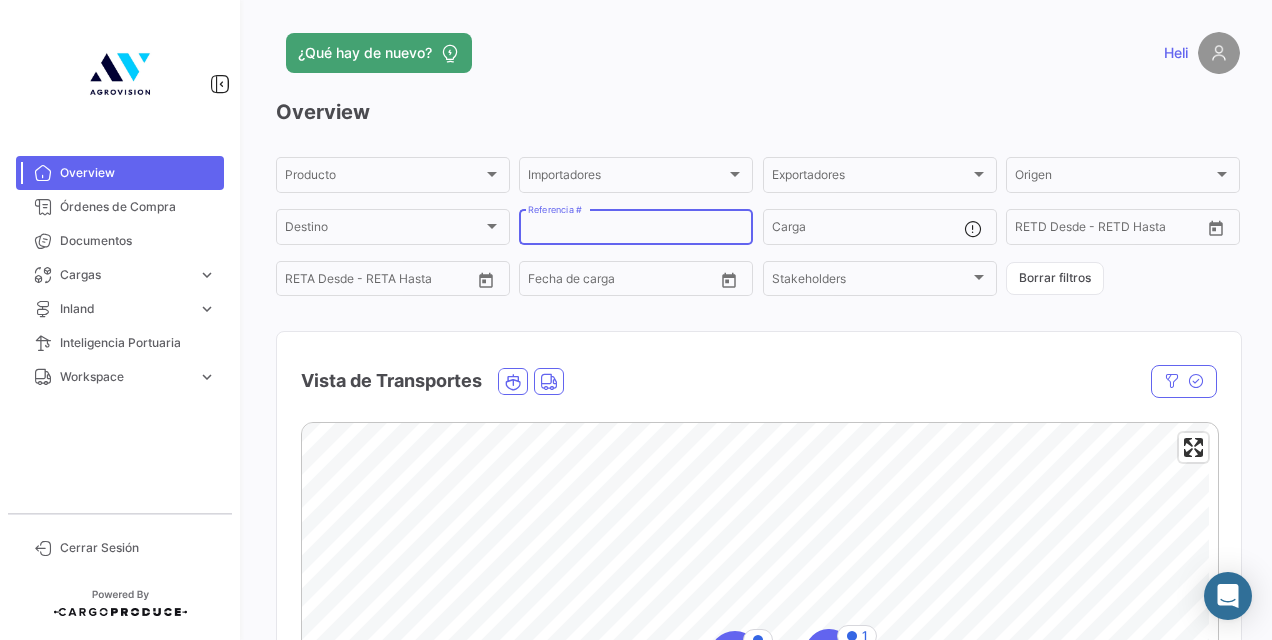 click on "Referencia #" 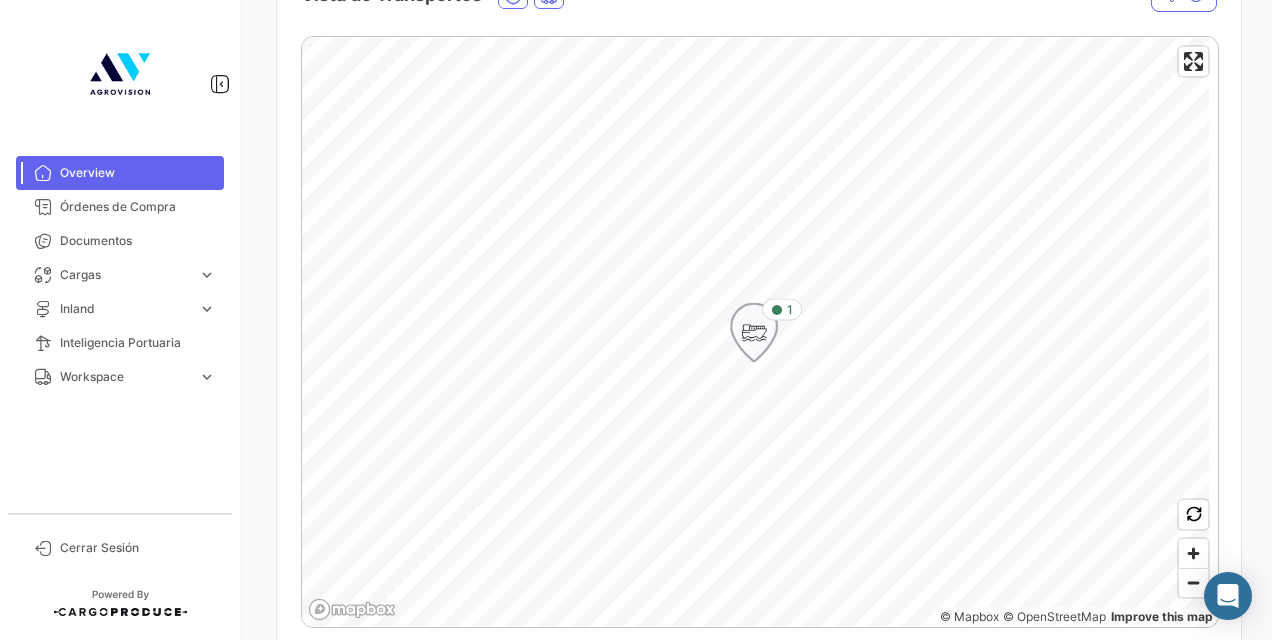 scroll, scrollTop: 500, scrollLeft: 0, axis: vertical 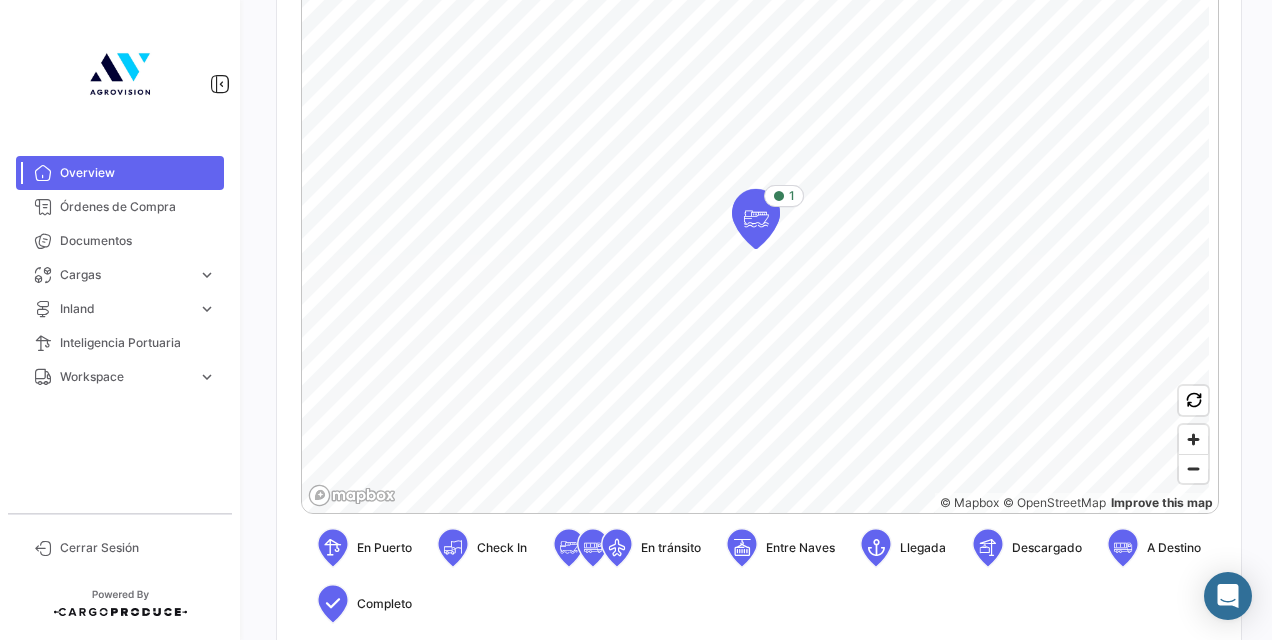 click 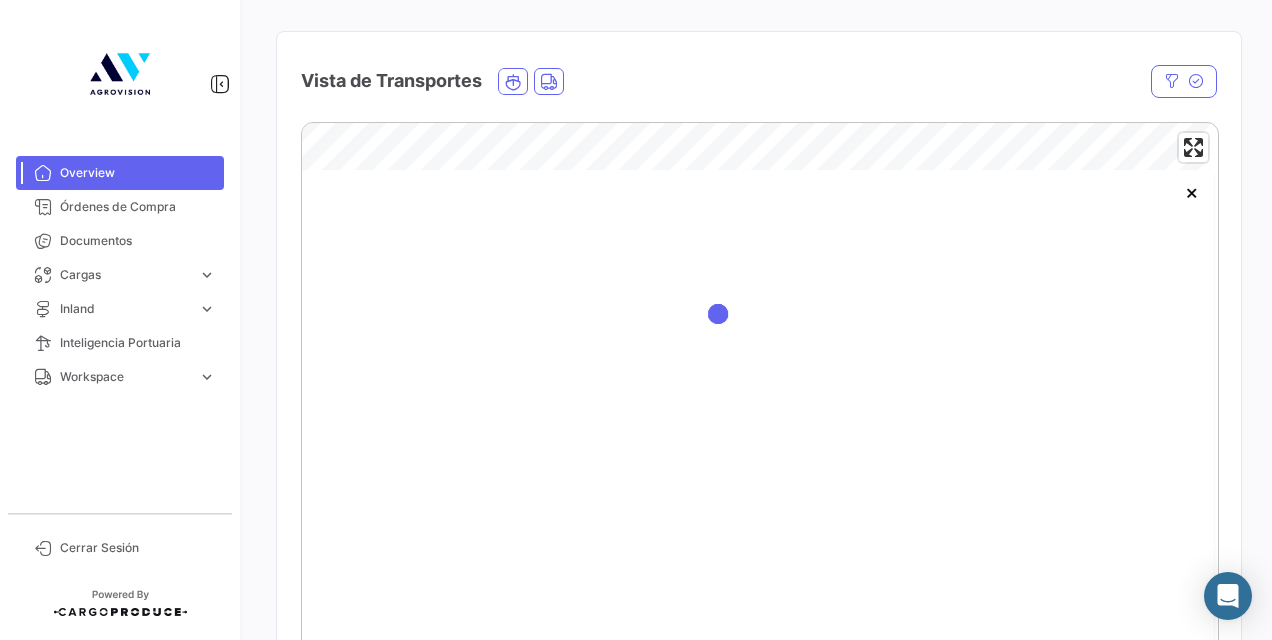 scroll, scrollTop: 400, scrollLeft: 0, axis: vertical 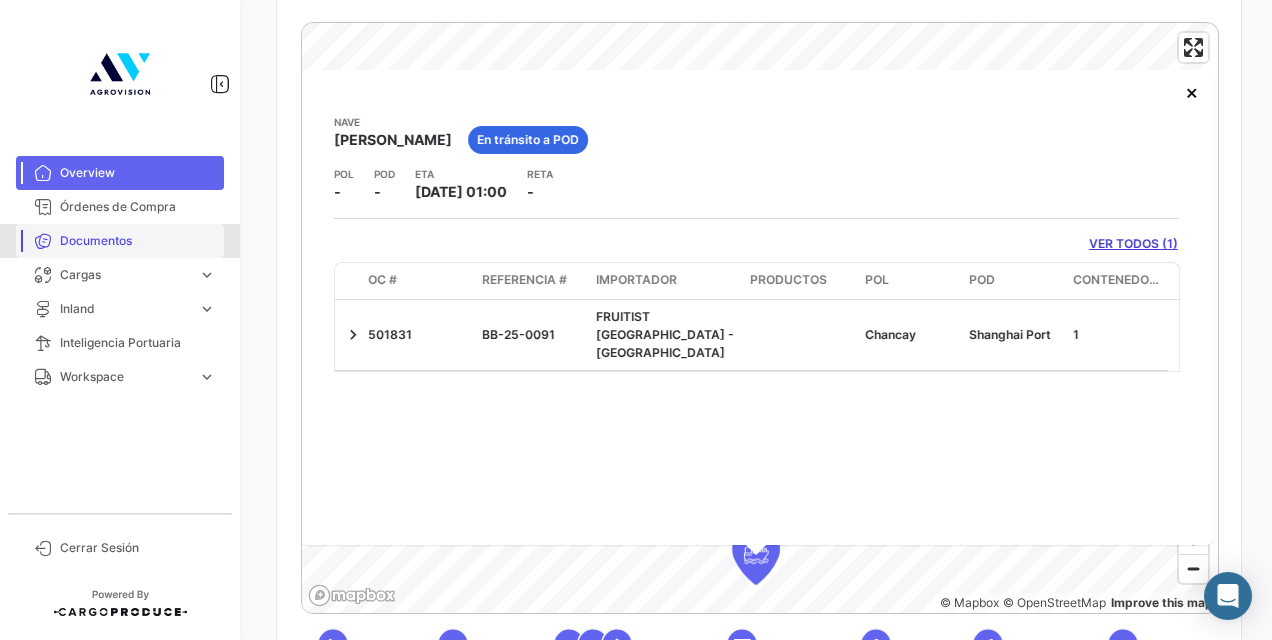 click on "Documentos" at bounding box center [138, 241] 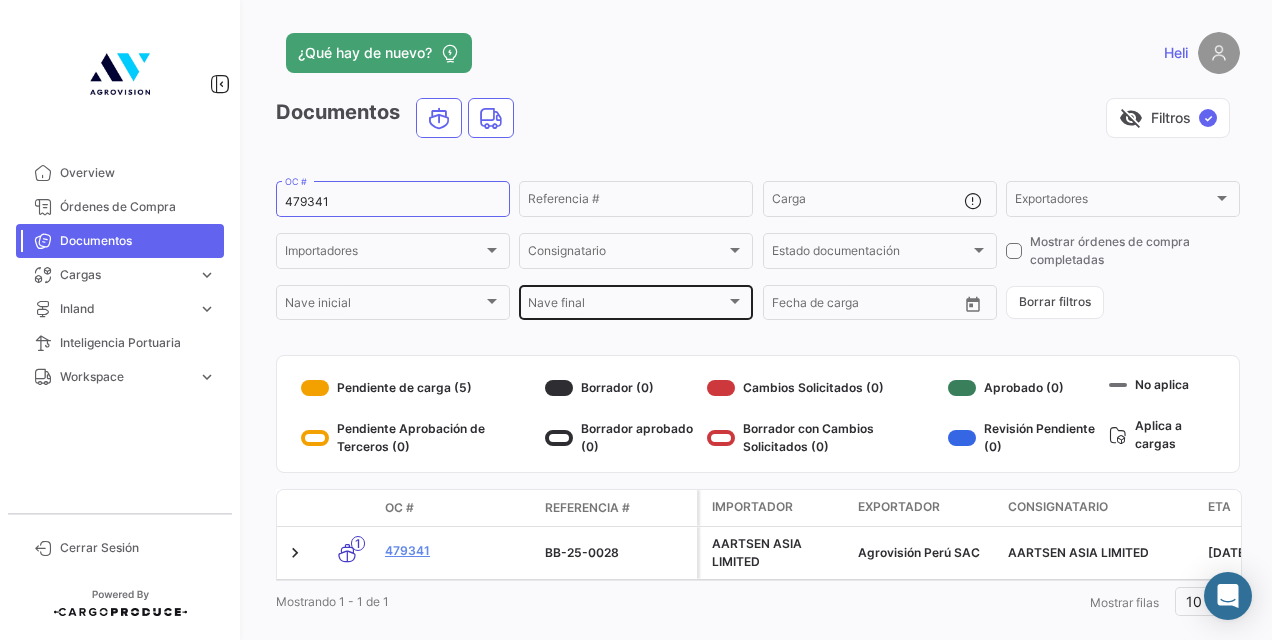 scroll, scrollTop: 44, scrollLeft: 0, axis: vertical 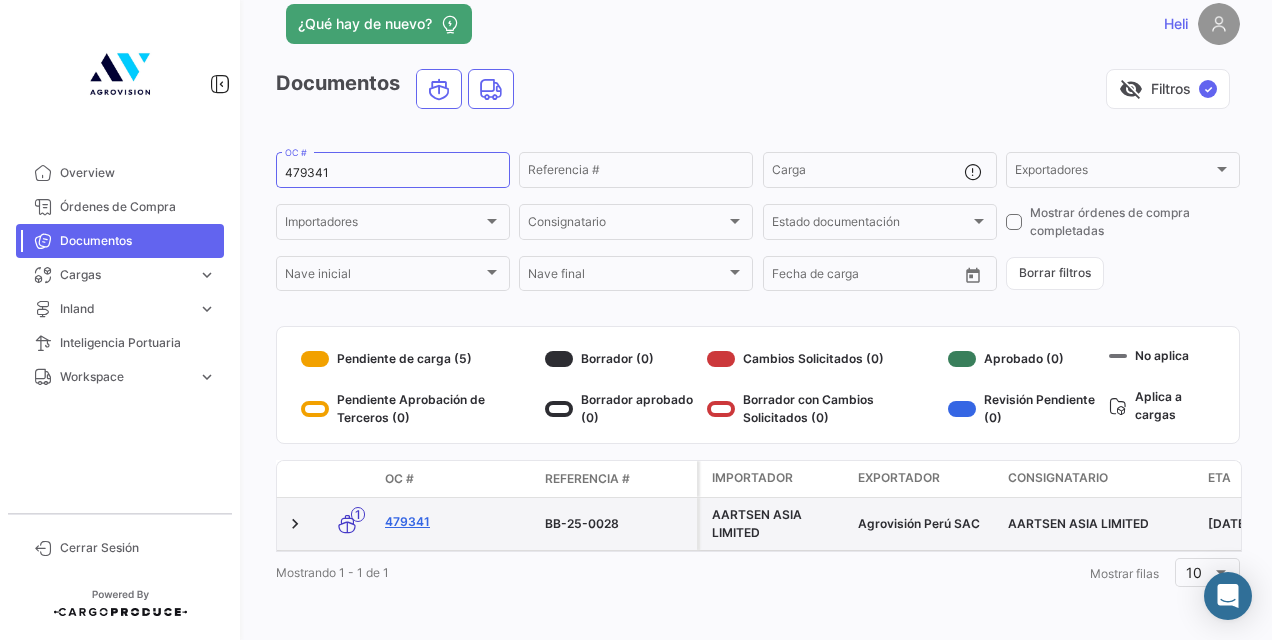 click on "479341" 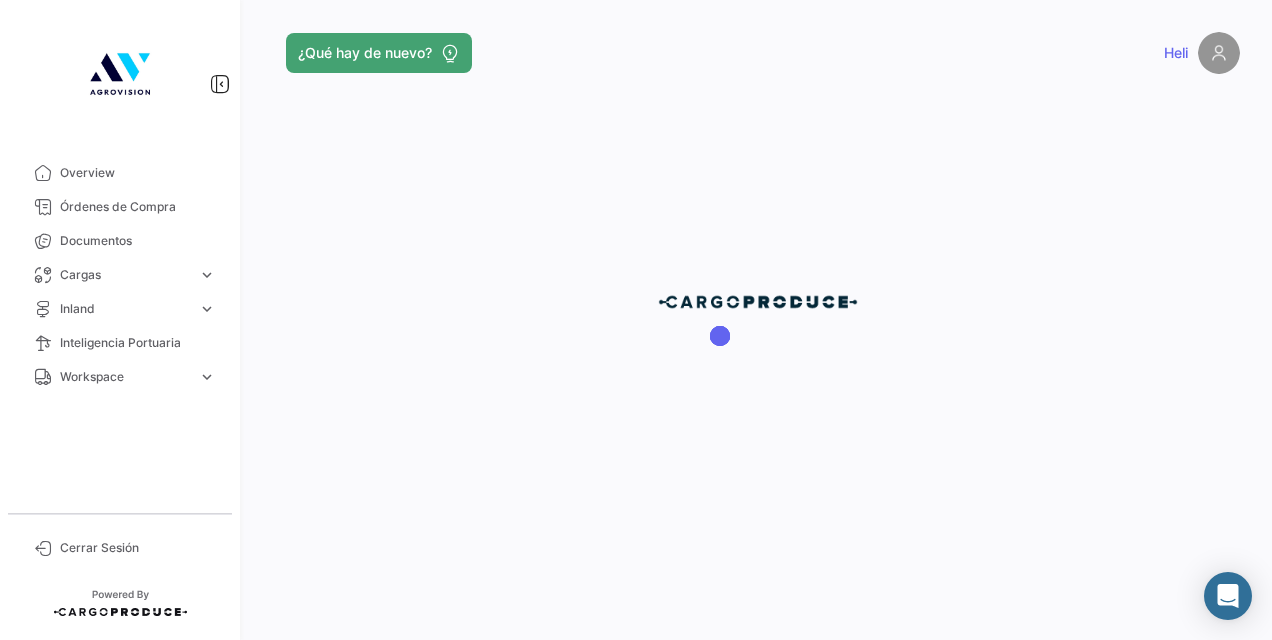 scroll, scrollTop: 0, scrollLeft: 0, axis: both 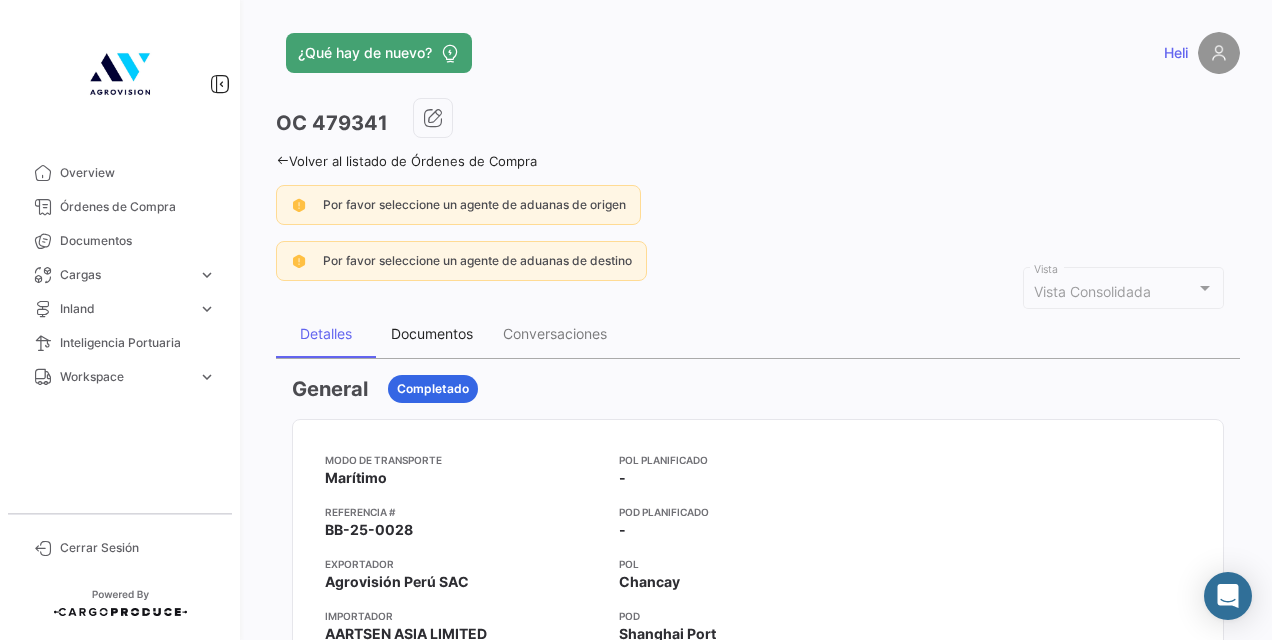 click on "Documentos" at bounding box center (432, 333) 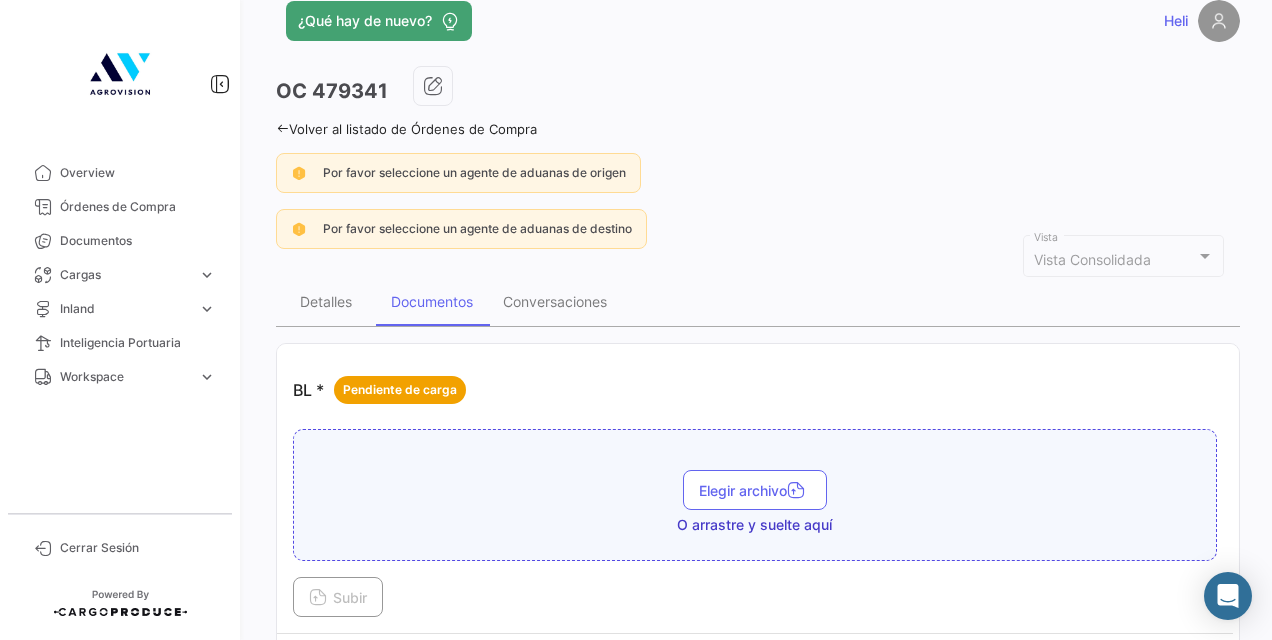 scroll, scrollTop: 2, scrollLeft: 0, axis: vertical 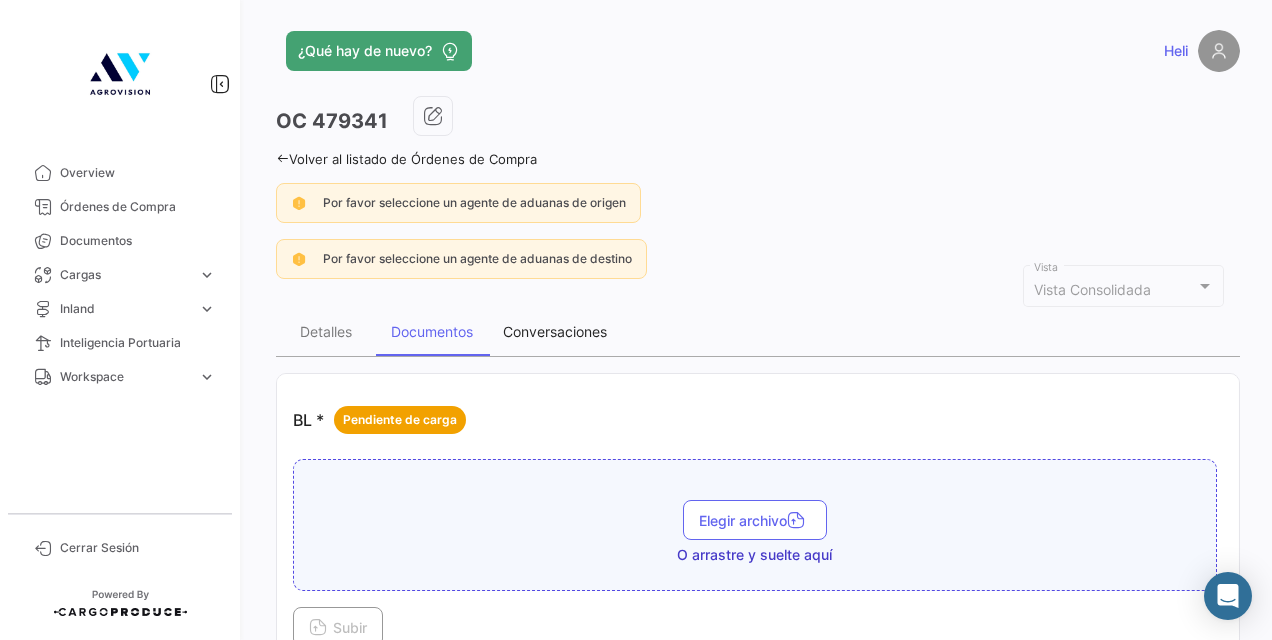 click on "Conversaciones" at bounding box center [555, 331] 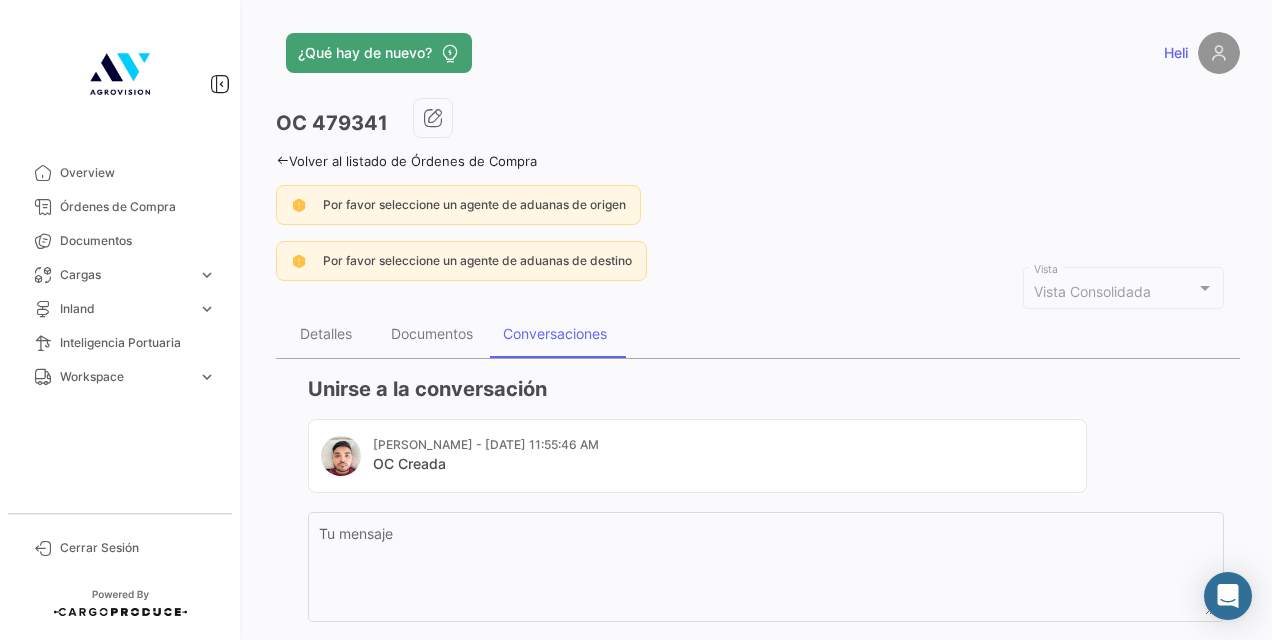 scroll, scrollTop: 100, scrollLeft: 0, axis: vertical 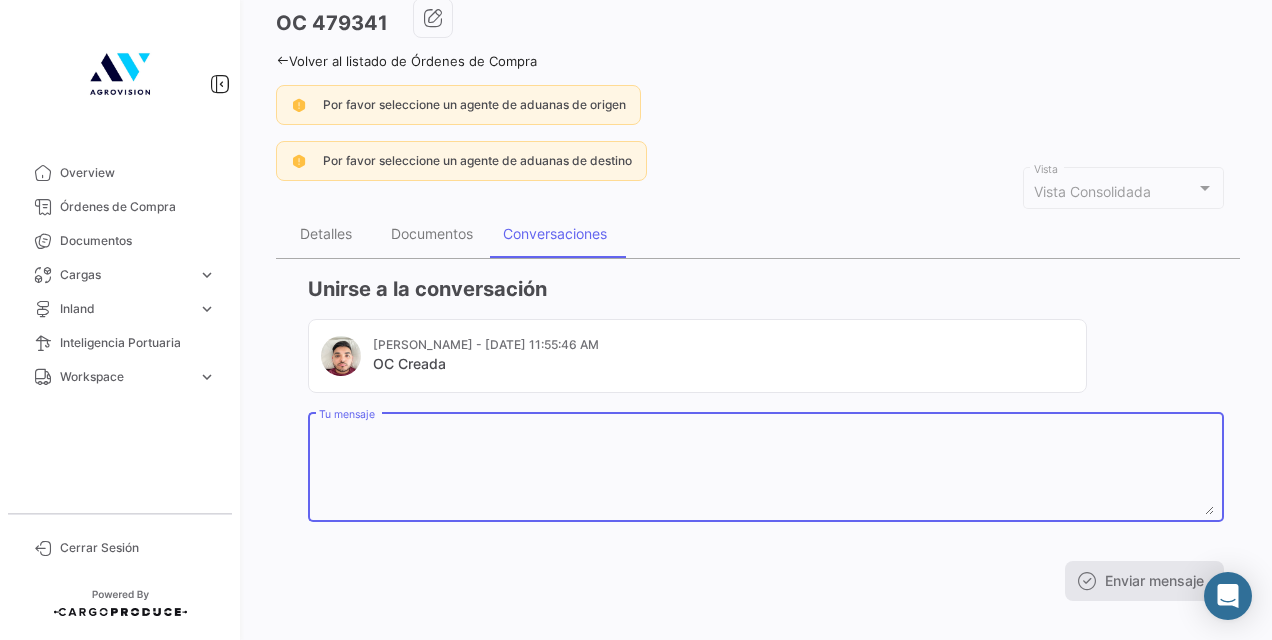click on "Tu mensaje" at bounding box center (766, 471) 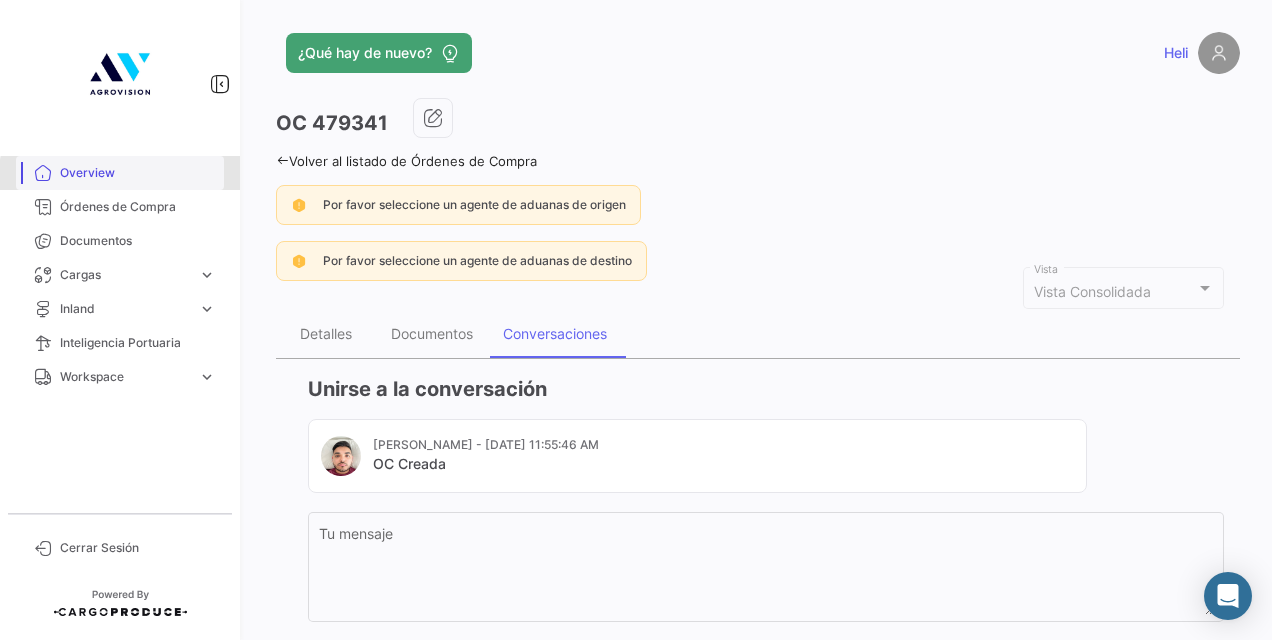 click on "Overview" at bounding box center [120, 173] 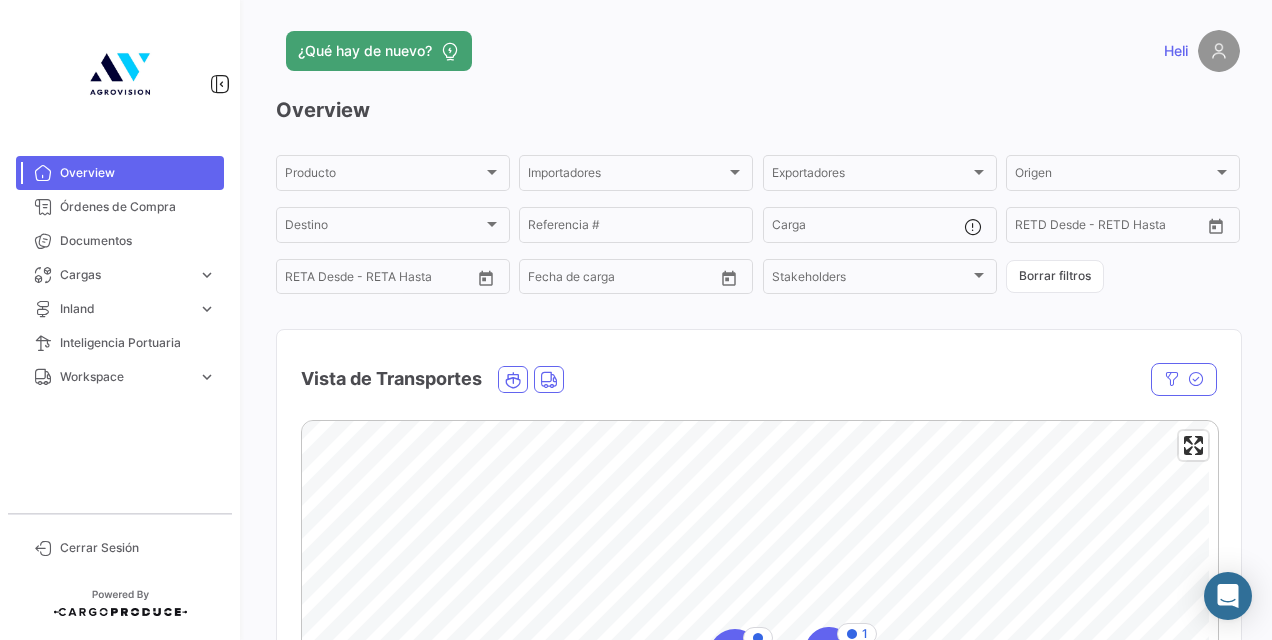 scroll, scrollTop: 0, scrollLeft: 0, axis: both 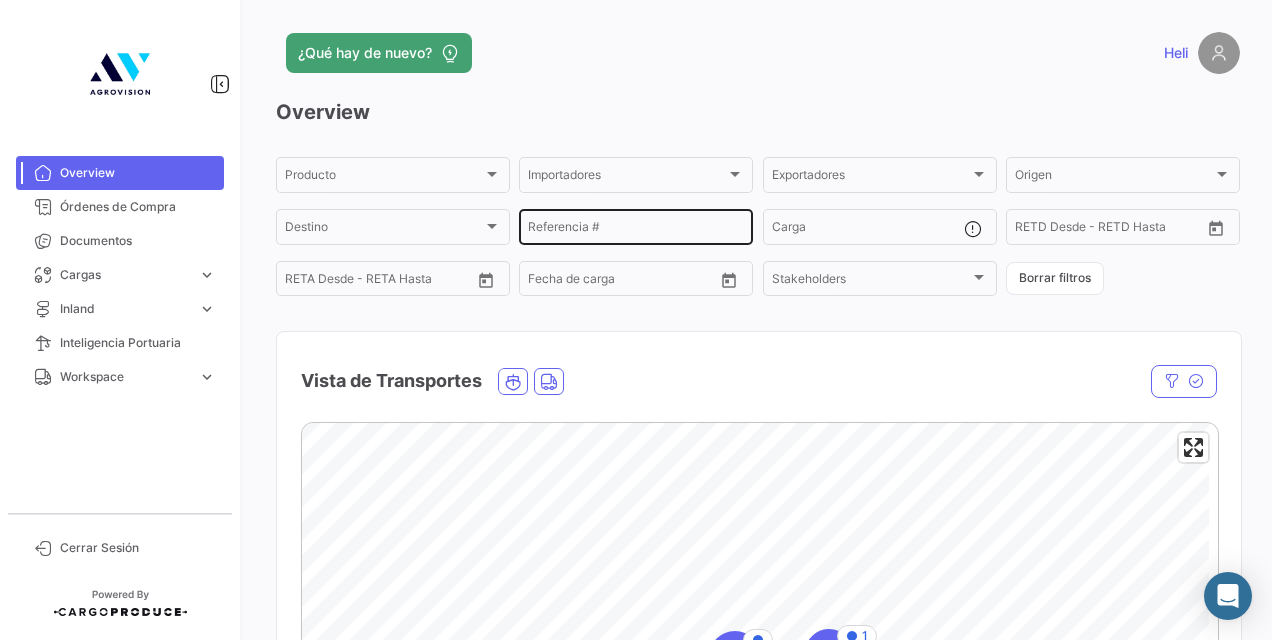 click on "Referencia #" at bounding box center (636, 230) 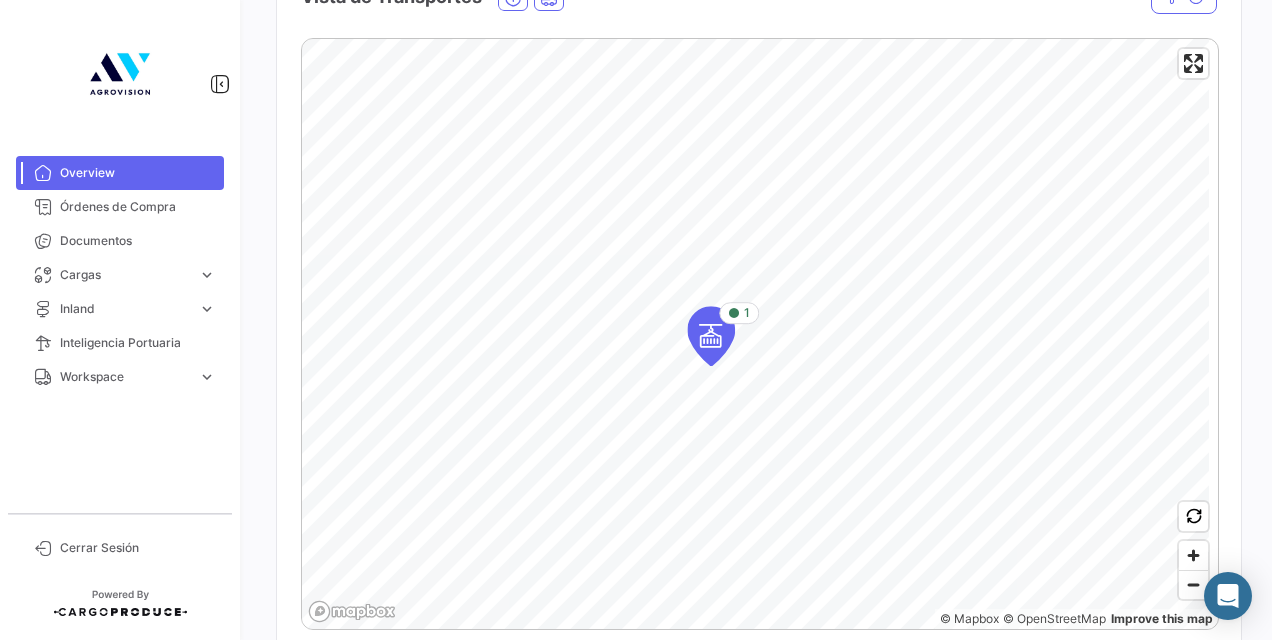 scroll, scrollTop: 400, scrollLeft: 0, axis: vertical 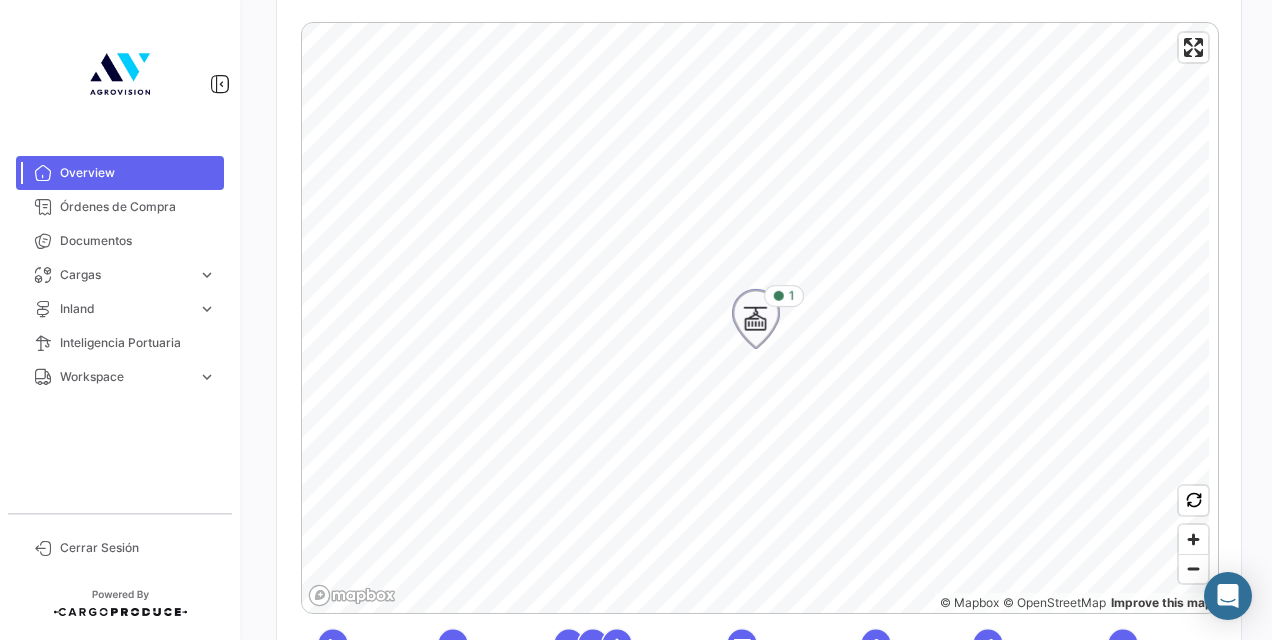 click 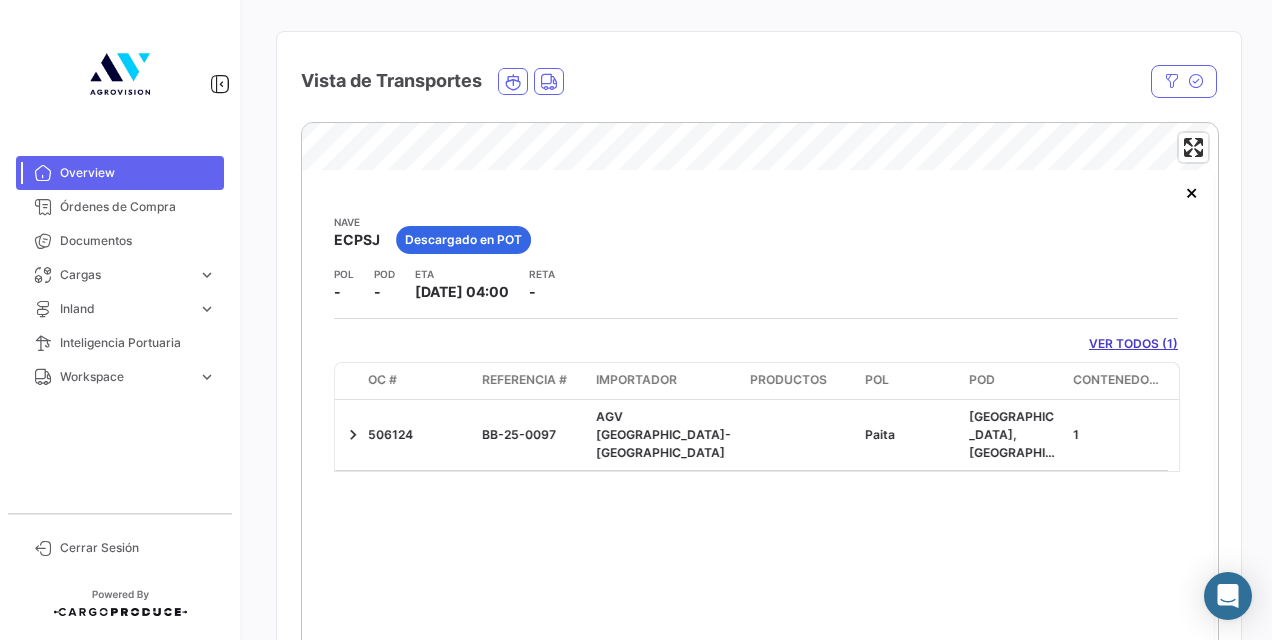 scroll, scrollTop: 400, scrollLeft: 0, axis: vertical 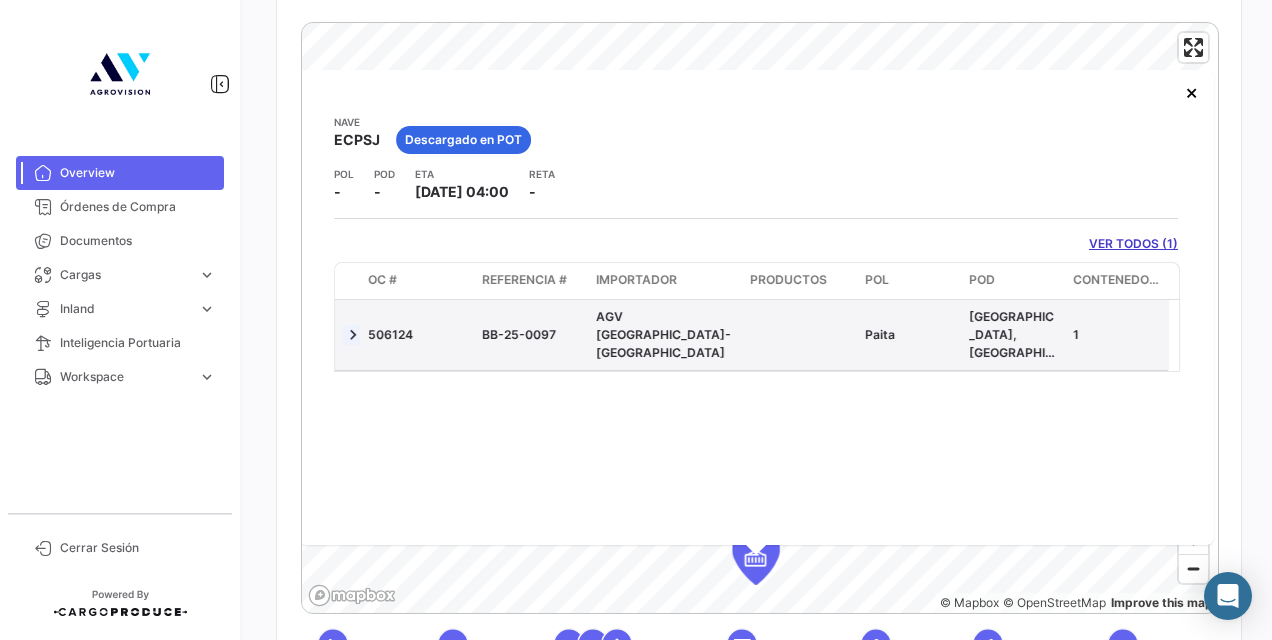 click 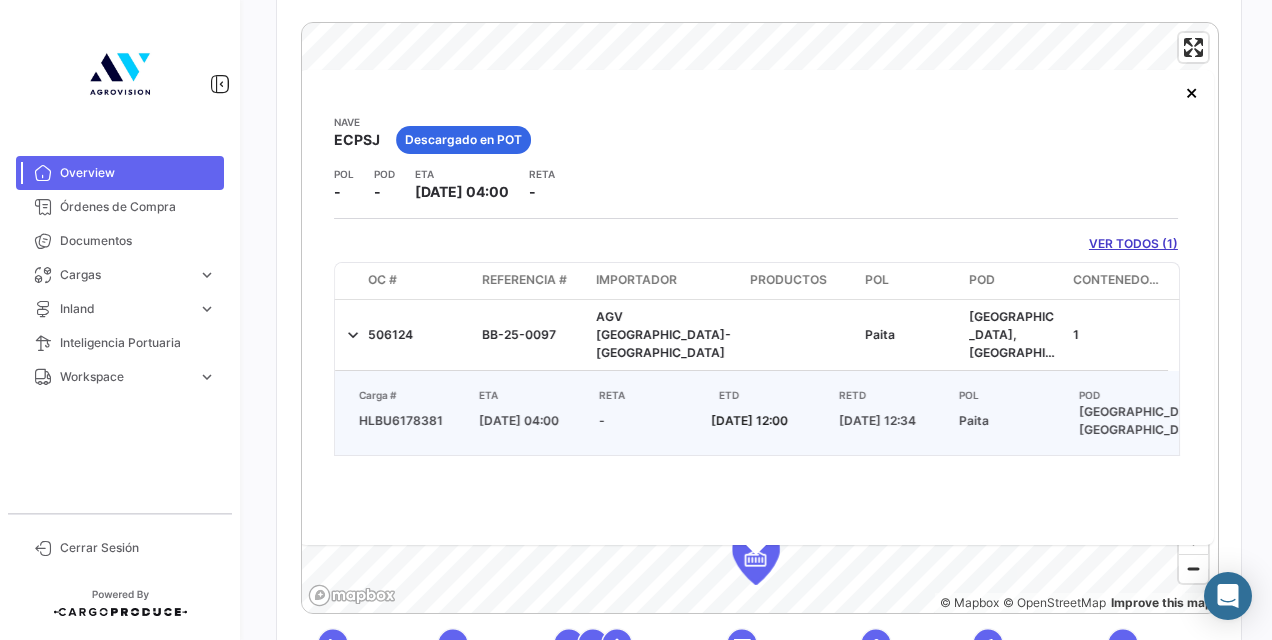 click on "VER TODOS (1)" 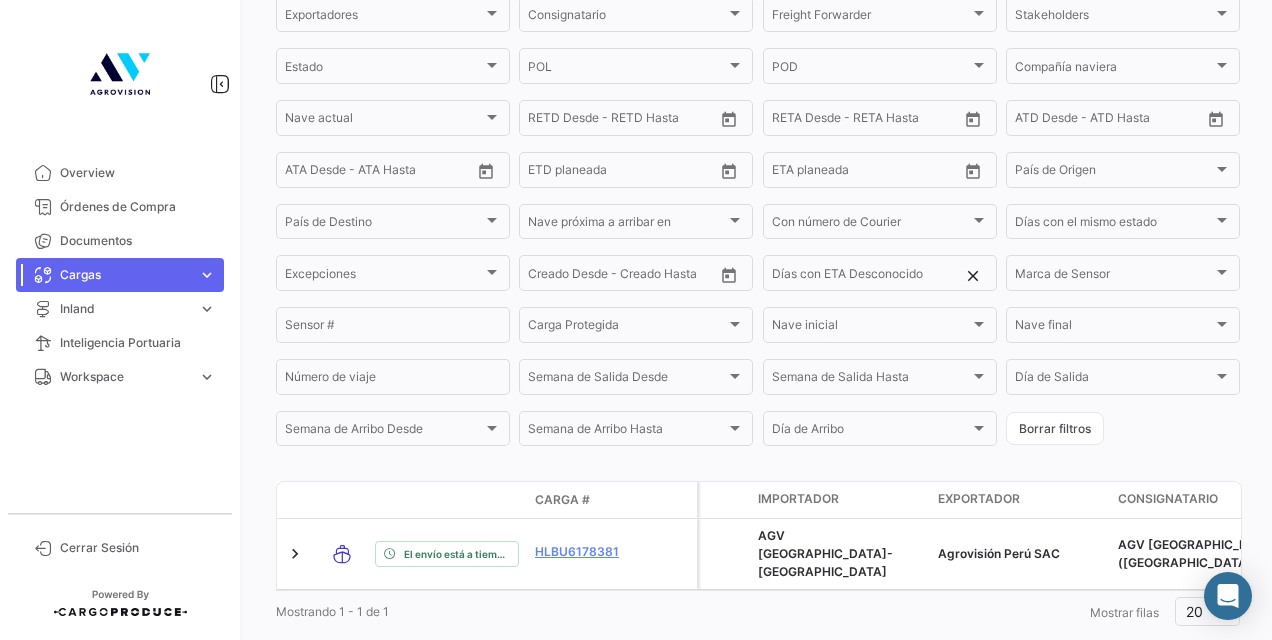 scroll, scrollTop: 381, scrollLeft: 0, axis: vertical 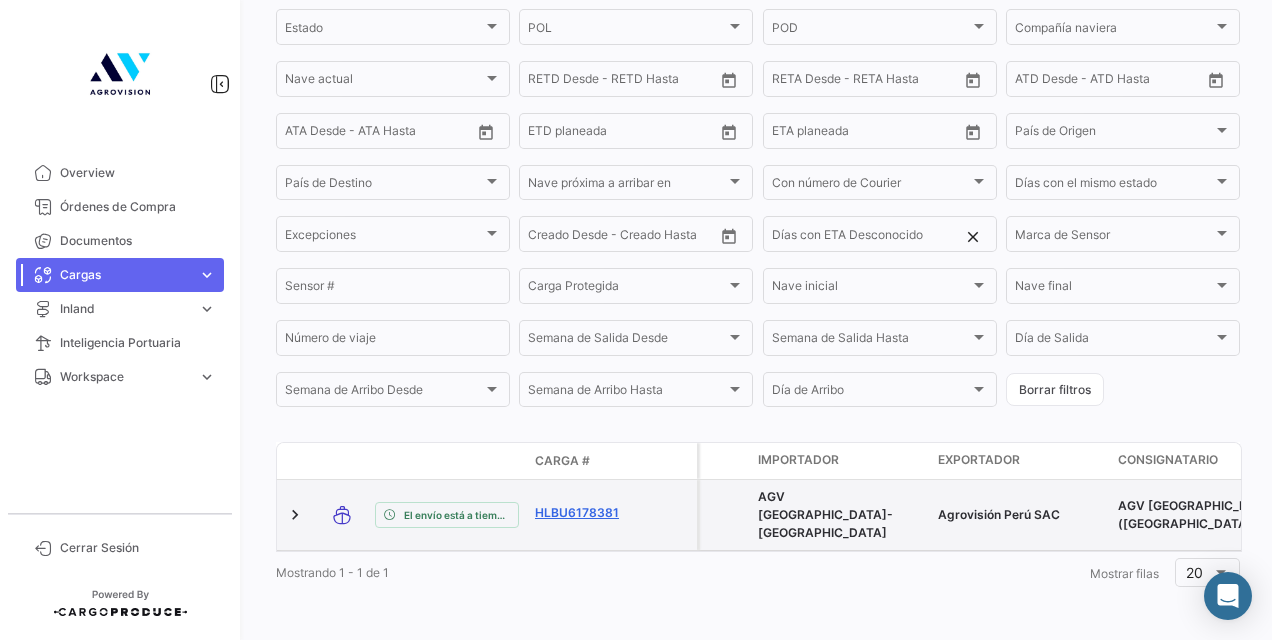 click on "HLBU6178381" 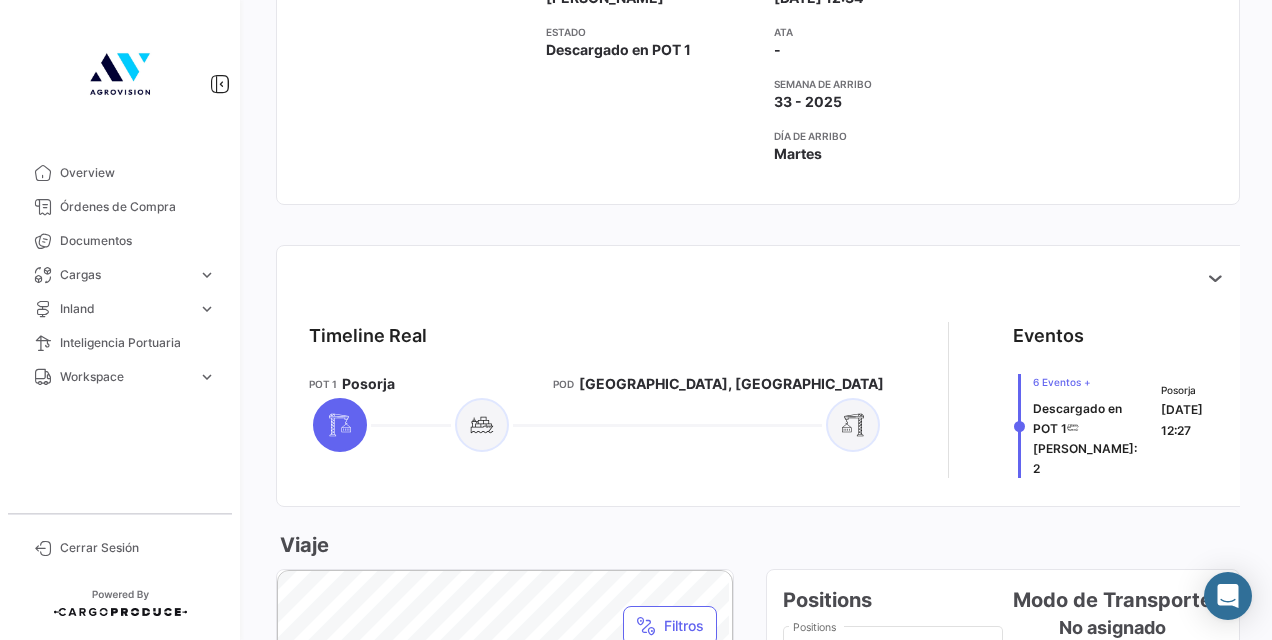 scroll, scrollTop: 800, scrollLeft: 0, axis: vertical 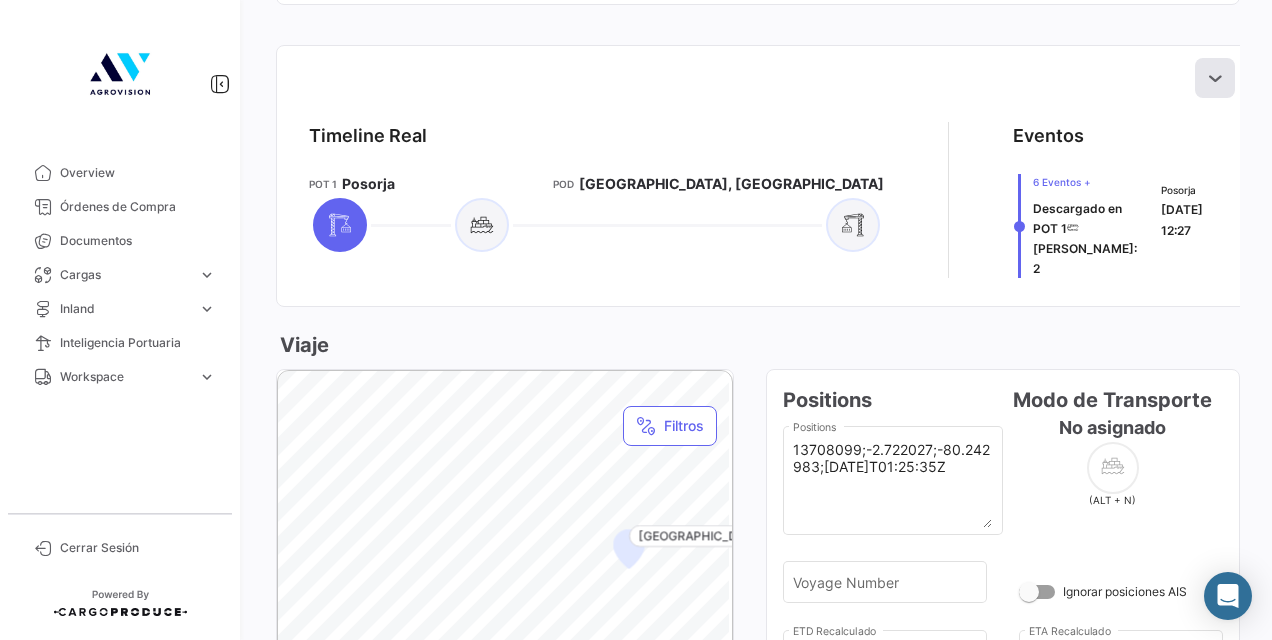click at bounding box center (1215, 78) 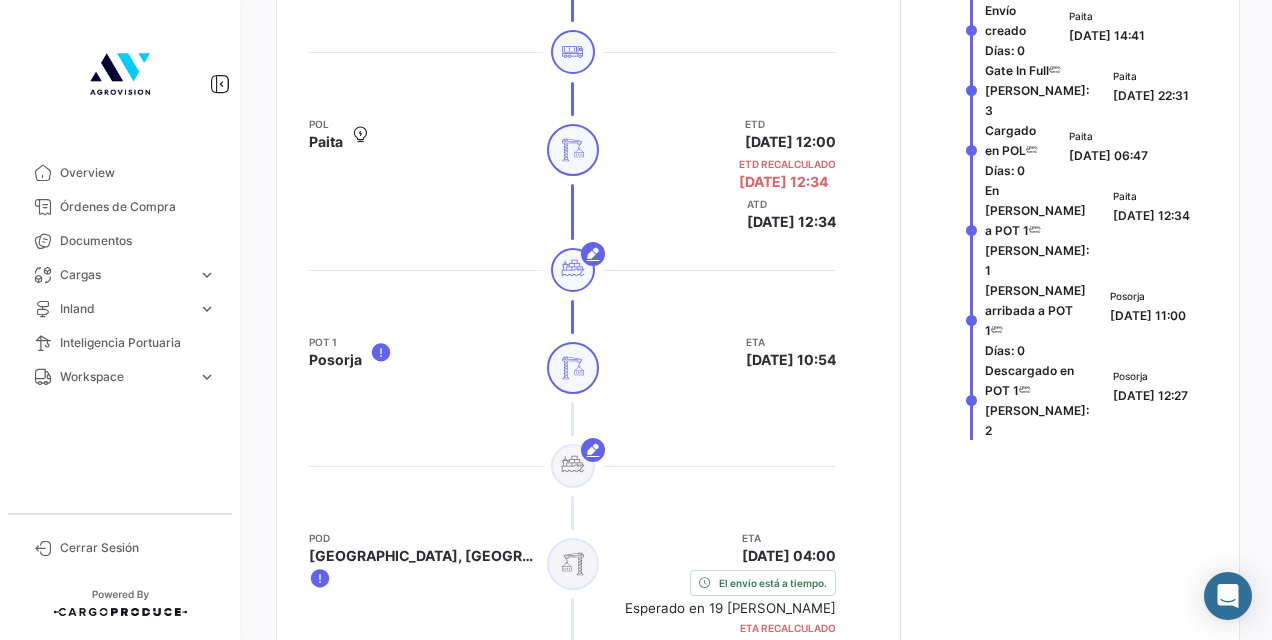 scroll, scrollTop: 1100, scrollLeft: 0, axis: vertical 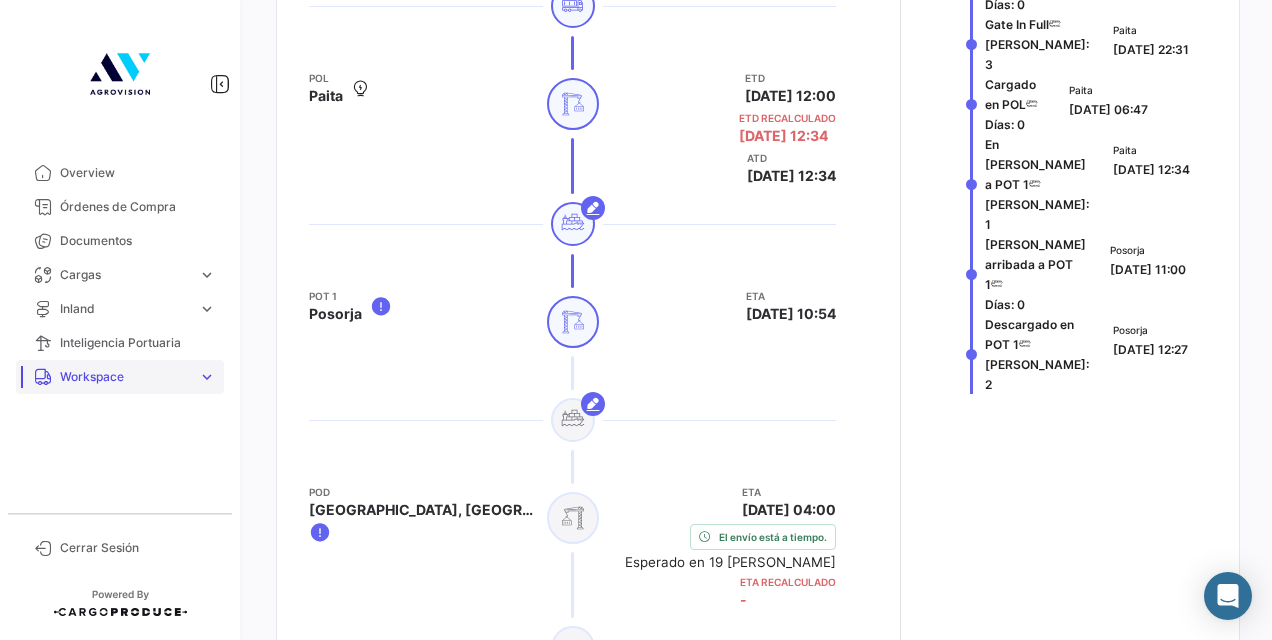 click on "Workspace" at bounding box center (125, 377) 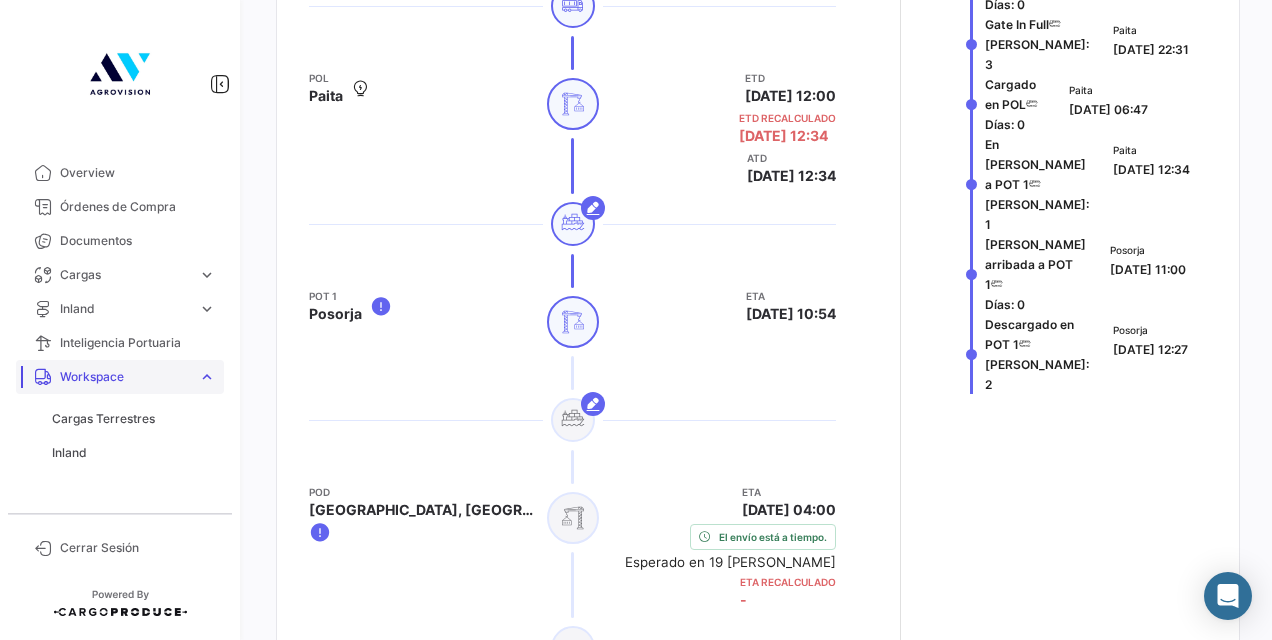 click on "Workspace" at bounding box center [125, 377] 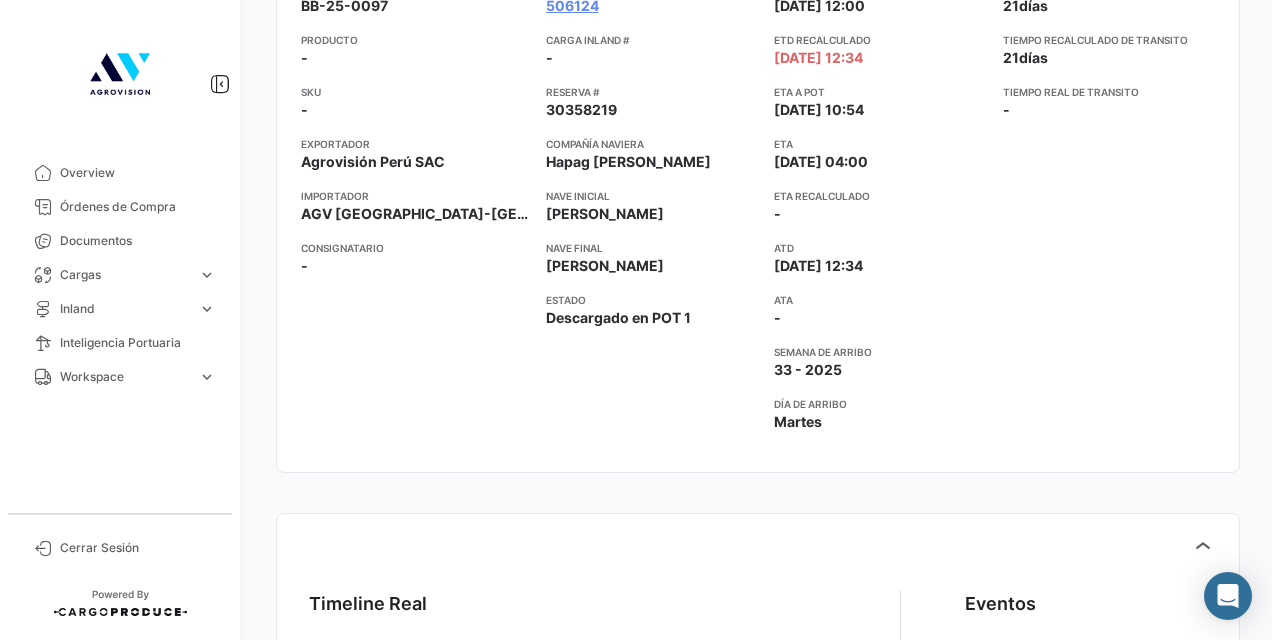 scroll, scrollTop: 300, scrollLeft: 0, axis: vertical 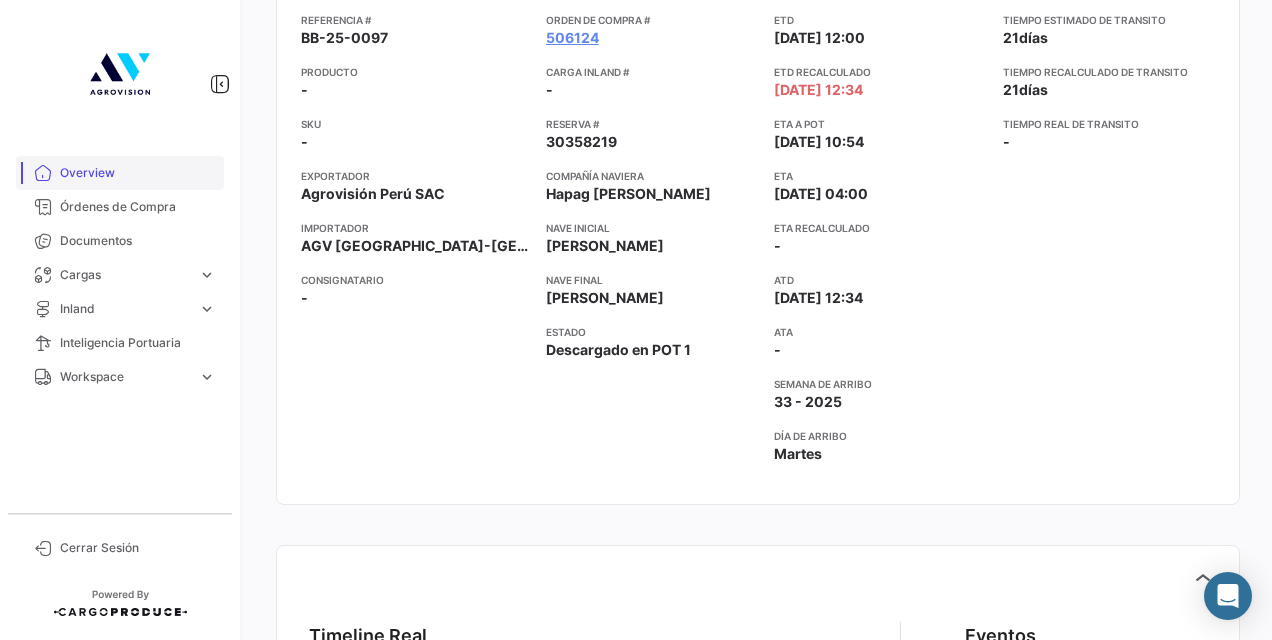 drag, startPoint x: 96, startPoint y: 170, endPoint x: 156, endPoint y: 163, distance: 60.40695 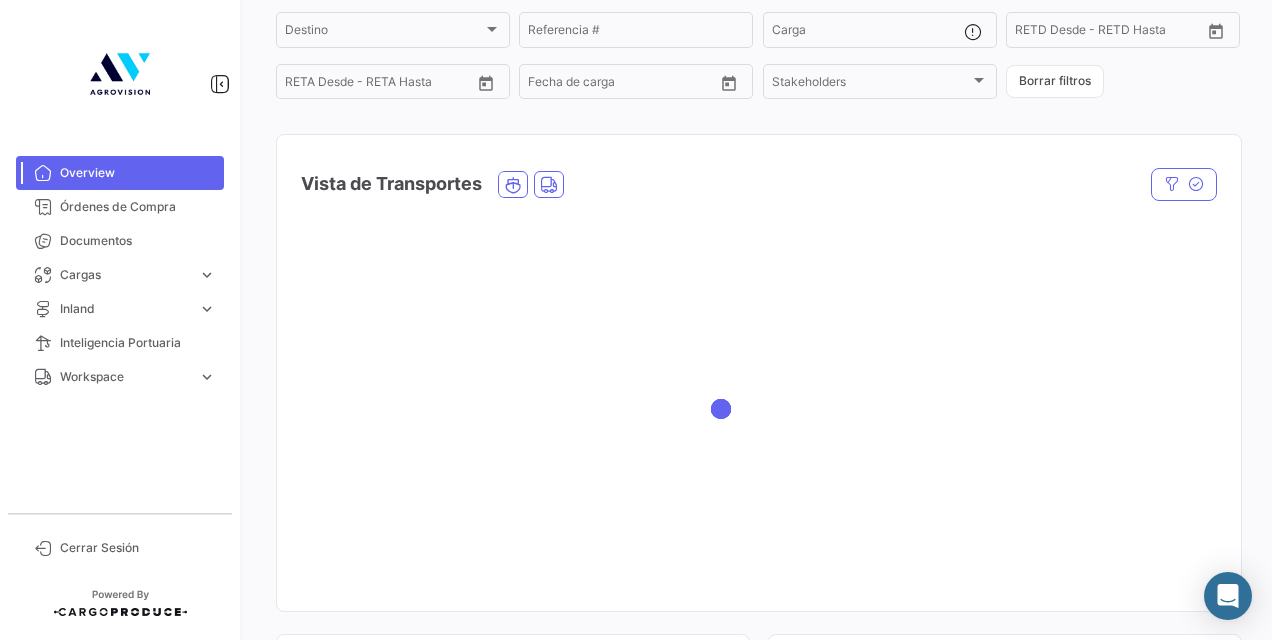 scroll, scrollTop: 200, scrollLeft: 0, axis: vertical 